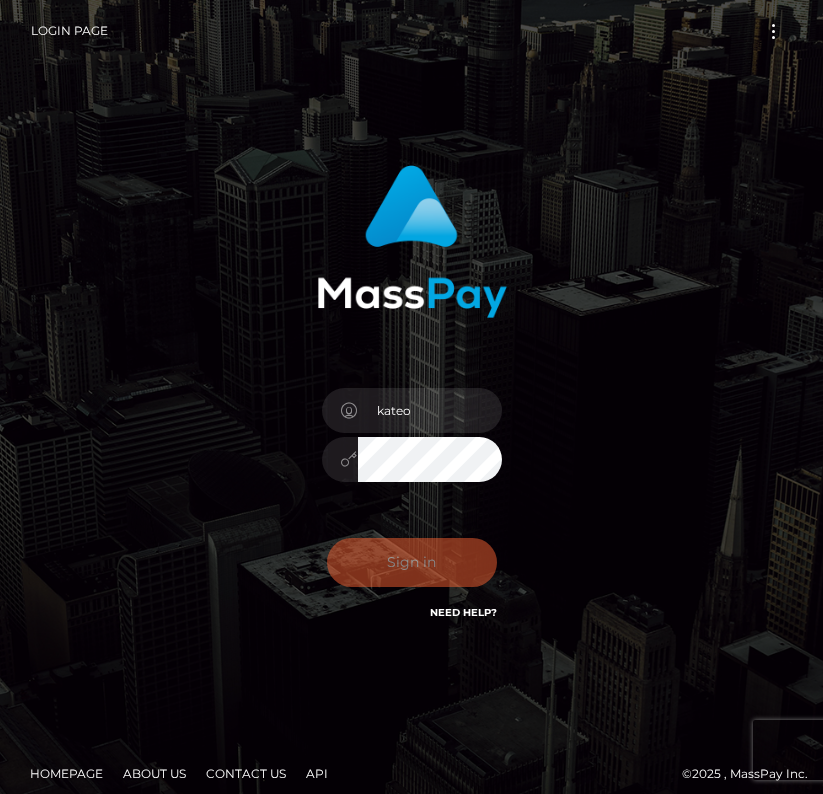scroll, scrollTop: 0, scrollLeft: 0, axis: both 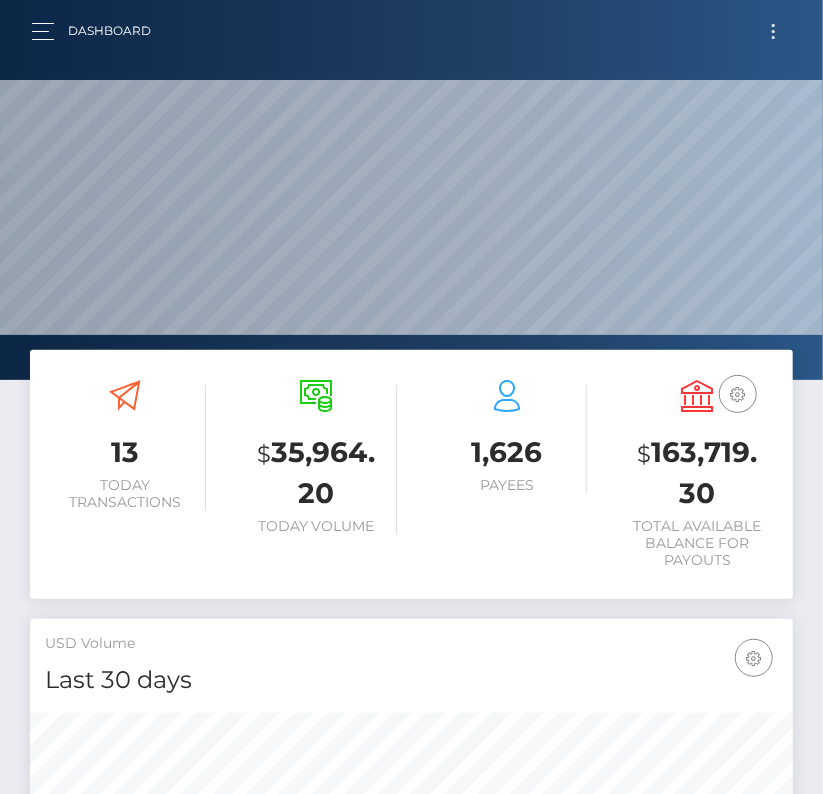 click at bounding box center [773, 31] 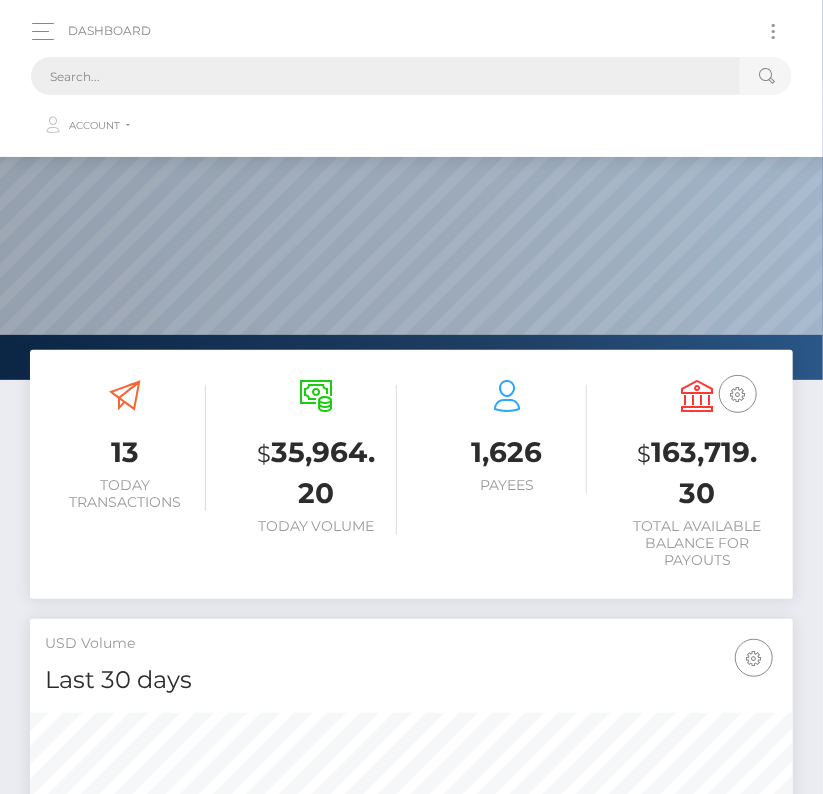 click at bounding box center (385, 76) 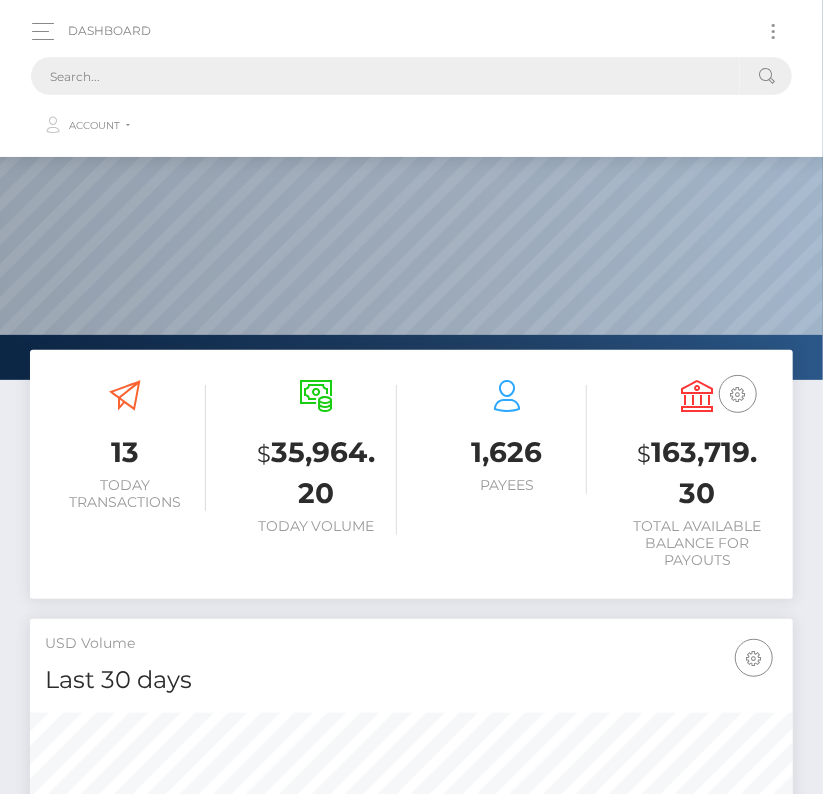 paste on "6996" 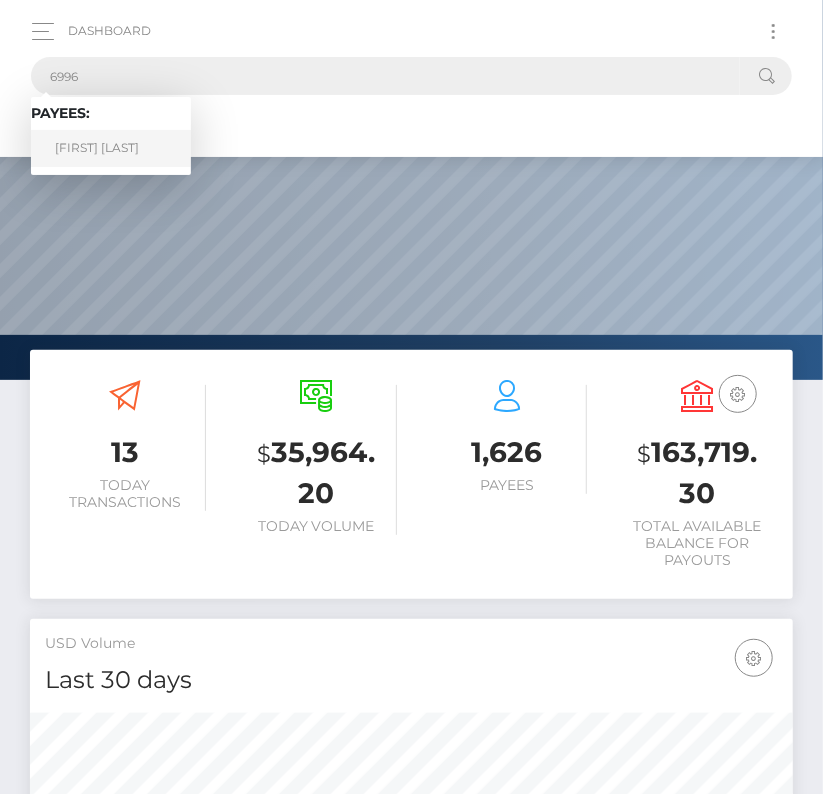 type on "6996" 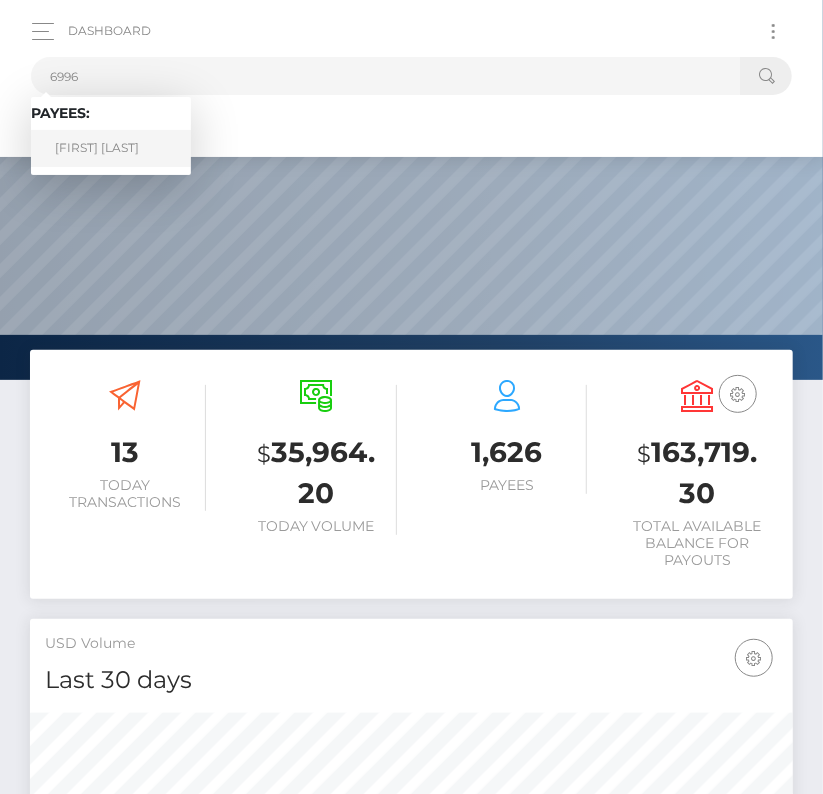 click on "Kevin  Ramos" at bounding box center [111, 148] 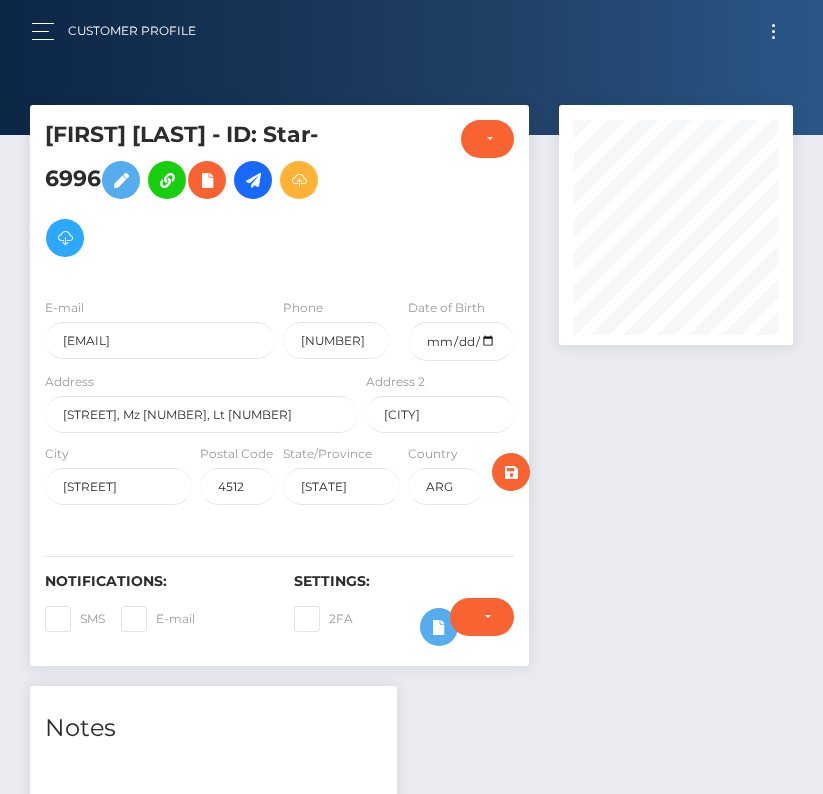 scroll, scrollTop: 0, scrollLeft: 0, axis: both 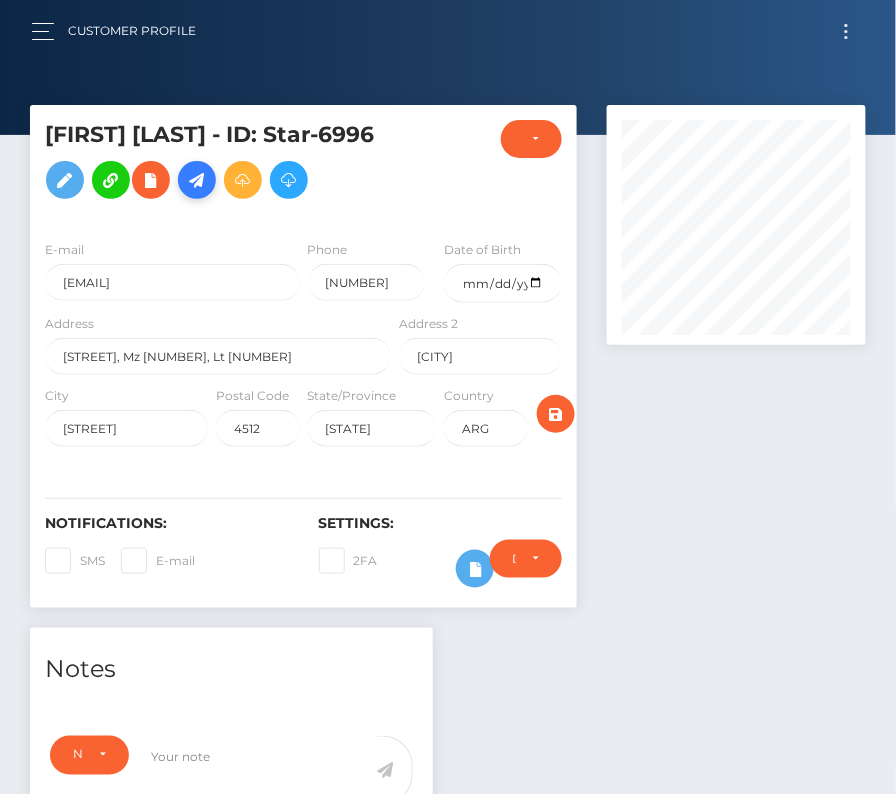 click at bounding box center [197, 180] 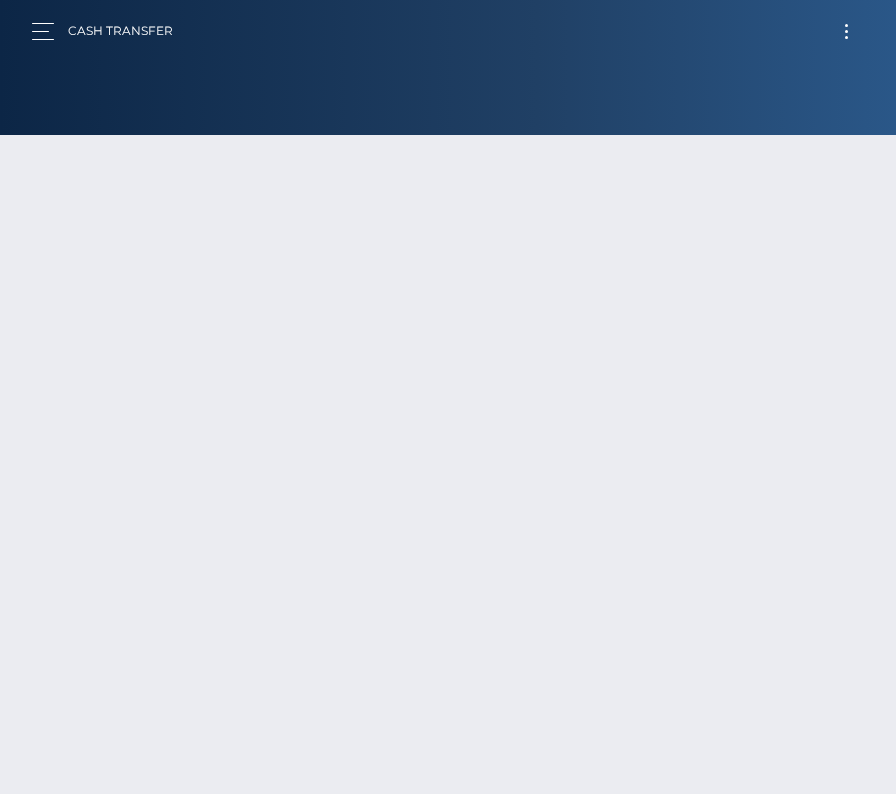 scroll, scrollTop: 0, scrollLeft: 0, axis: both 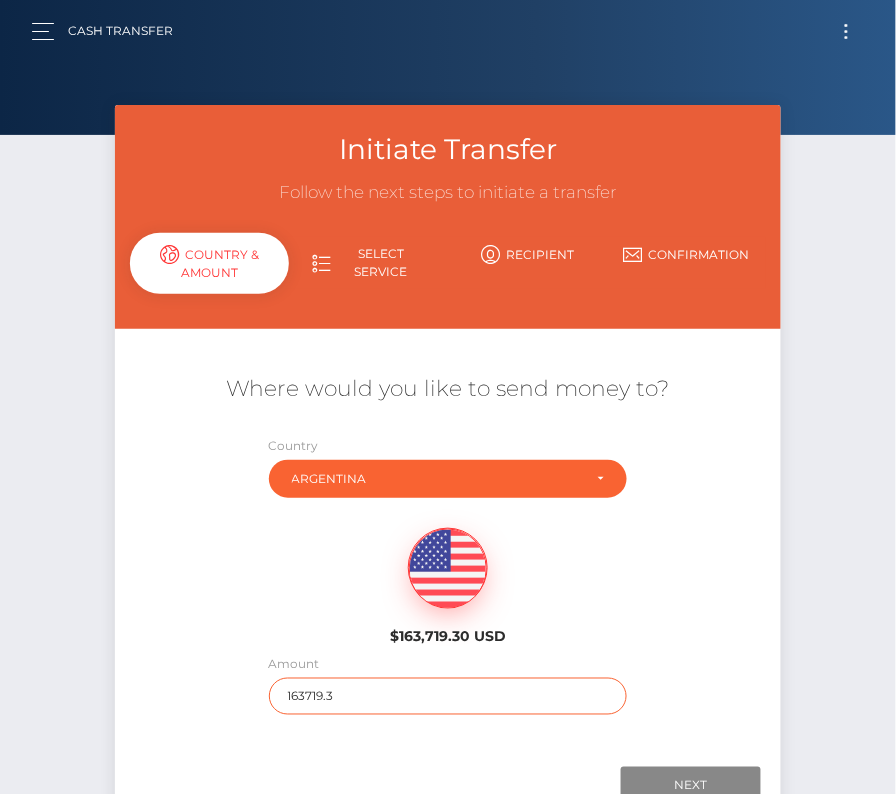 click on "163719.3" at bounding box center [448, 696] 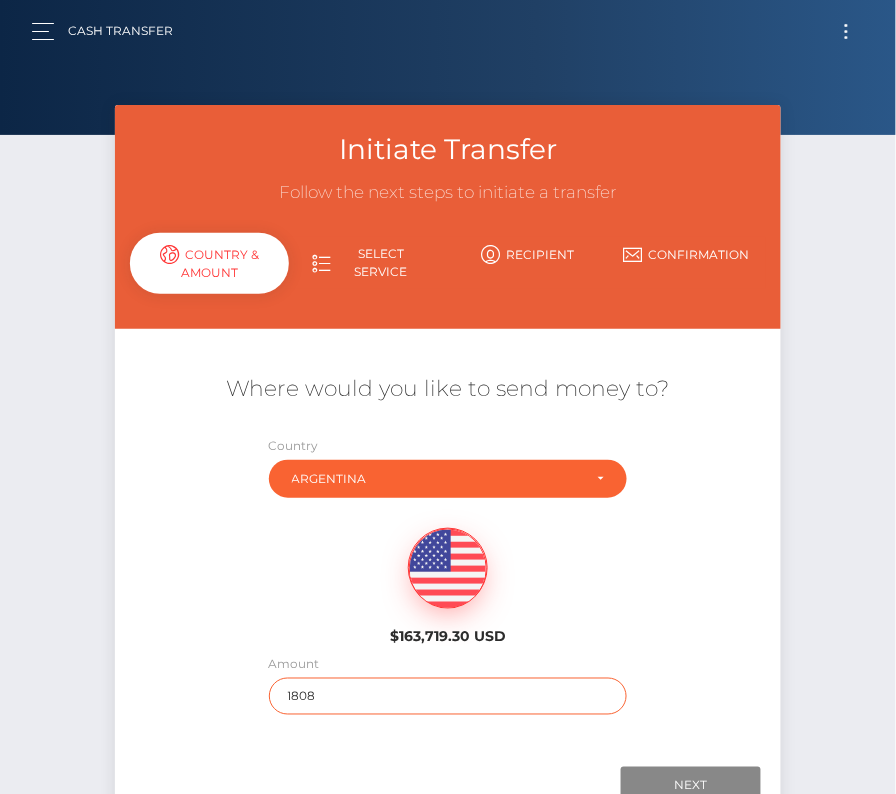 type on "1808" 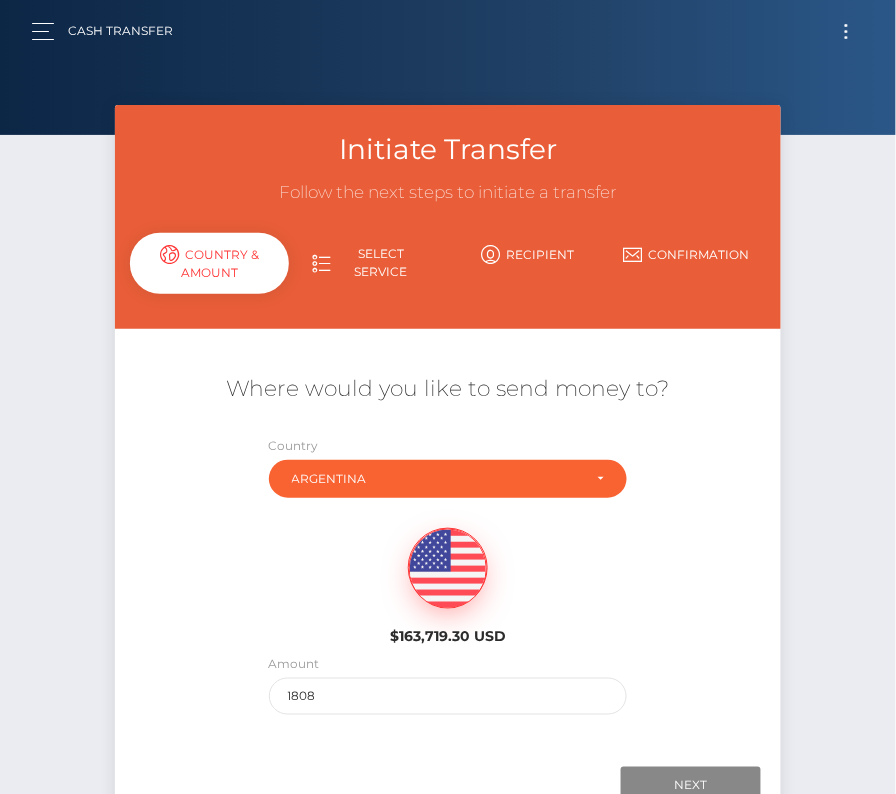 click on "$163,719.30 USD" at bounding box center (448, 580) 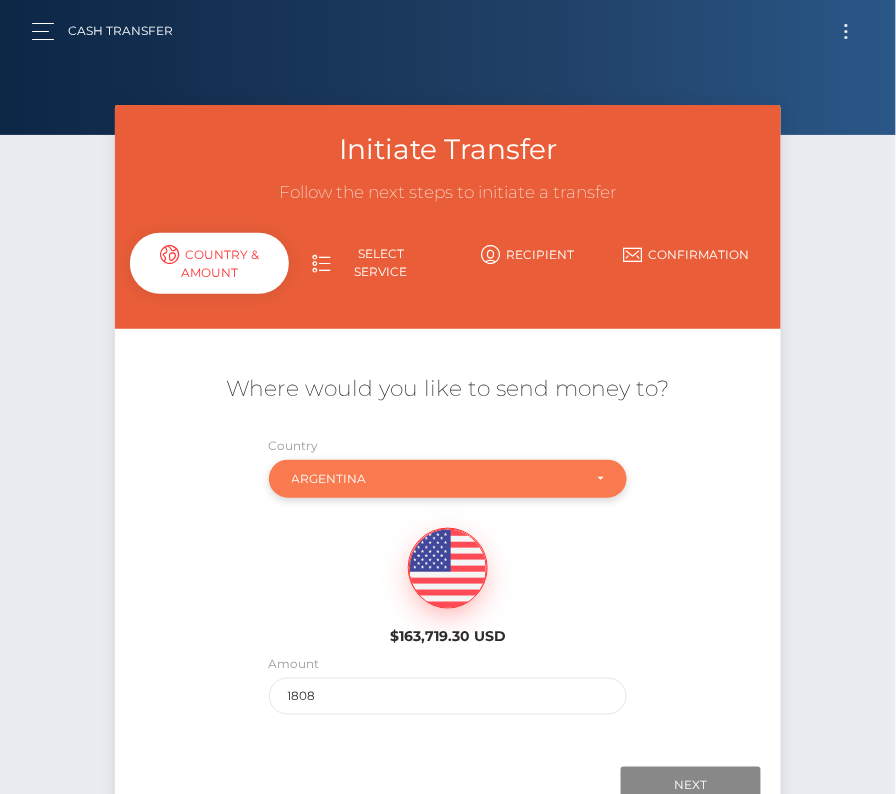 click on "Argentina" at bounding box center [448, 479] 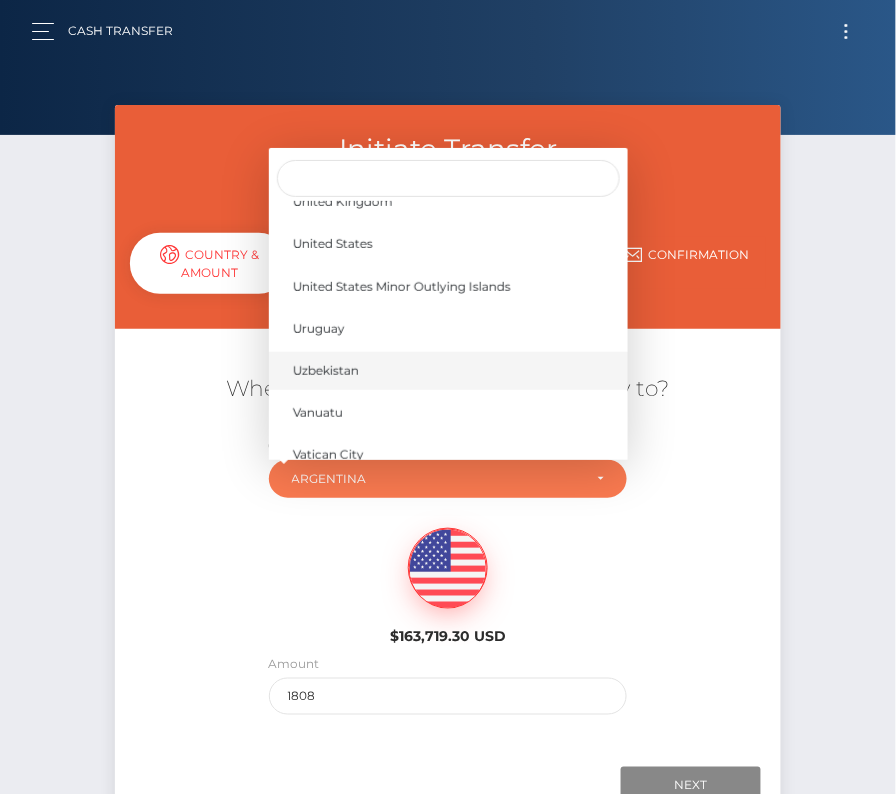 scroll, scrollTop: 9580, scrollLeft: 0, axis: vertical 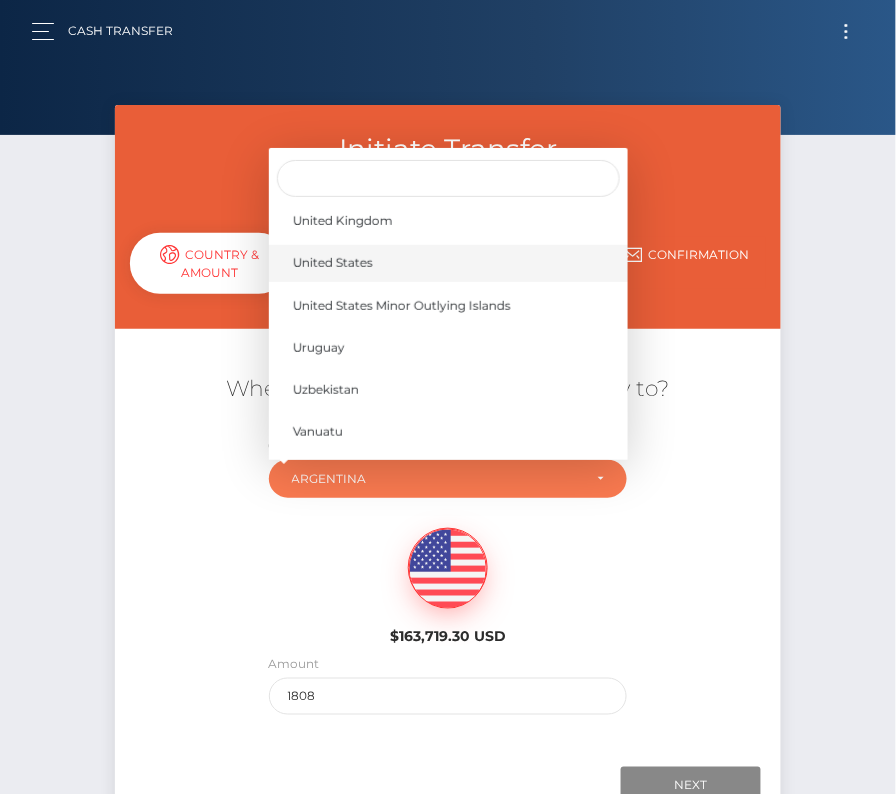 click on "United States" at bounding box center [333, 263] 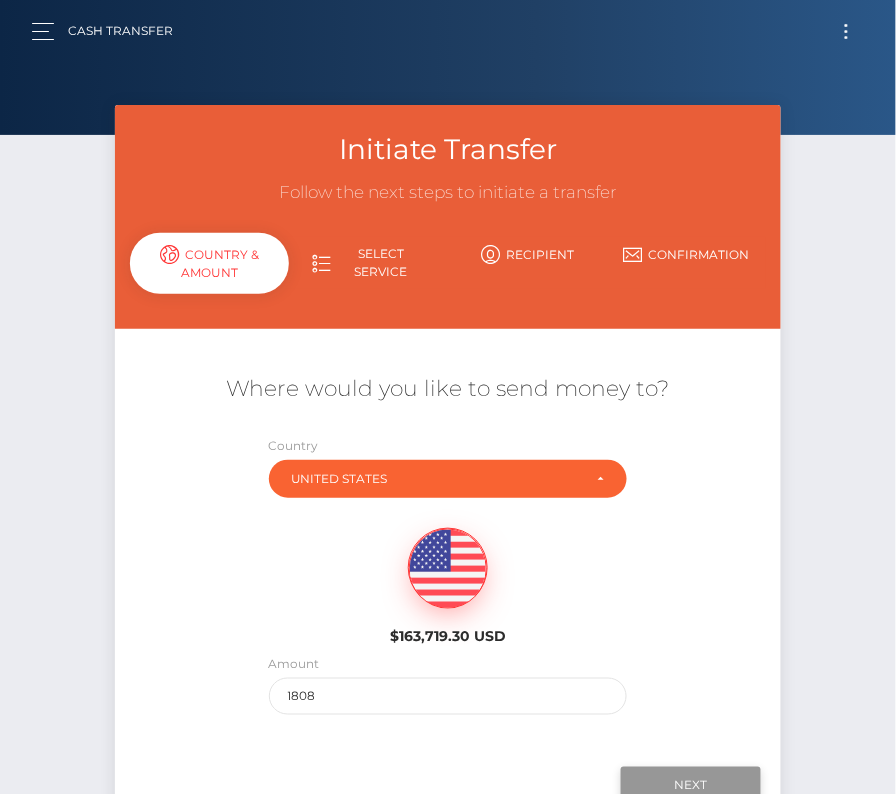 click on "Next" at bounding box center [691, 786] 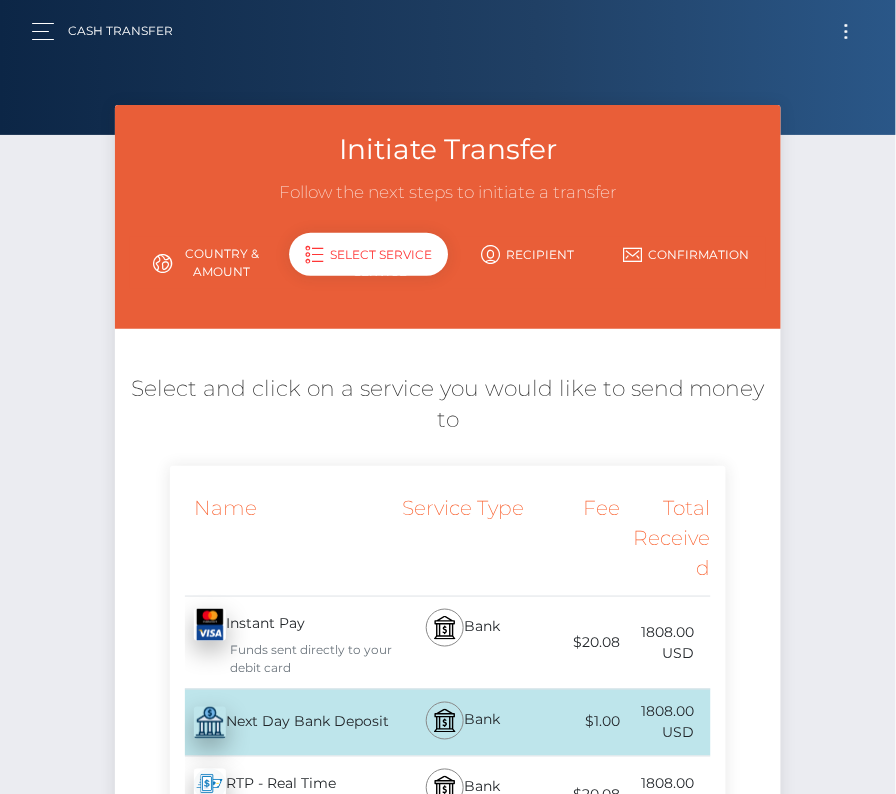 scroll, scrollTop: 8, scrollLeft: 0, axis: vertical 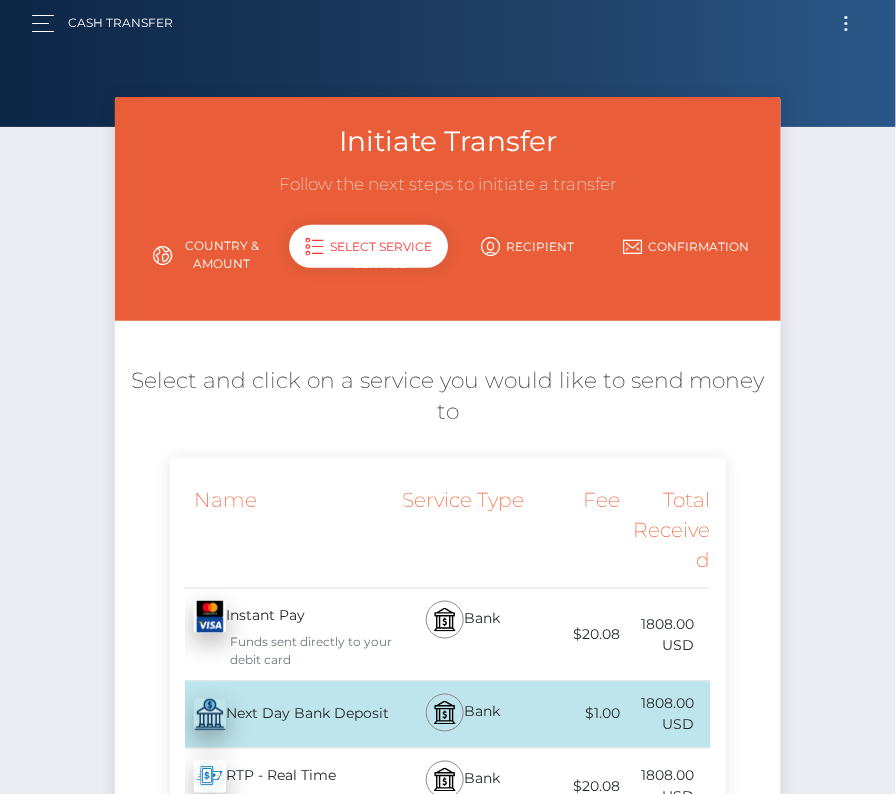 click on "Next Day Bank Deposit  - USD" at bounding box center [282, 715] 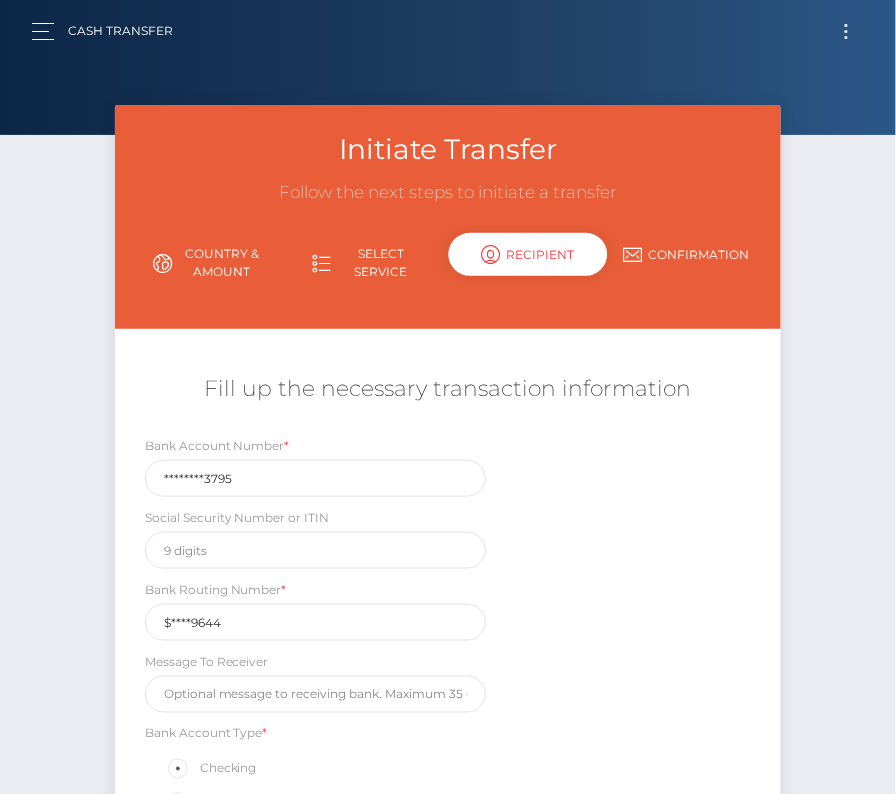 scroll, scrollTop: 103, scrollLeft: 0, axis: vertical 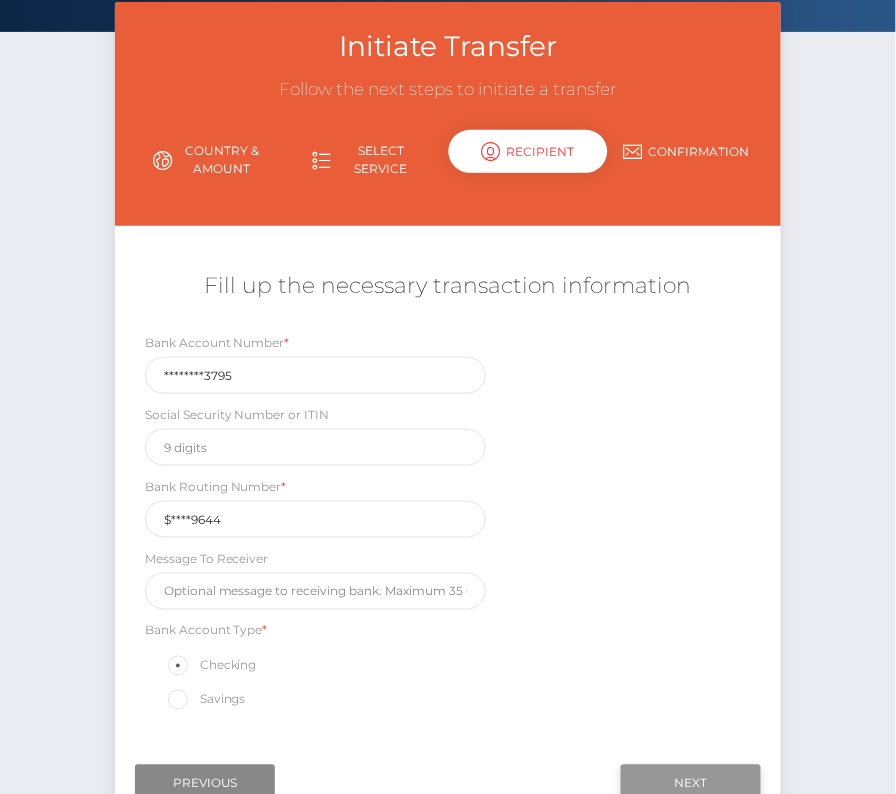 click on "Next" at bounding box center [691, 784] 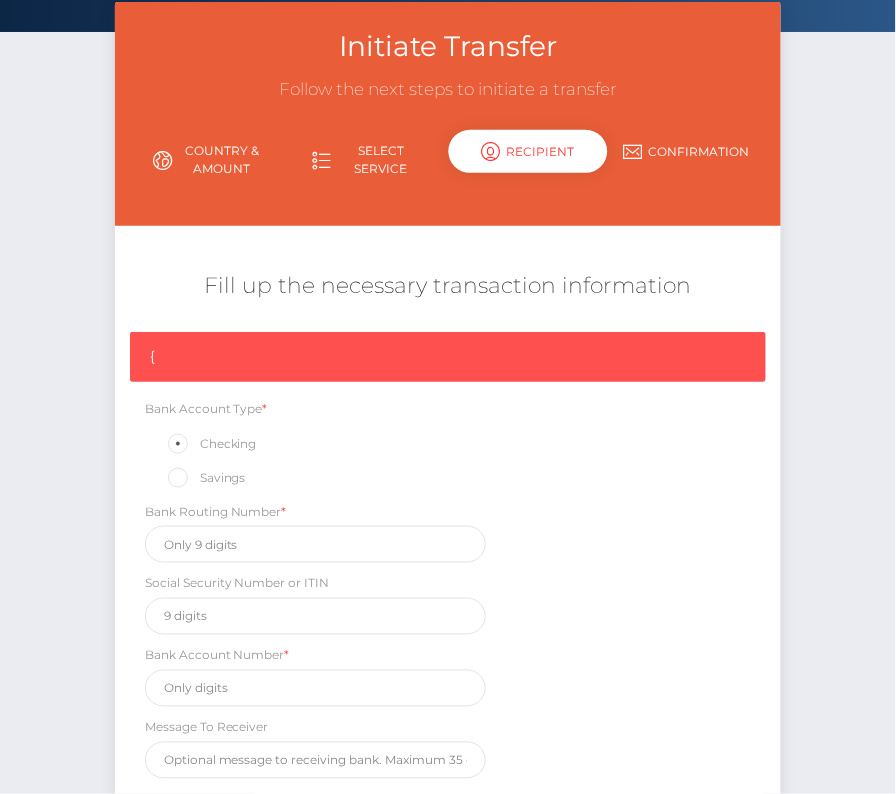 scroll, scrollTop: 301, scrollLeft: 0, axis: vertical 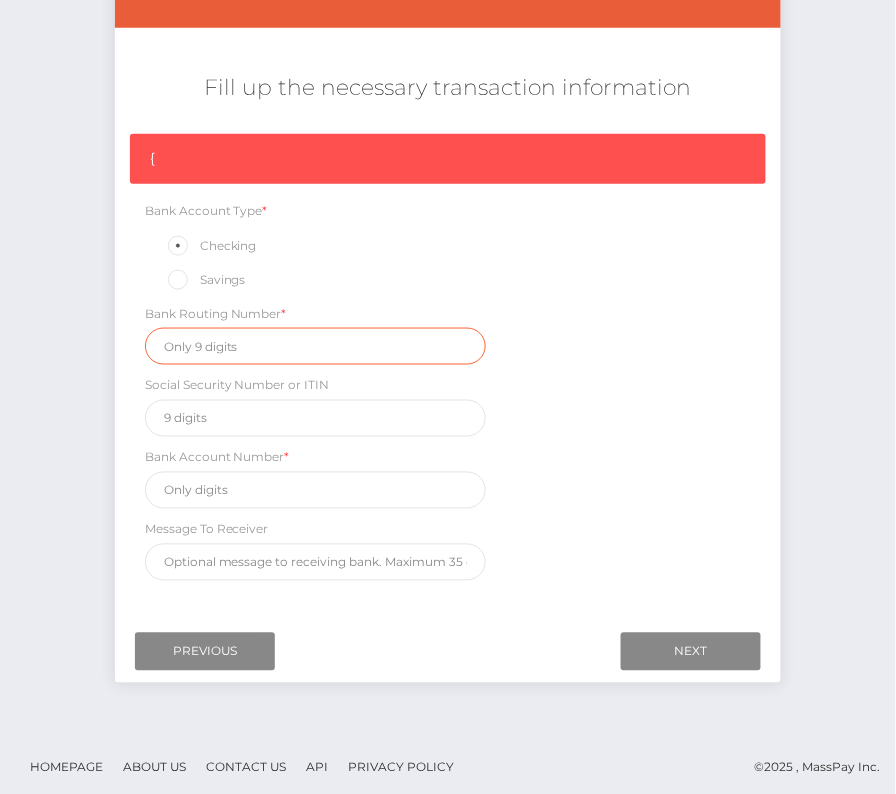 click at bounding box center (315, 346) 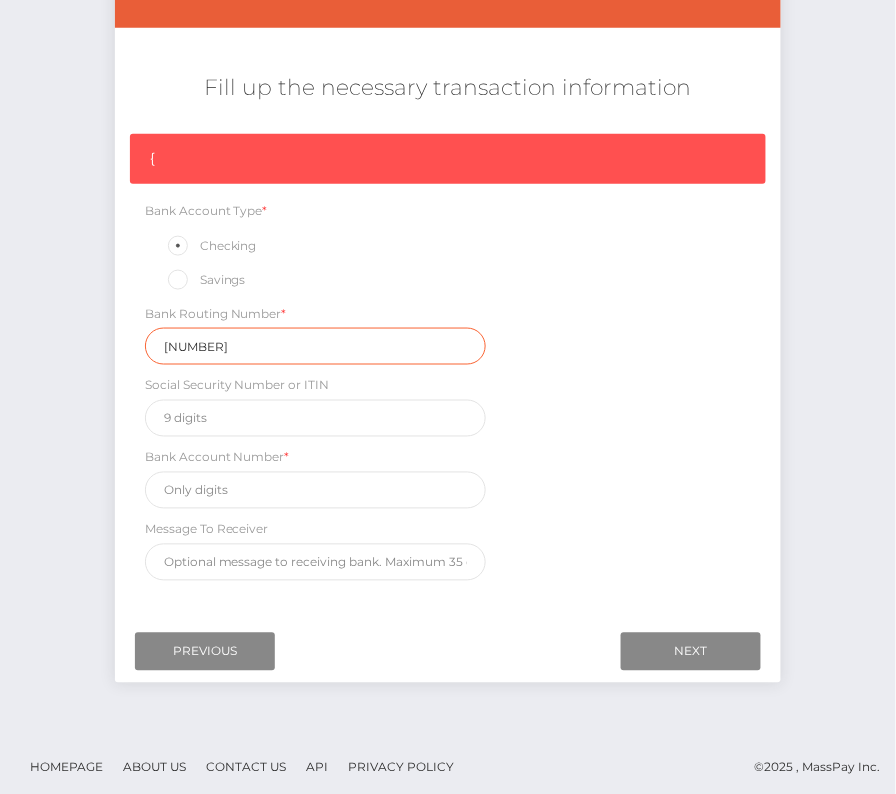 type on "101019644" 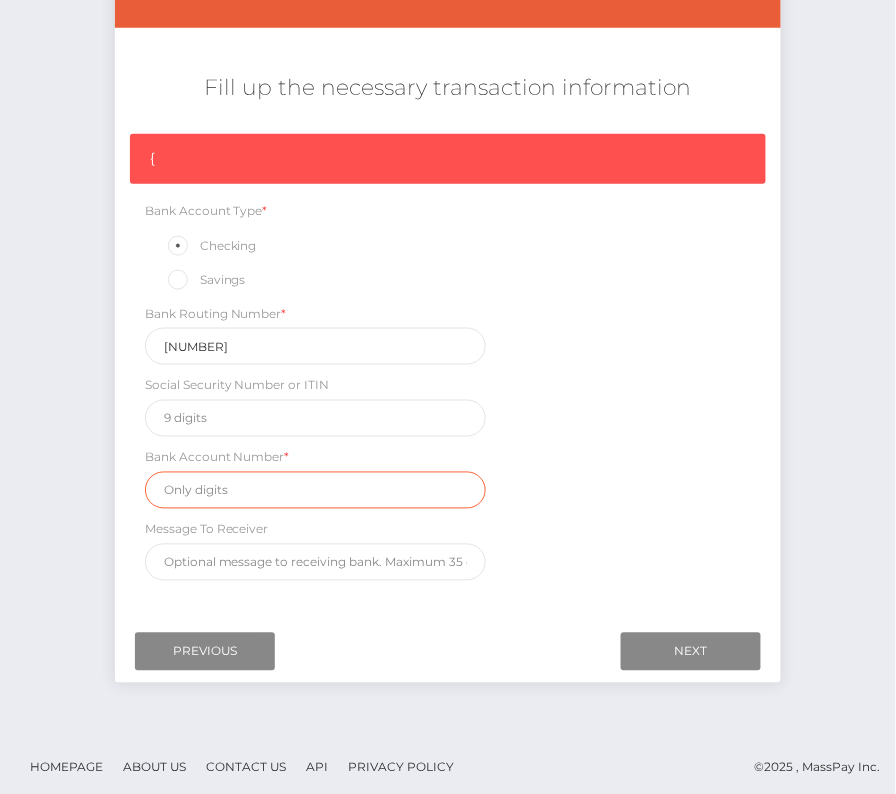 click at bounding box center [315, 490] 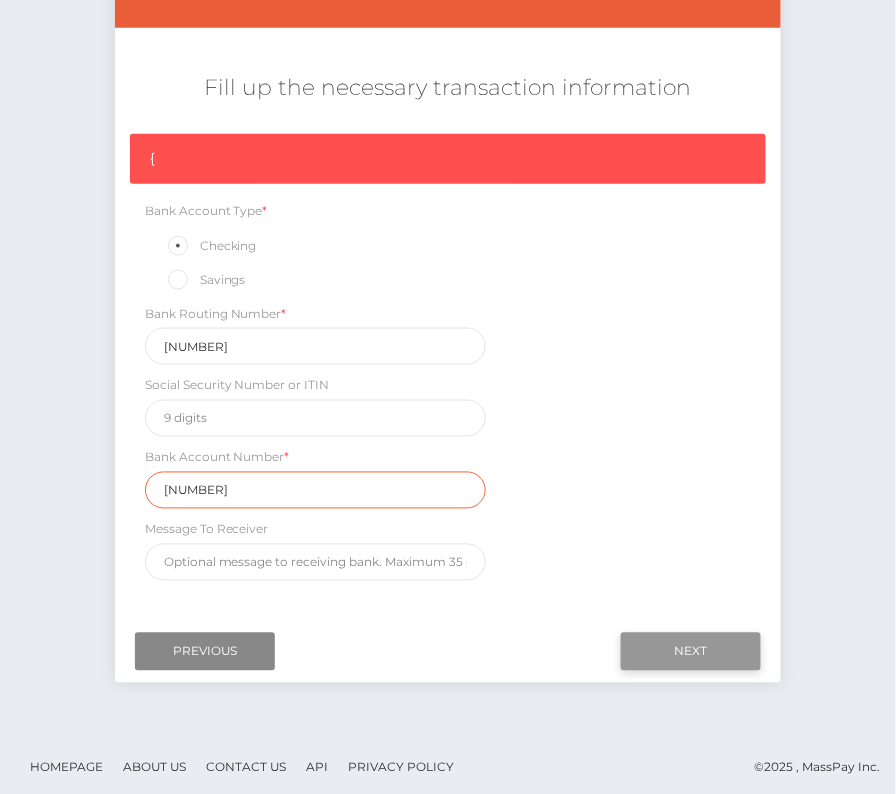 type on "216977113795" 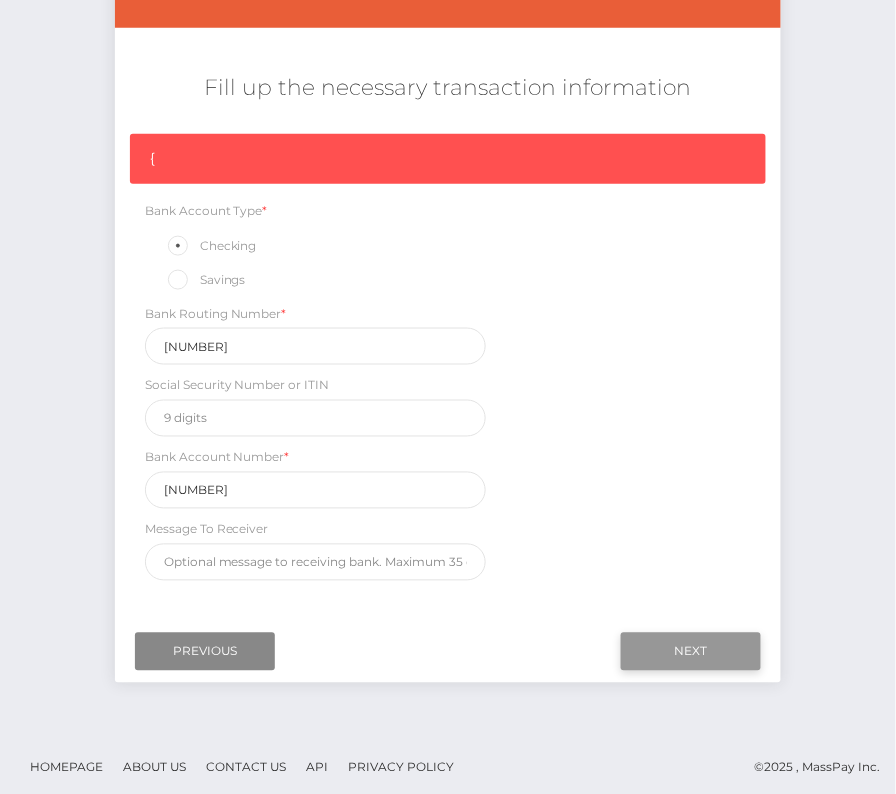 click on "Next" at bounding box center [691, 652] 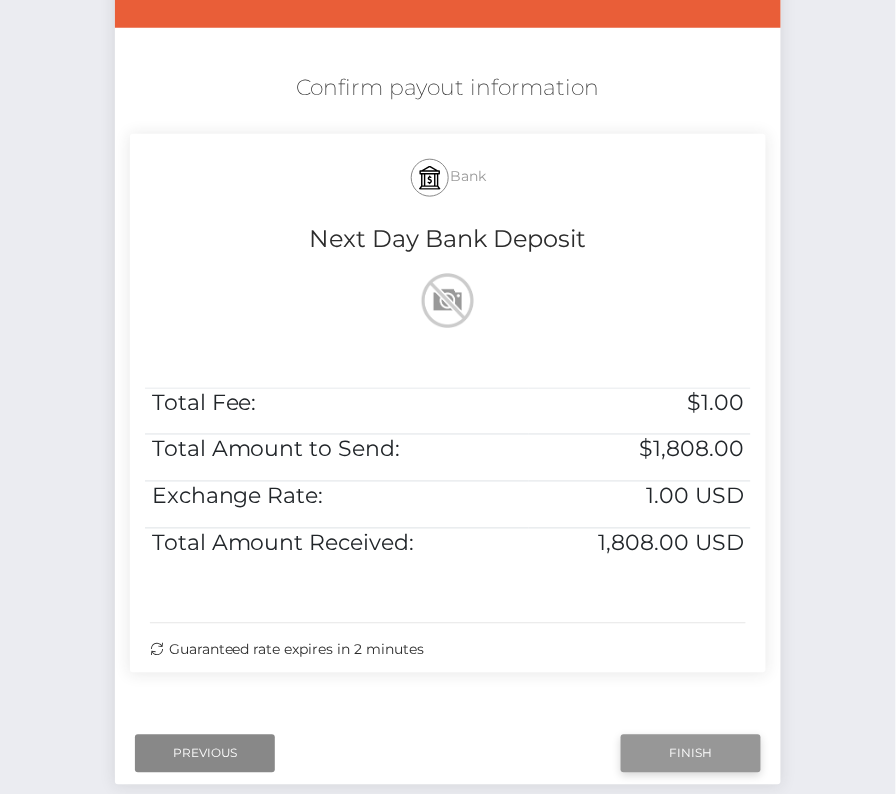 click on "Finish" at bounding box center [691, 754] 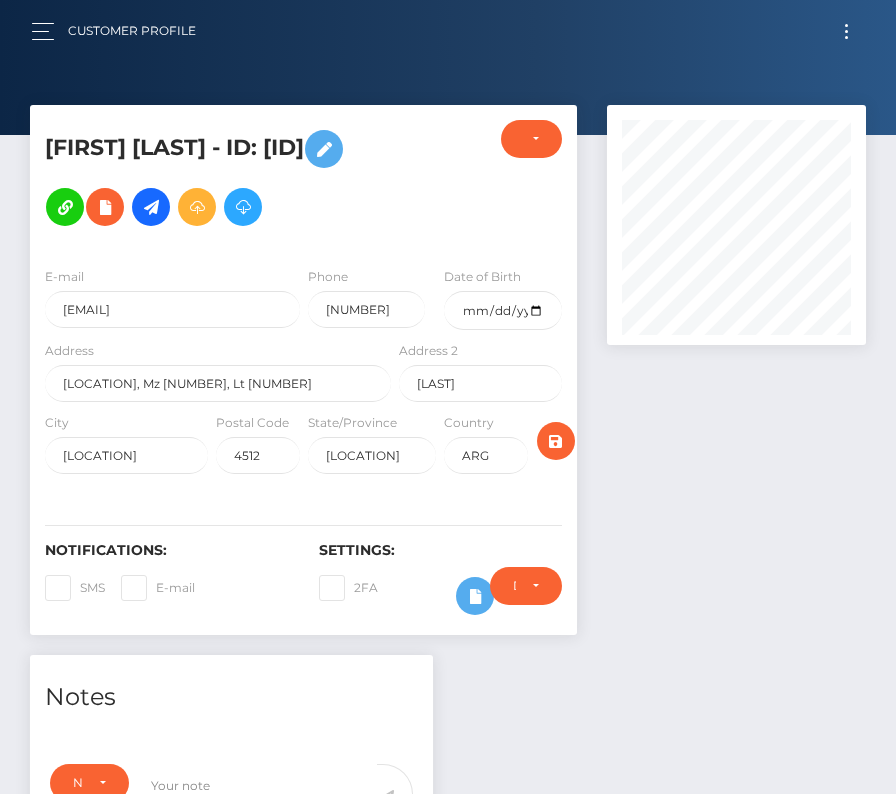 scroll, scrollTop: 0, scrollLeft: 0, axis: both 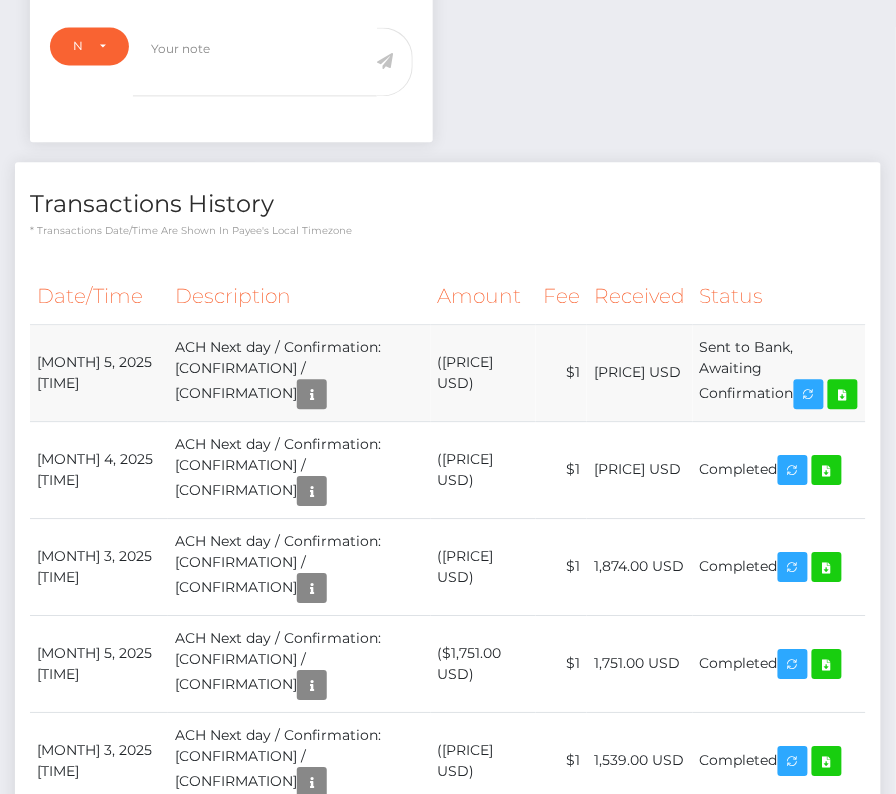 drag, startPoint x: 36, startPoint y: 336, endPoint x: 841, endPoint y: 355, distance: 805.2242 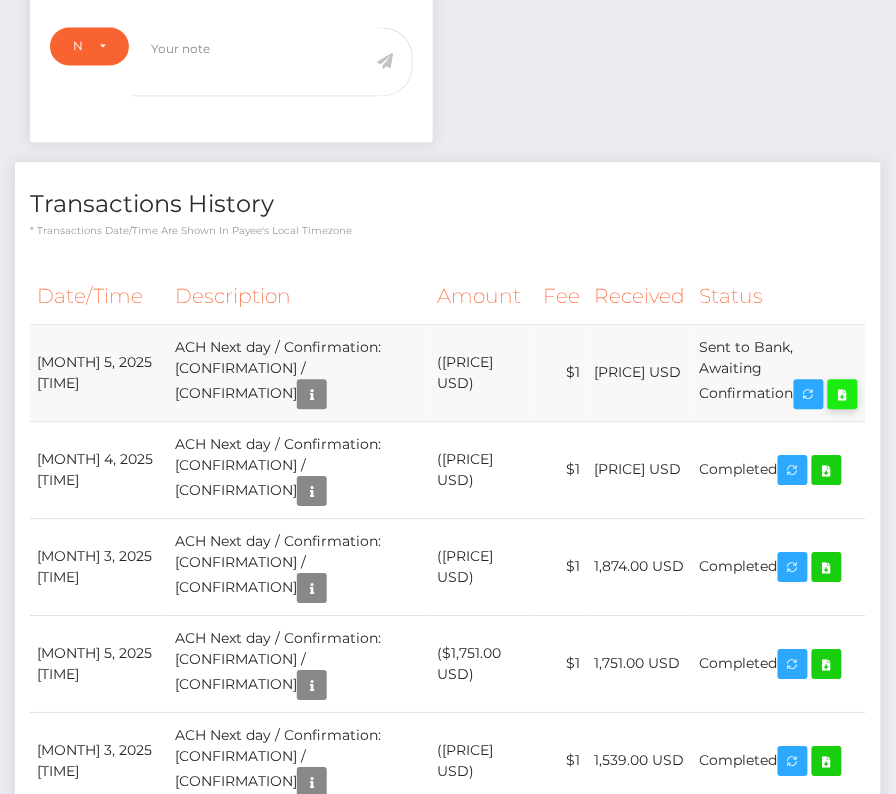 click at bounding box center [843, 394] 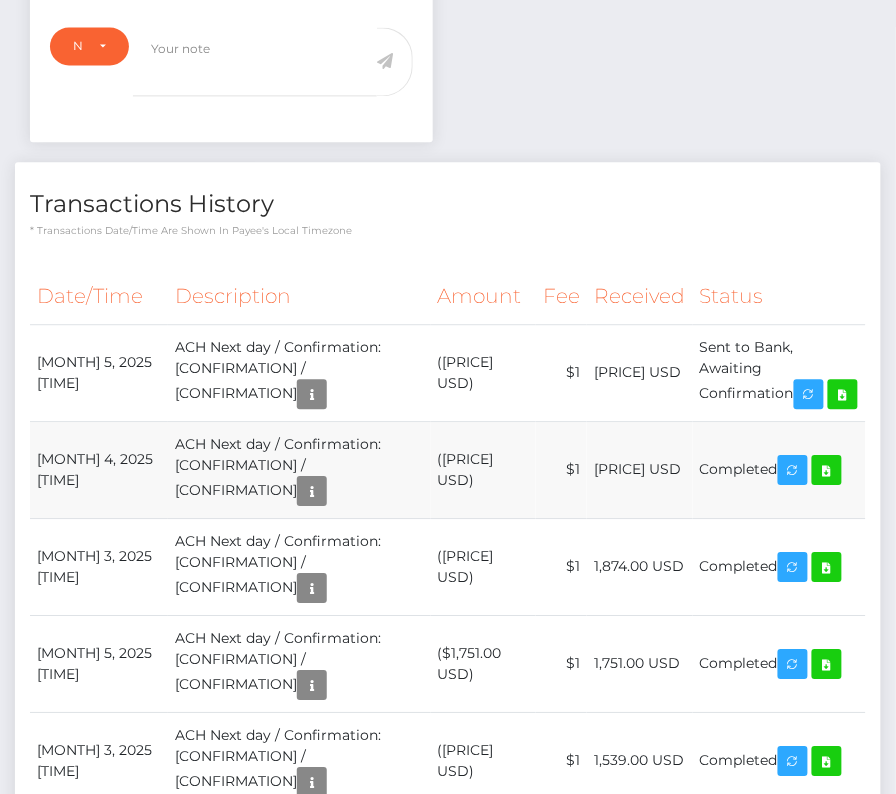 click on "ACH Next day / Confirmation: b22c56f061ac4adaaf2794d3de27cd85 / 6867b406d46ea" at bounding box center [299, 469] 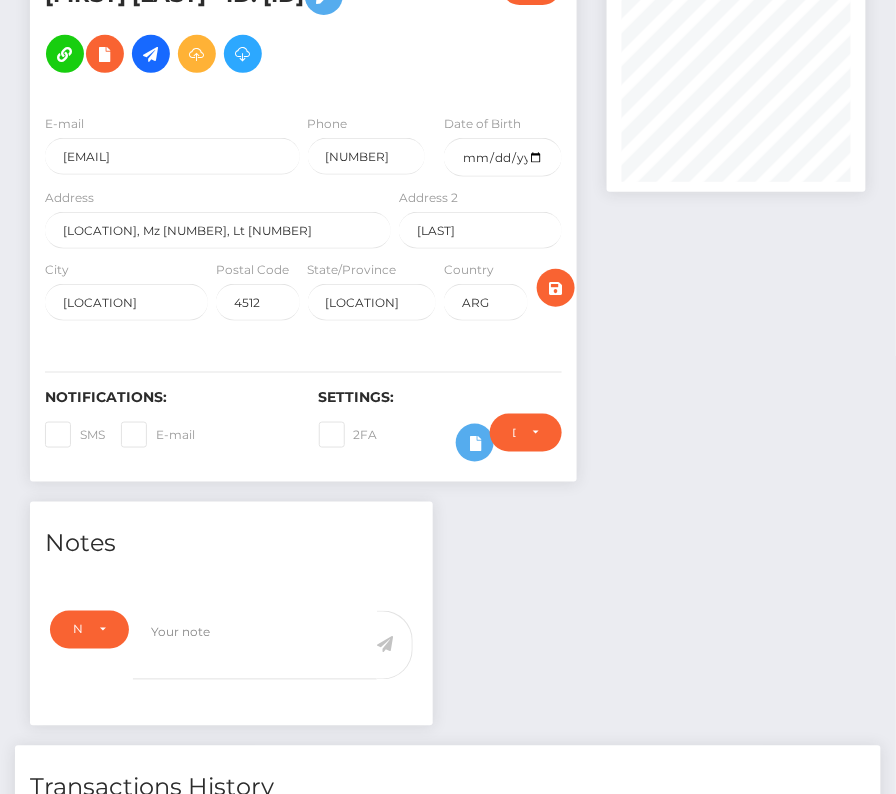 scroll, scrollTop: 0, scrollLeft: 0, axis: both 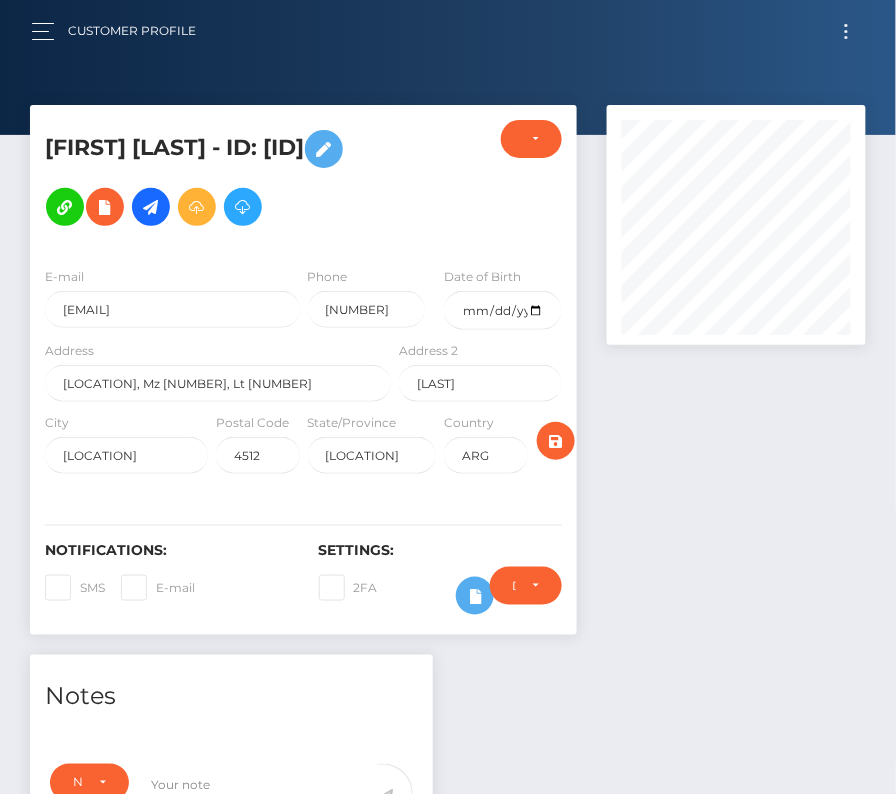 click at bounding box center [846, 31] 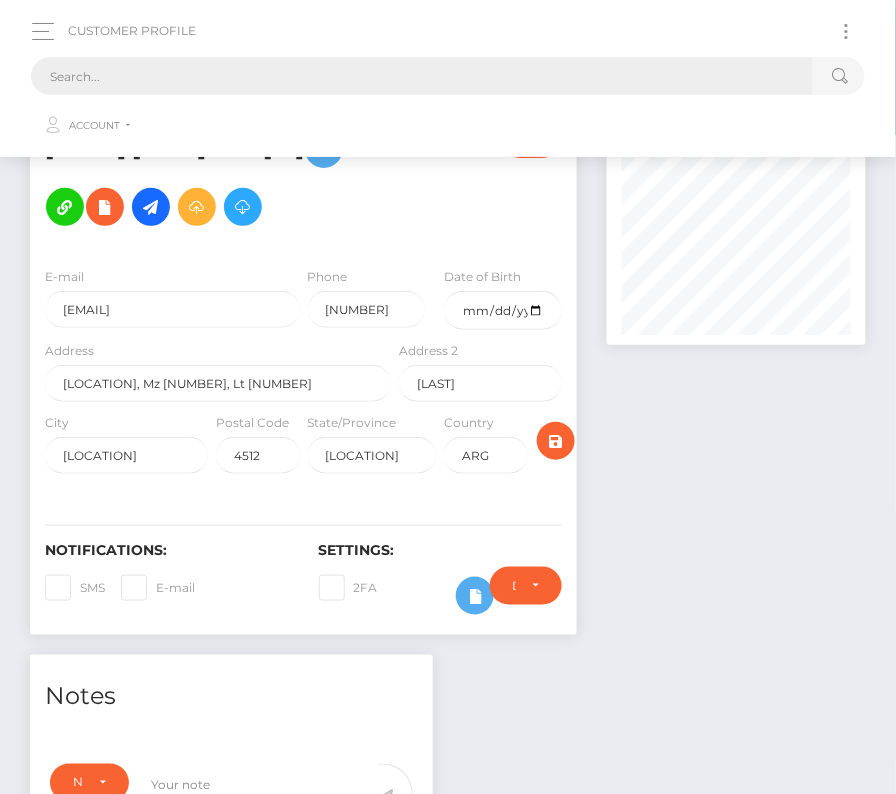 click at bounding box center [422, 76] 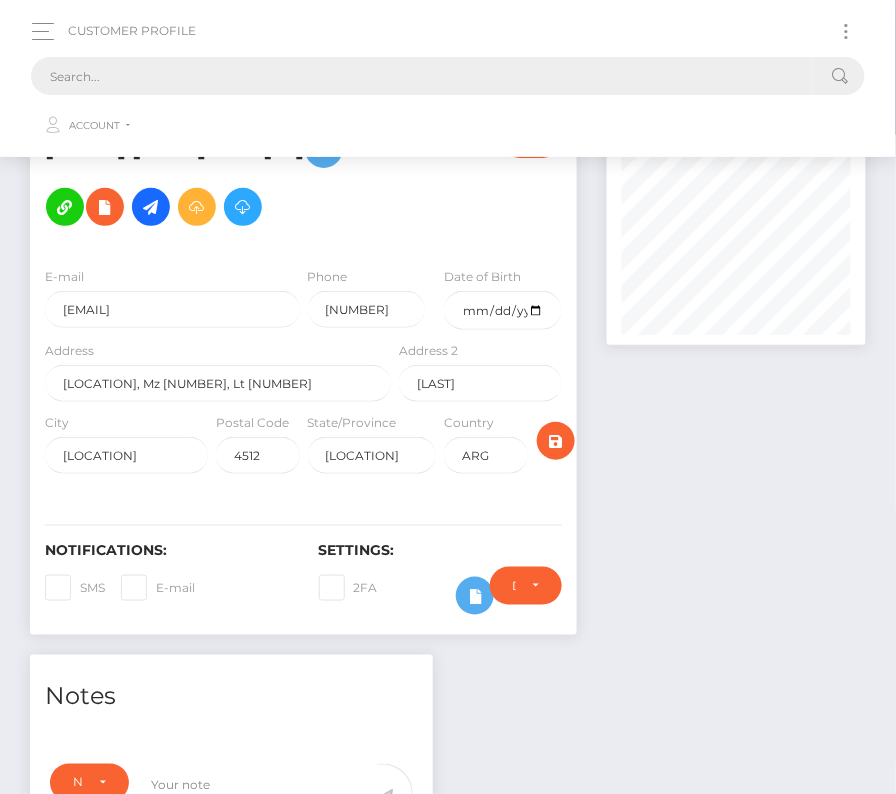 paste on "765279" 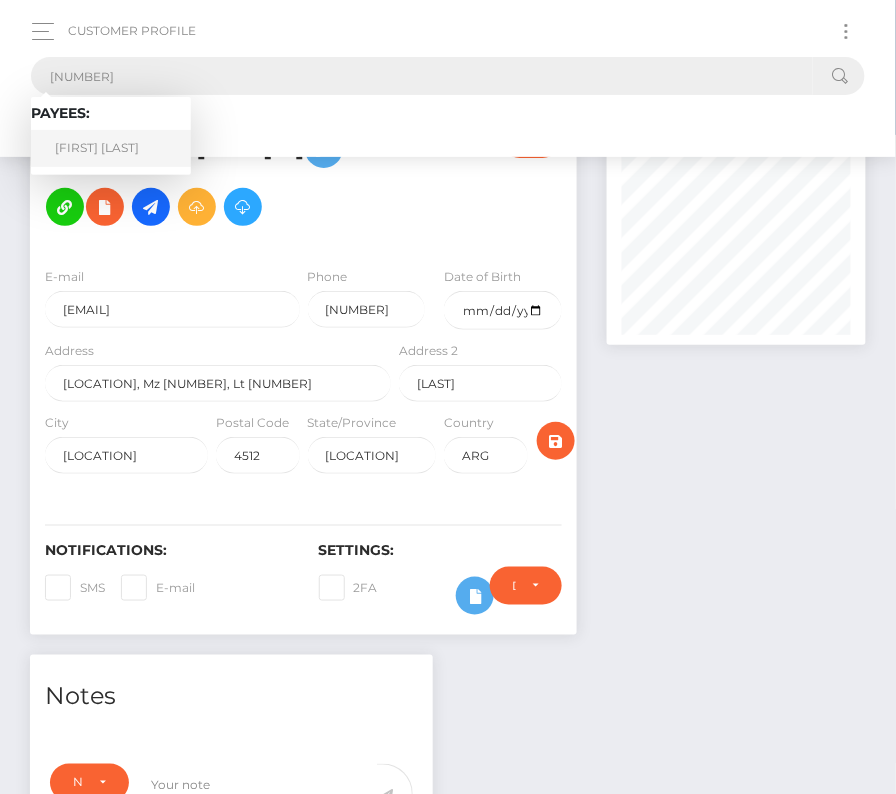 type on "765279" 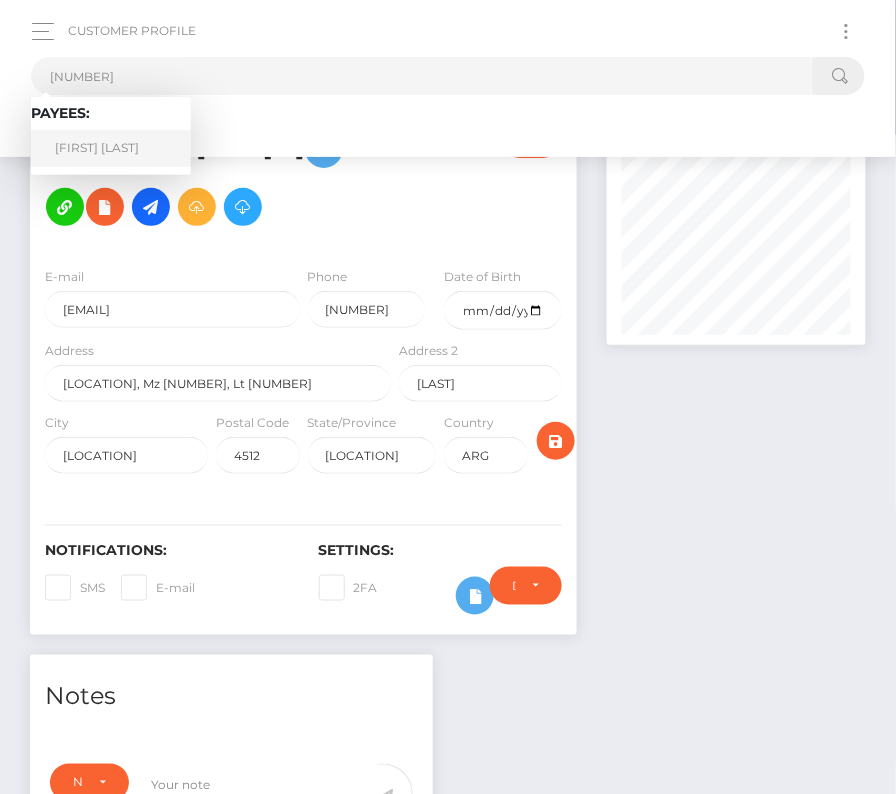 click on "Markus  Ade" at bounding box center [111, 148] 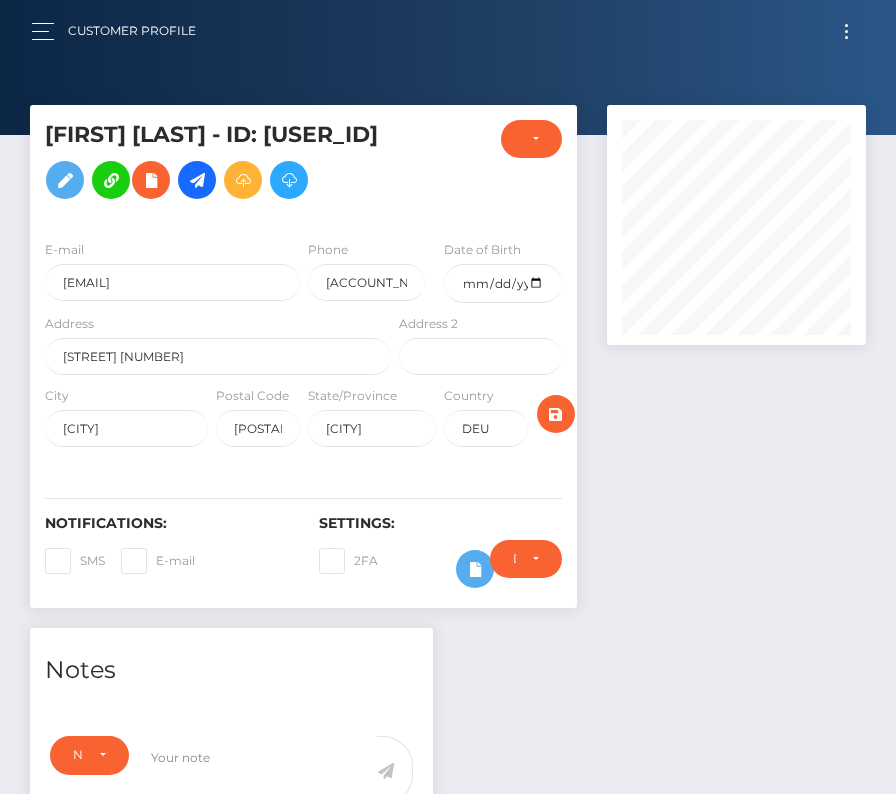scroll, scrollTop: 0, scrollLeft: 0, axis: both 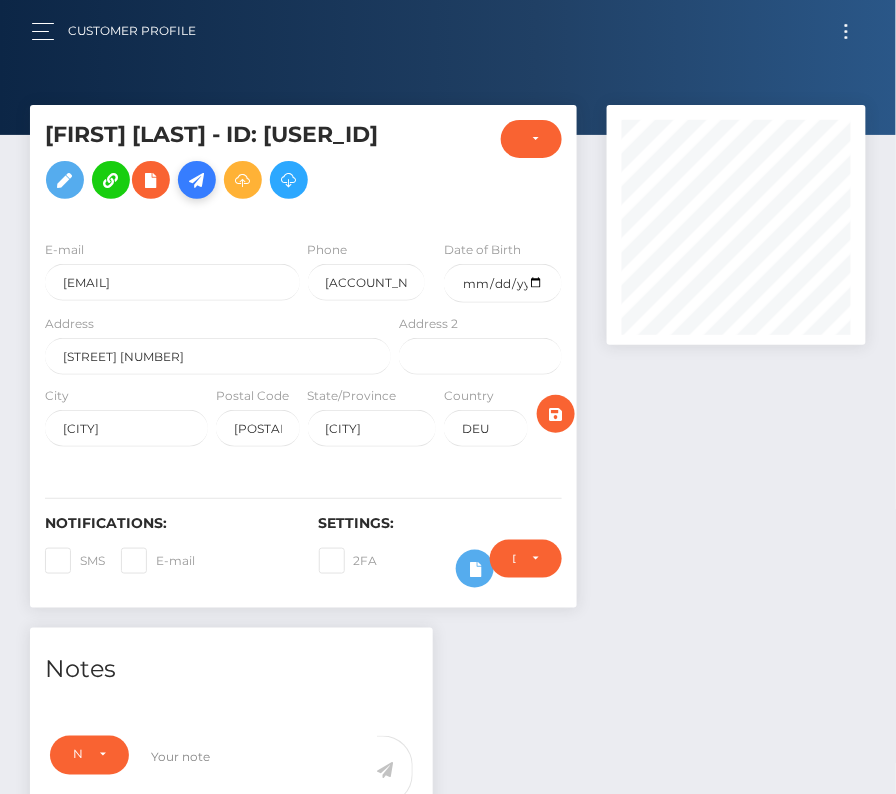 click at bounding box center [197, 180] 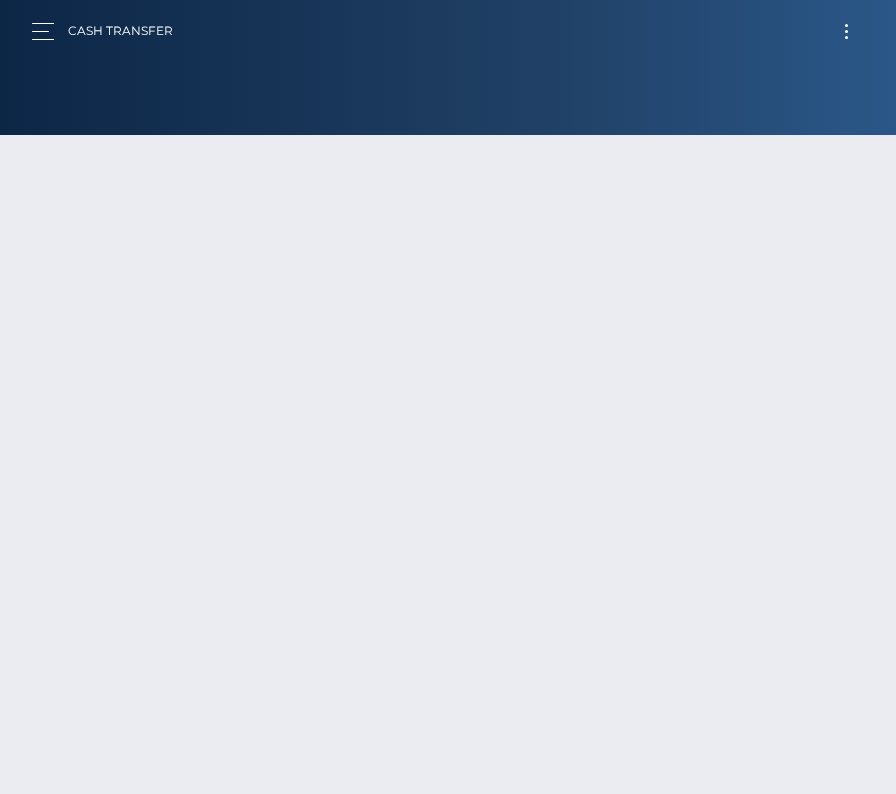 scroll, scrollTop: 0, scrollLeft: 0, axis: both 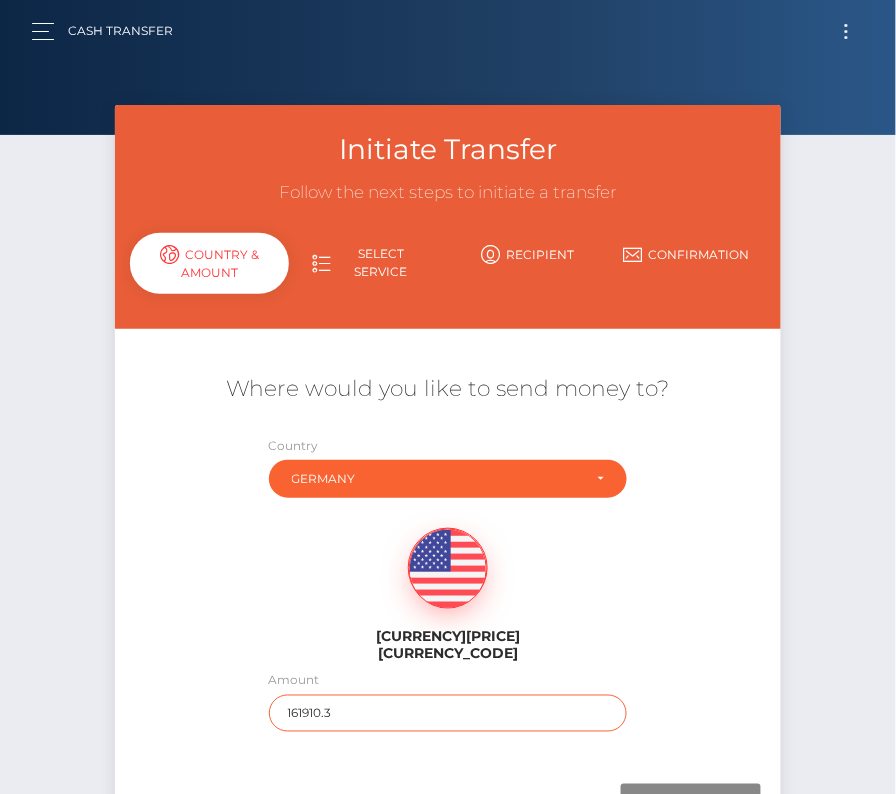 click on "161910.3" at bounding box center (448, 713) 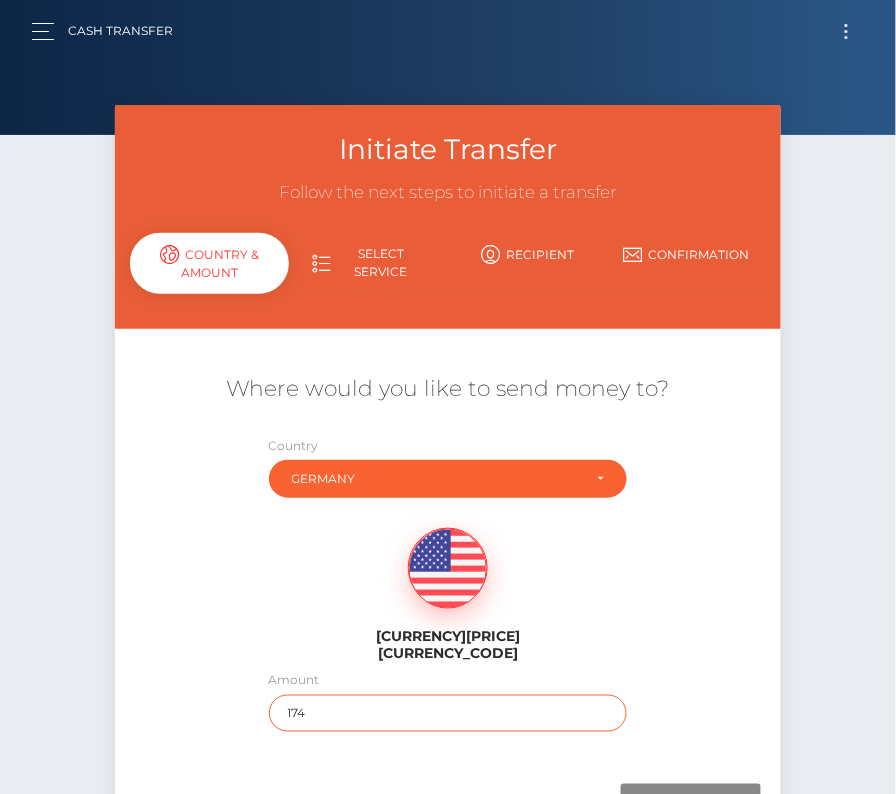 type on "174" 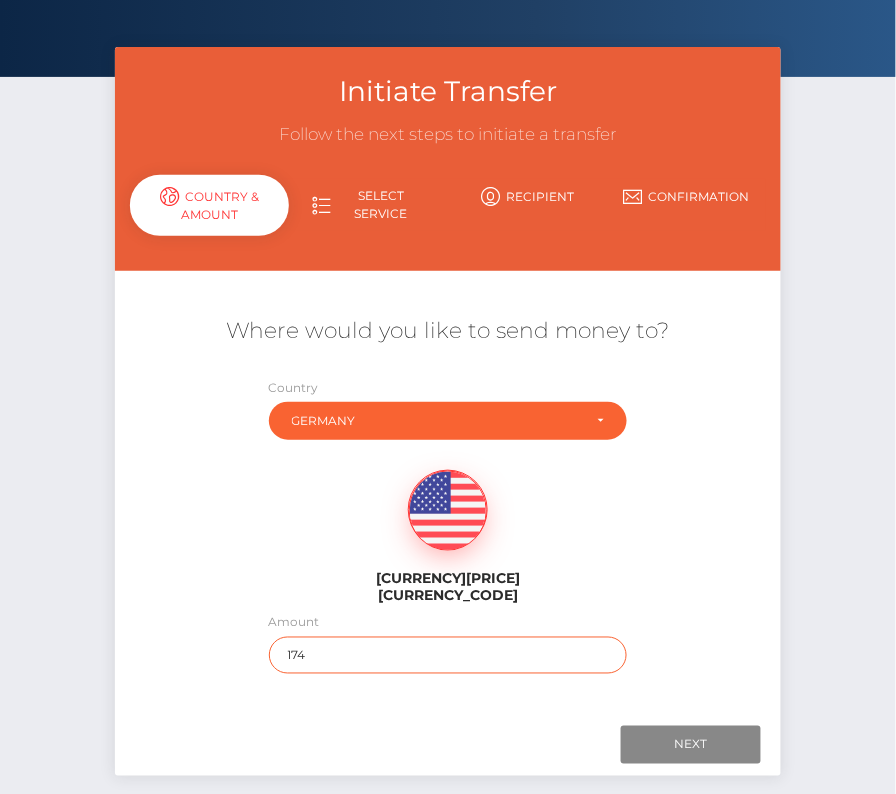 scroll, scrollTop: 124, scrollLeft: 0, axis: vertical 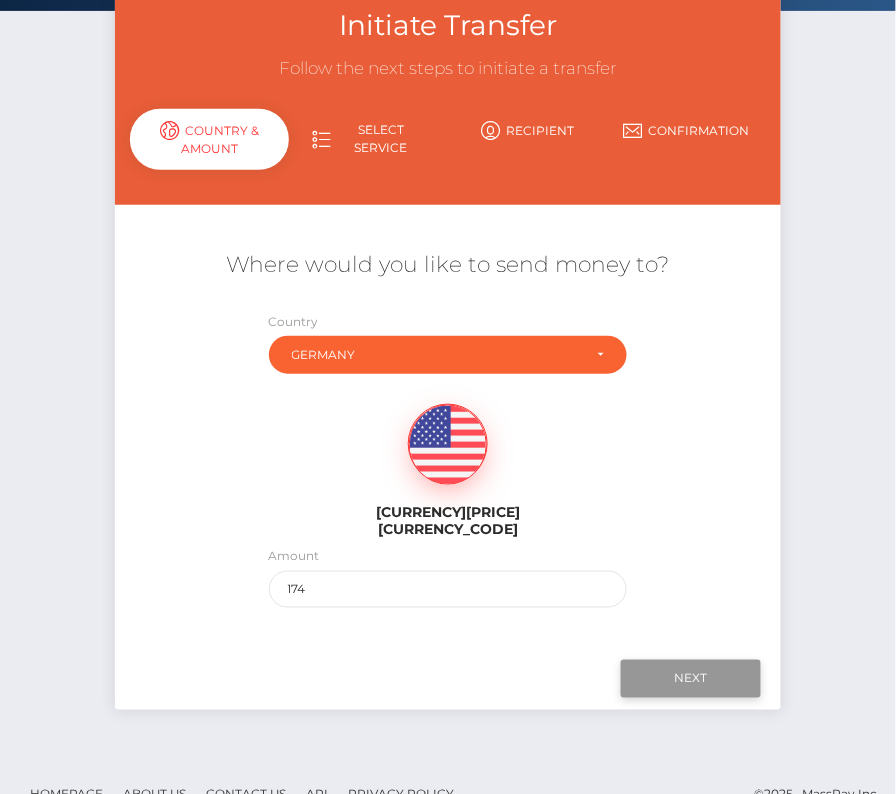 click on "Next" at bounding box center (691, 679) 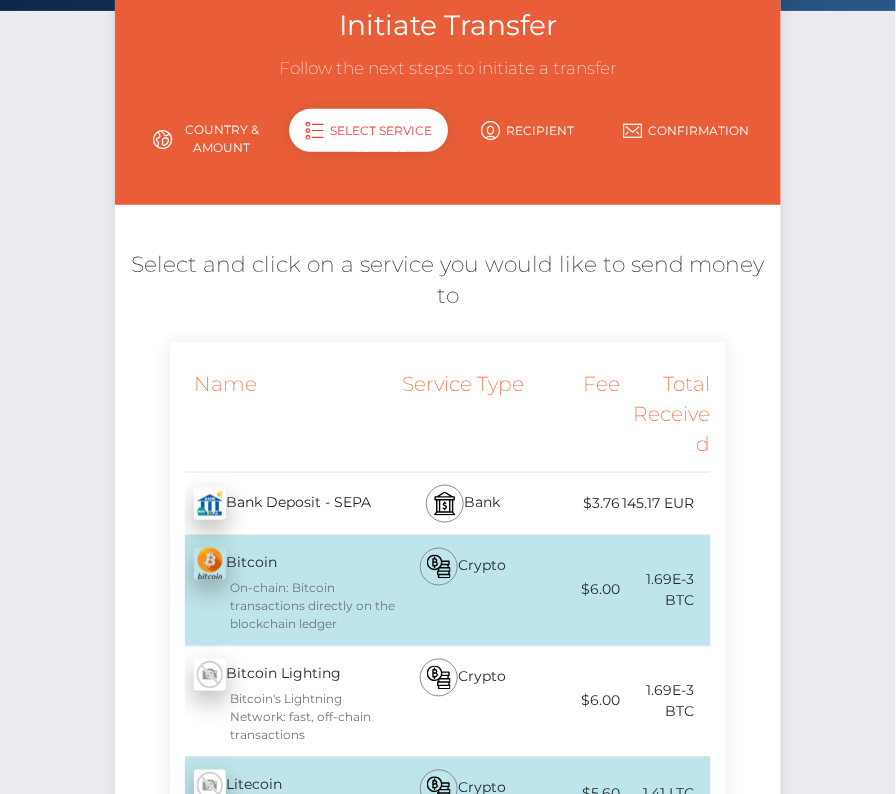 click on "Bank Deposit - SEPA  - EUR" at bounding box center [282, 504] 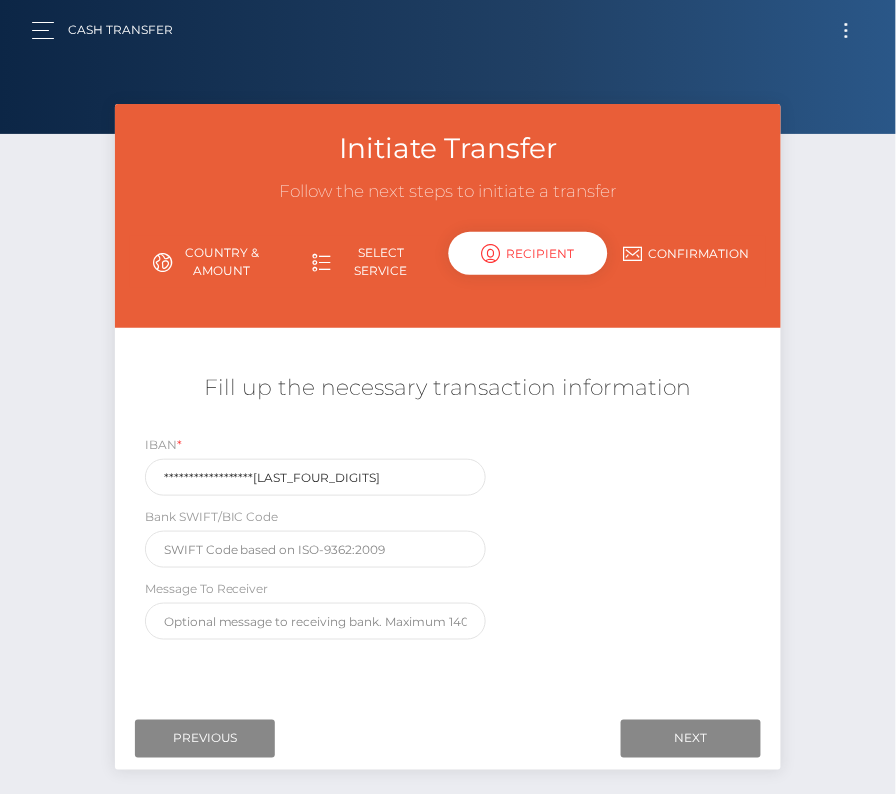 scroll, scrollTop: 0, scrollLeft: 0, axis: both 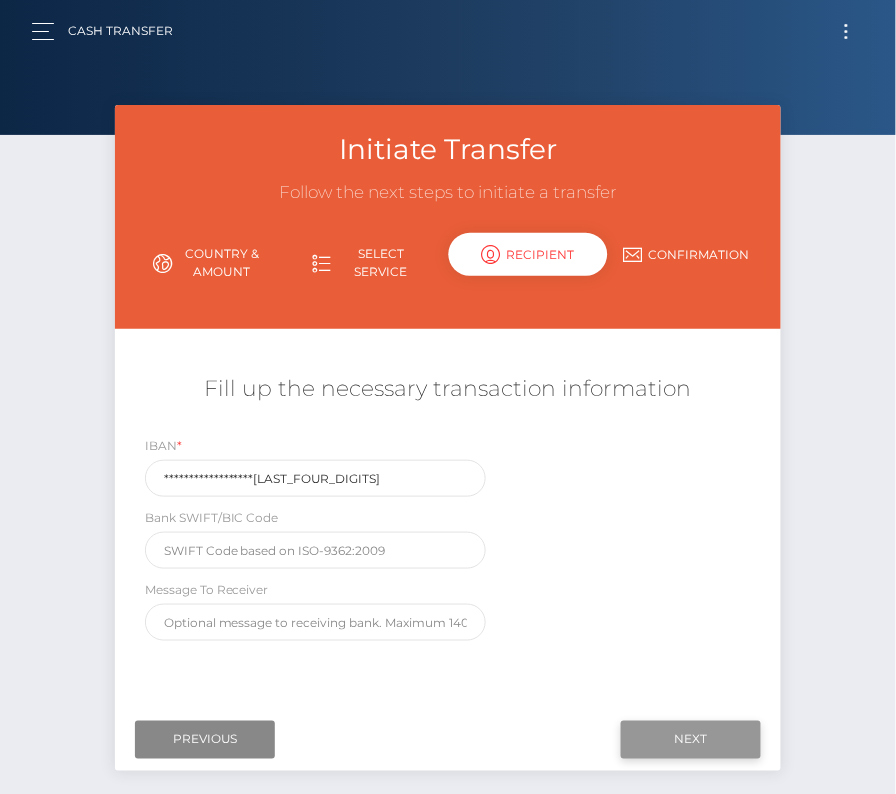 click on "Next" at bounding box center (691, 740) 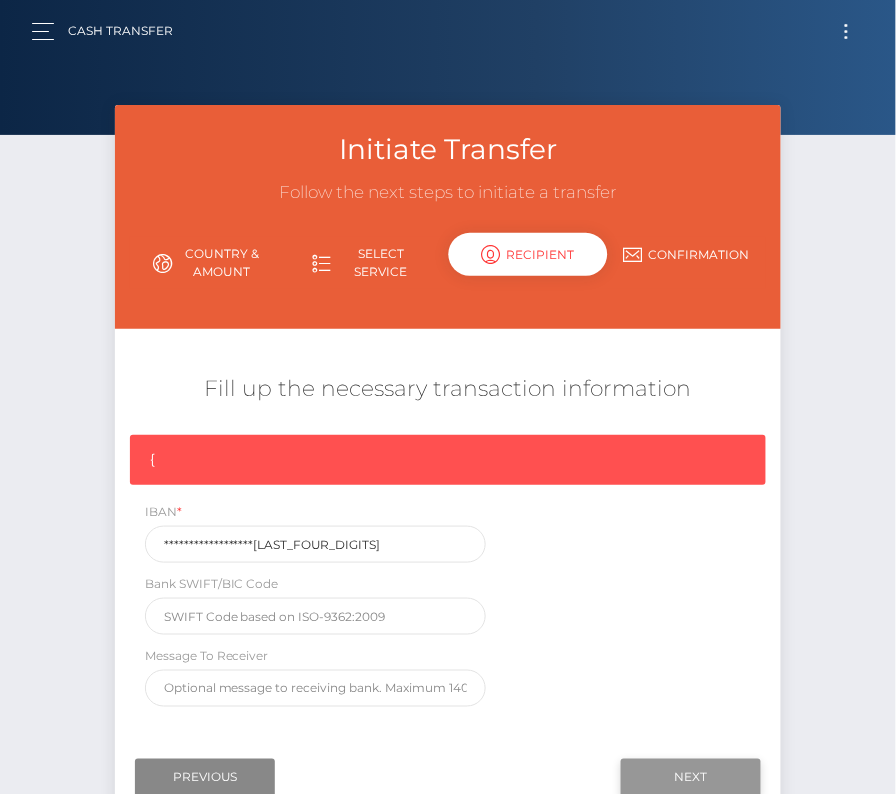 click on "Next" at bounding box center [691, 778] 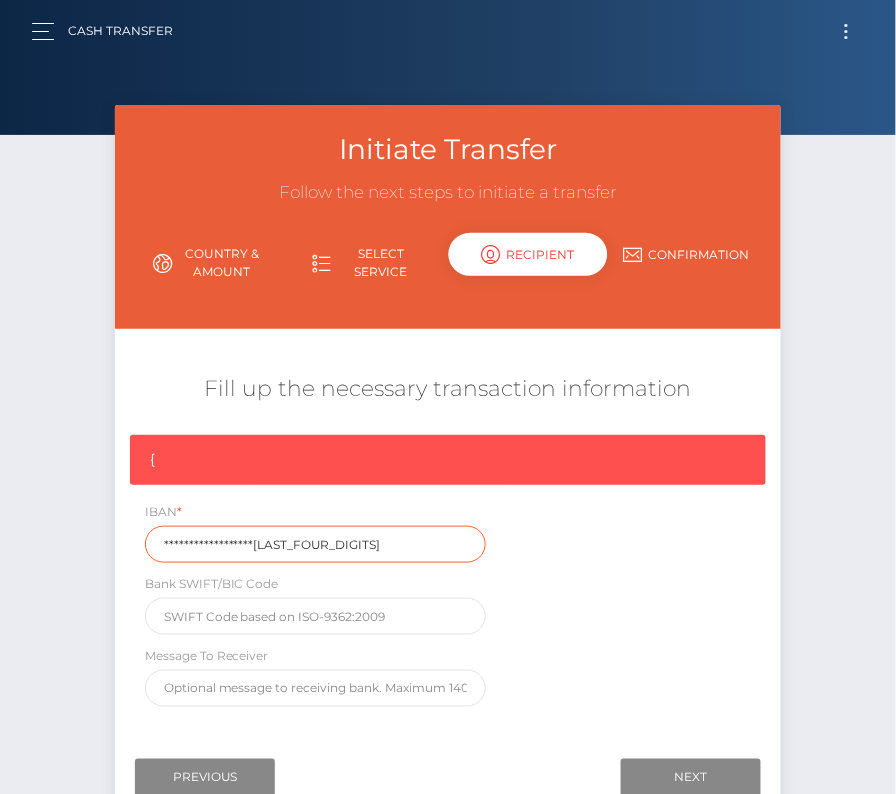 drag, startPoint x: 295, startPoint y: 536, endPoint x: 113, endPoint y: 536, distance: 182 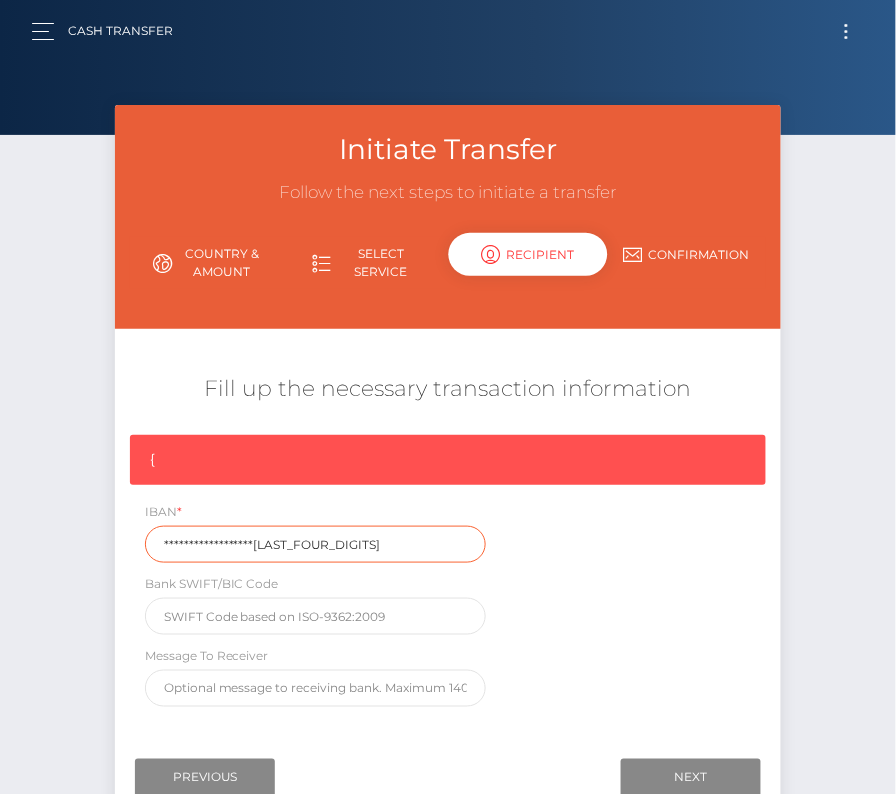 click on "Initiate Transfer
Follow the next steps to initiate a transfer
Country & Amount
Select Service
Recipient
Country  Aruba" at bounding box center (448, 467) 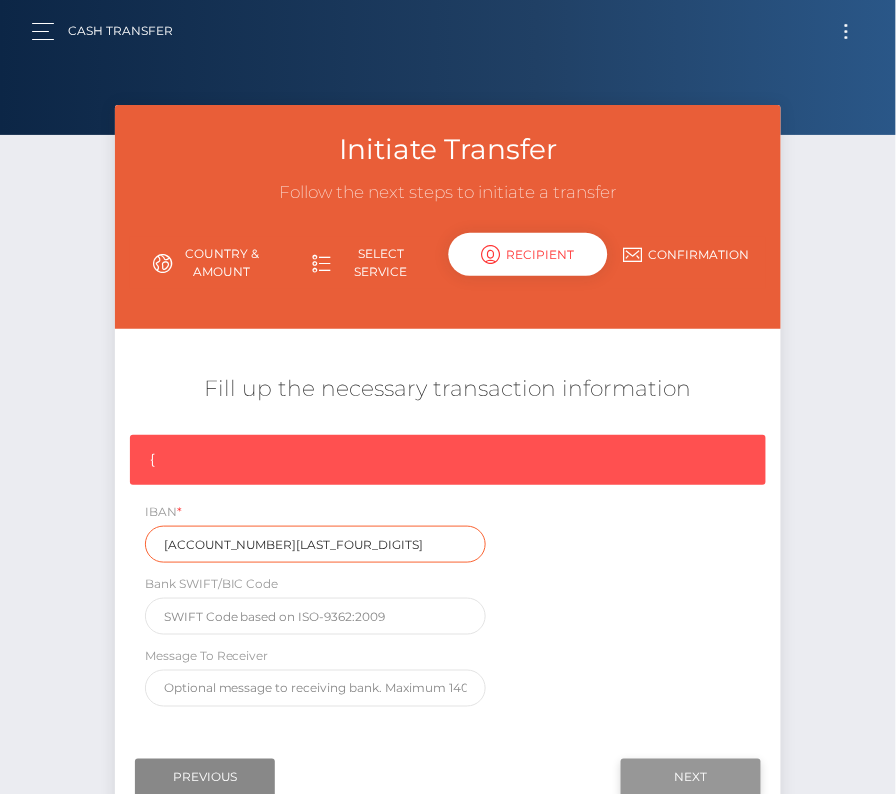 type on "DE64703900000108644632" 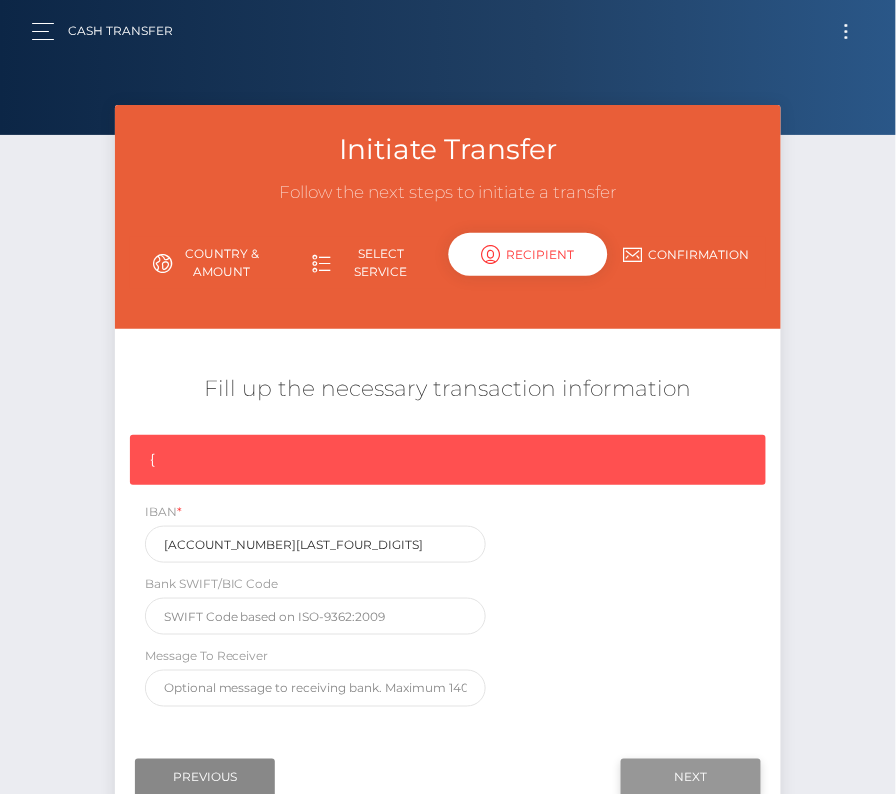 click on "Next" at bounding box center [691, 778] 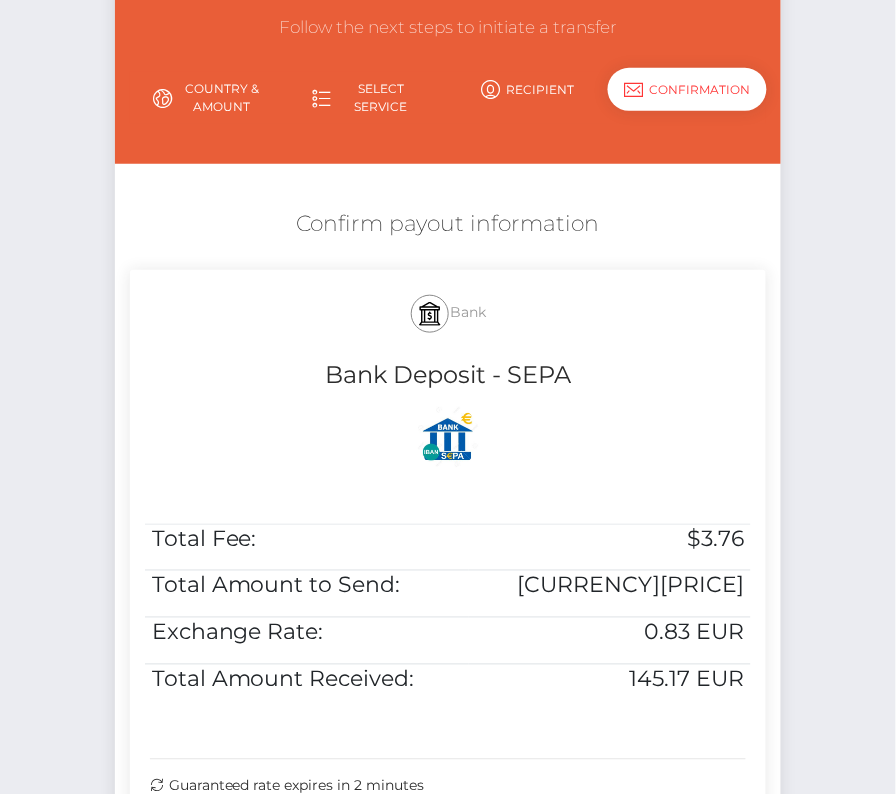 scroll, scrollTop: 351, scrollLeft: 0, axis: vertical 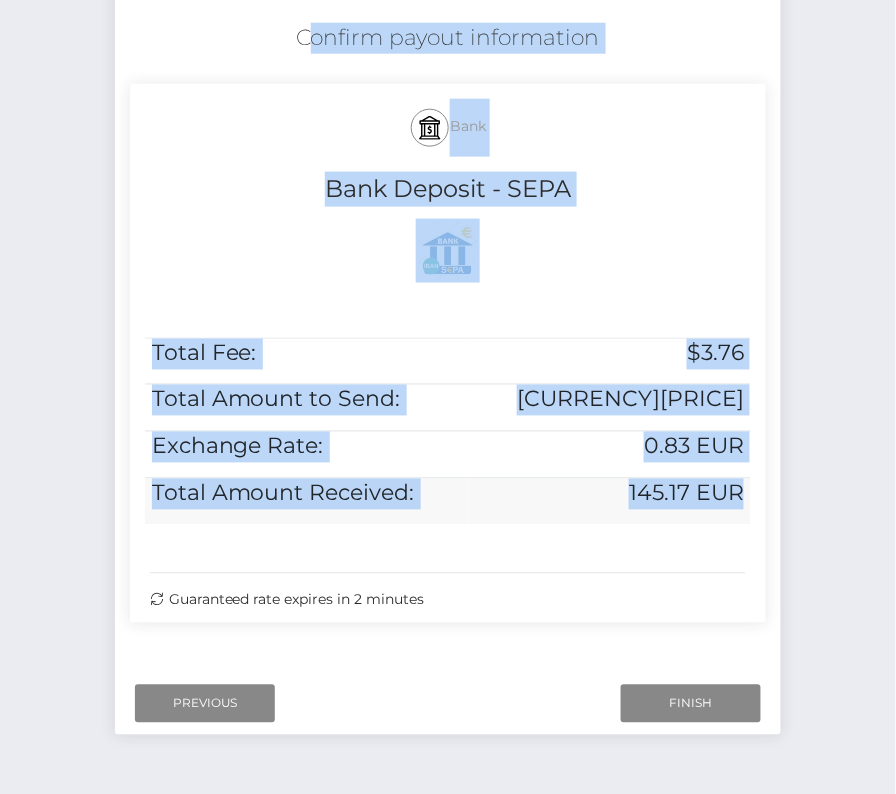 drag, startPoint x: 289, startPoint y: 24, endPoint x: 745, endPoint y: 491, distance: 652.70593 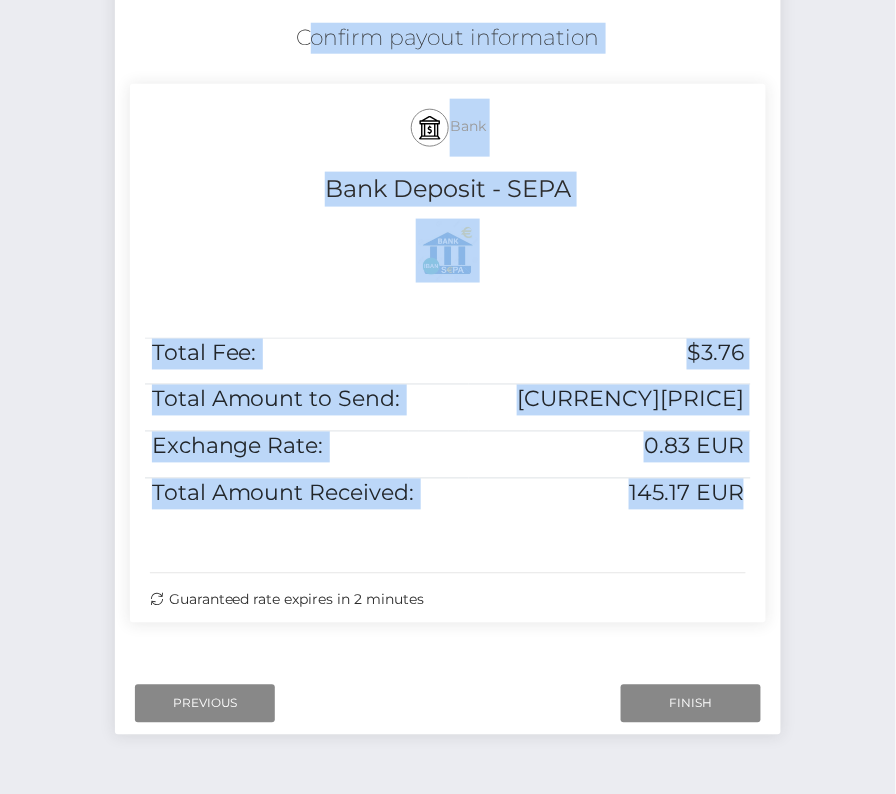 copy on "Confirm payout information
Bank
Bank Deposit - SEPA
Total Fee:
$3.76
Total Amount to Send:
$174.00
Exchange Rate:
0.83 EUR
Total Amount Received:
145.17 EUR" 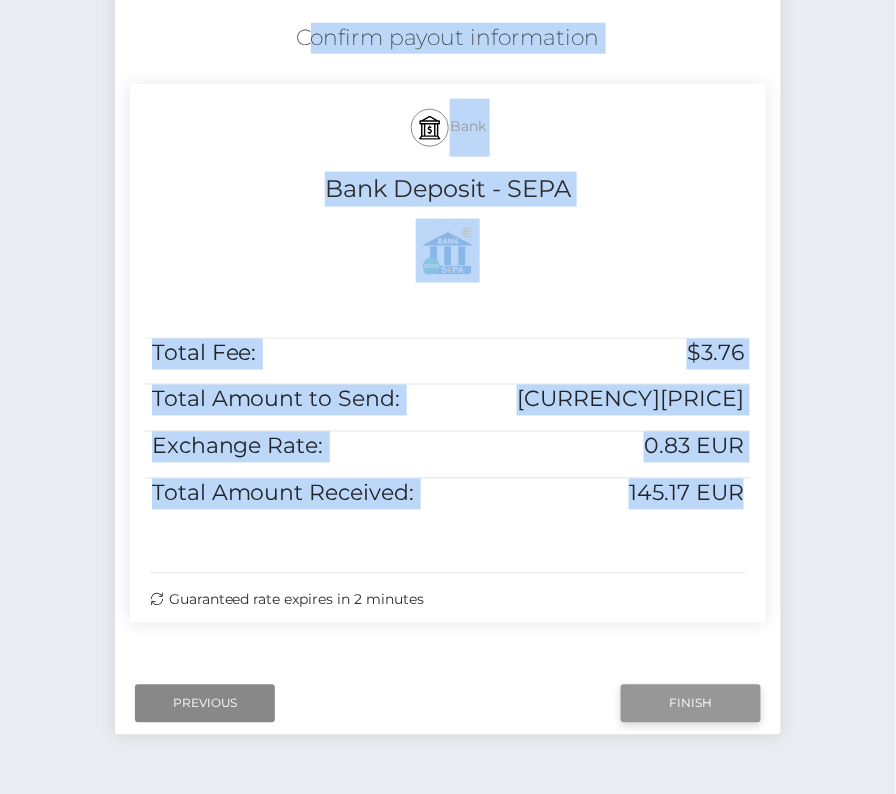 click on "Finish" at bounding box center (691, 704) 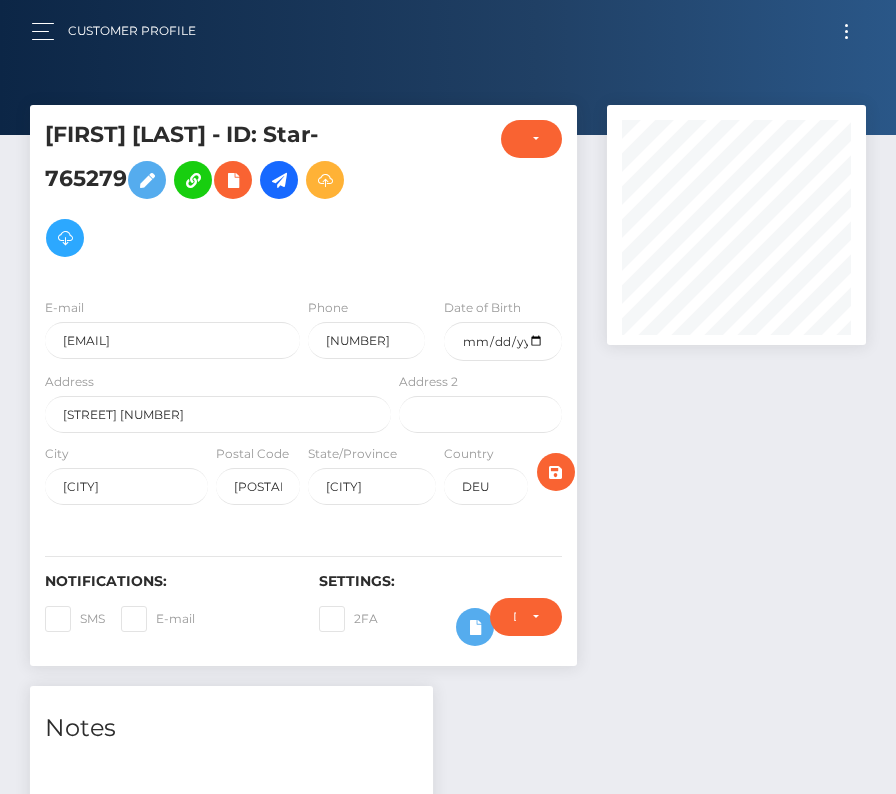 scroll, scrollTop: 0, scrollLeft: 0, axis: both 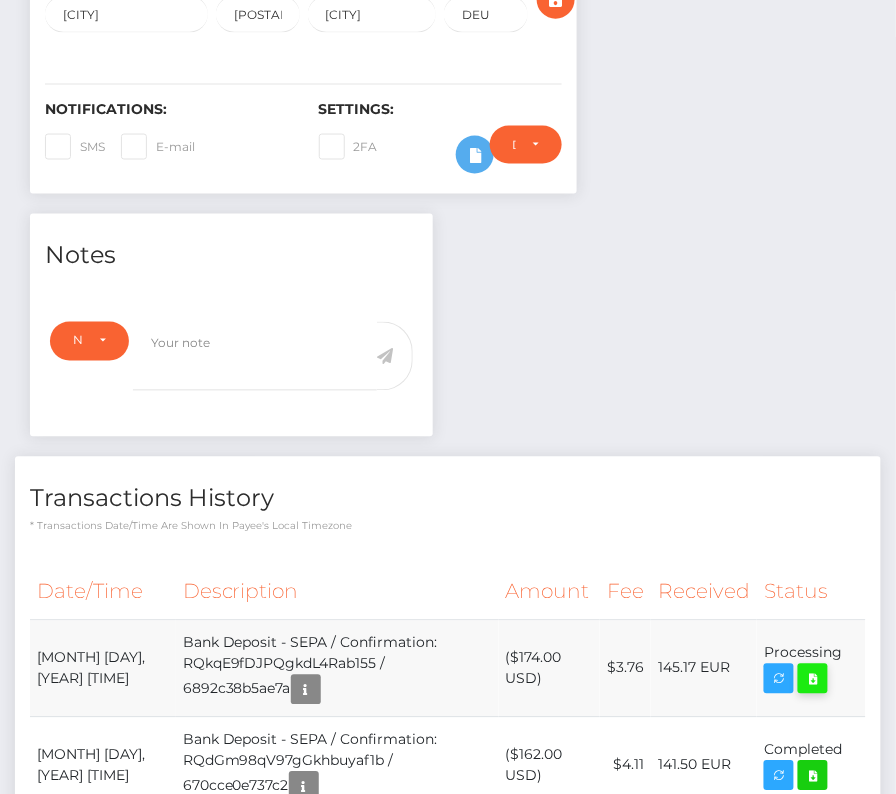 click at bounding box center [813, 679] 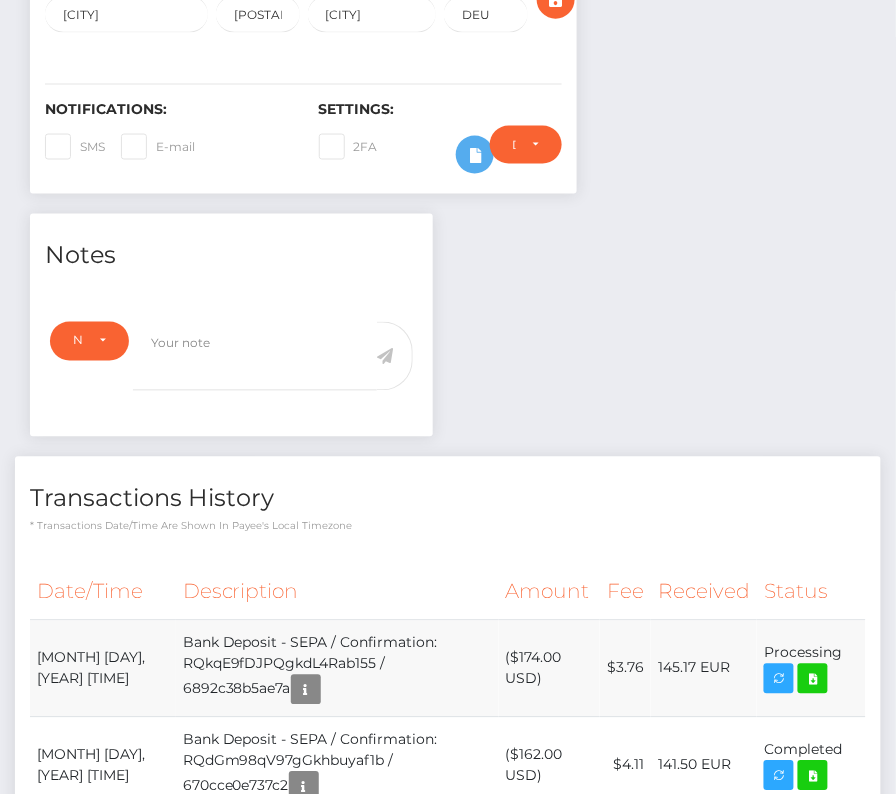drag, startPoint x: 35, startPoint y: 595, endPoint x: 839, endPoint y: 609, distance: 804.1219 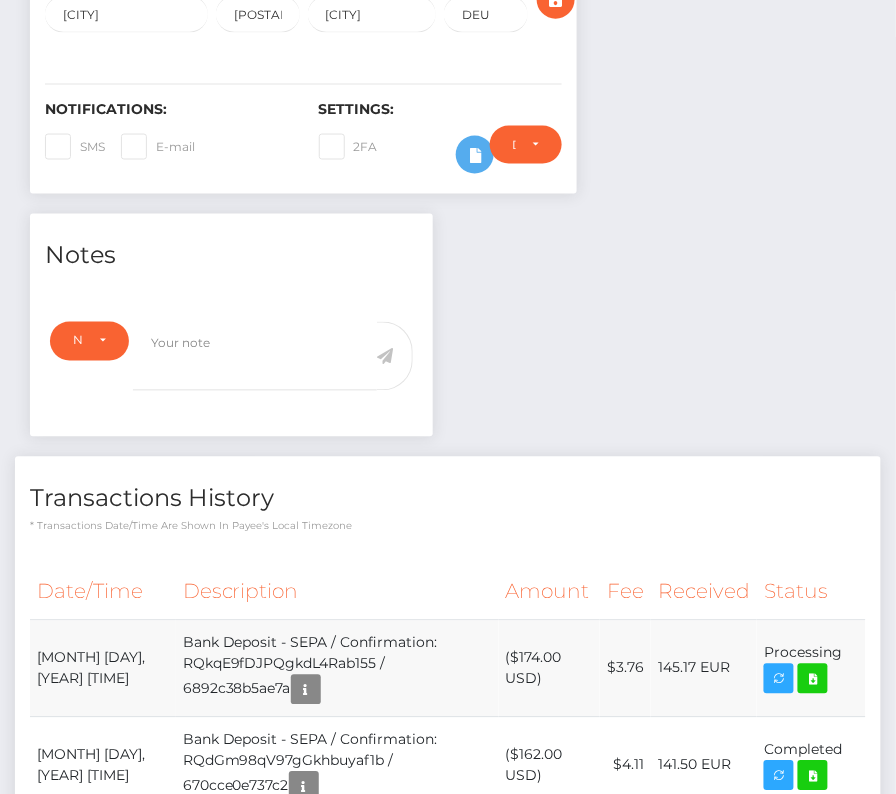 click on "[DATE] [TIME]
Bank Deposit - SEPA / Confirmation: RQkqE9fDJPQgkdL4Rab155 / 6892c38b5ae7a
($174.00 USD)
$3.76
145.17 EUR" at bounding box center [448, 668] 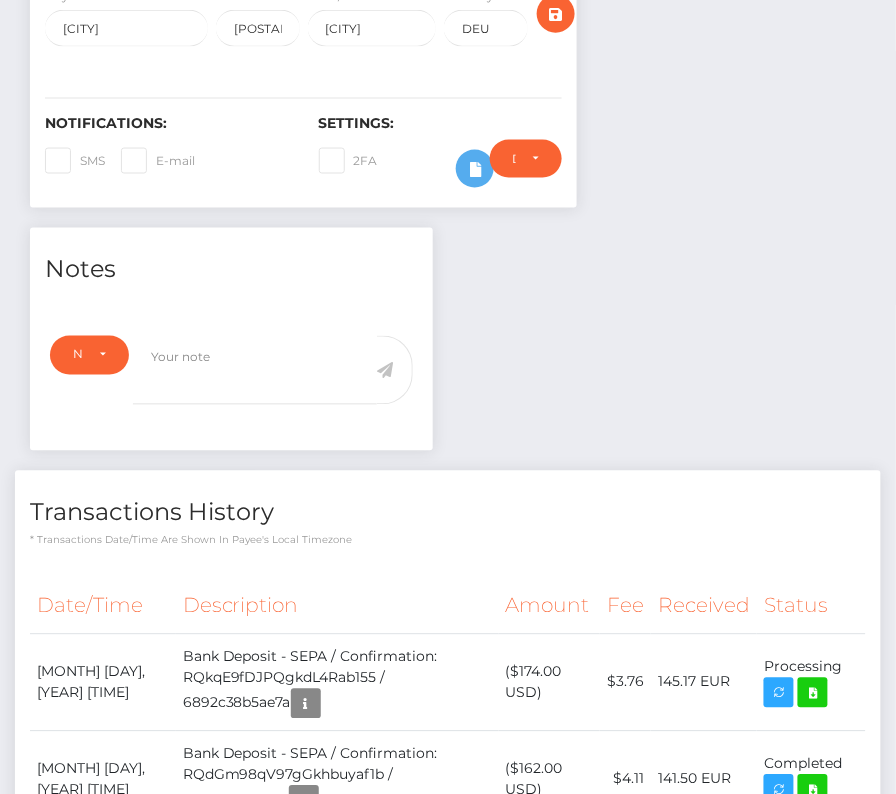 scroll, scrollTop: 0, scrollLeft: 0, axis: both 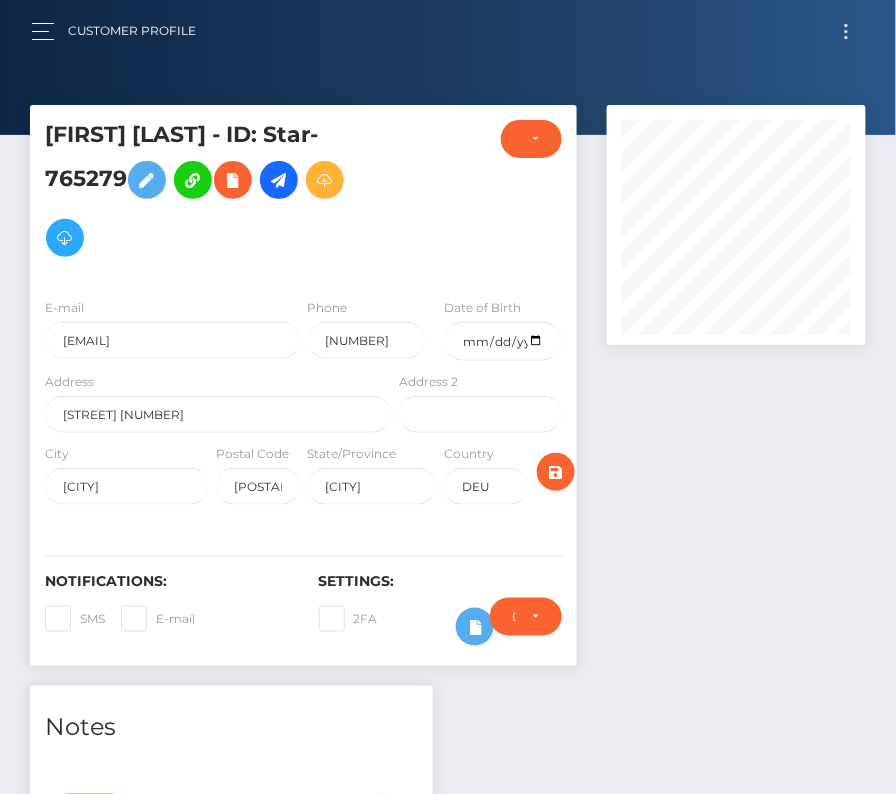 click at bounding box center (846, 31) 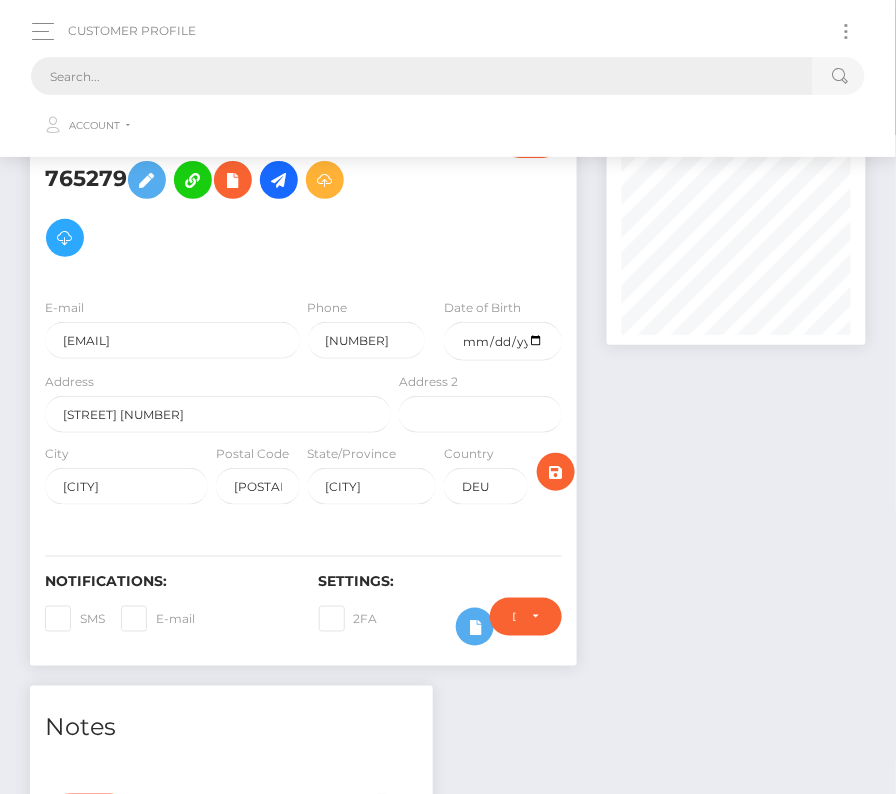 click at bounding box center [422, 76] 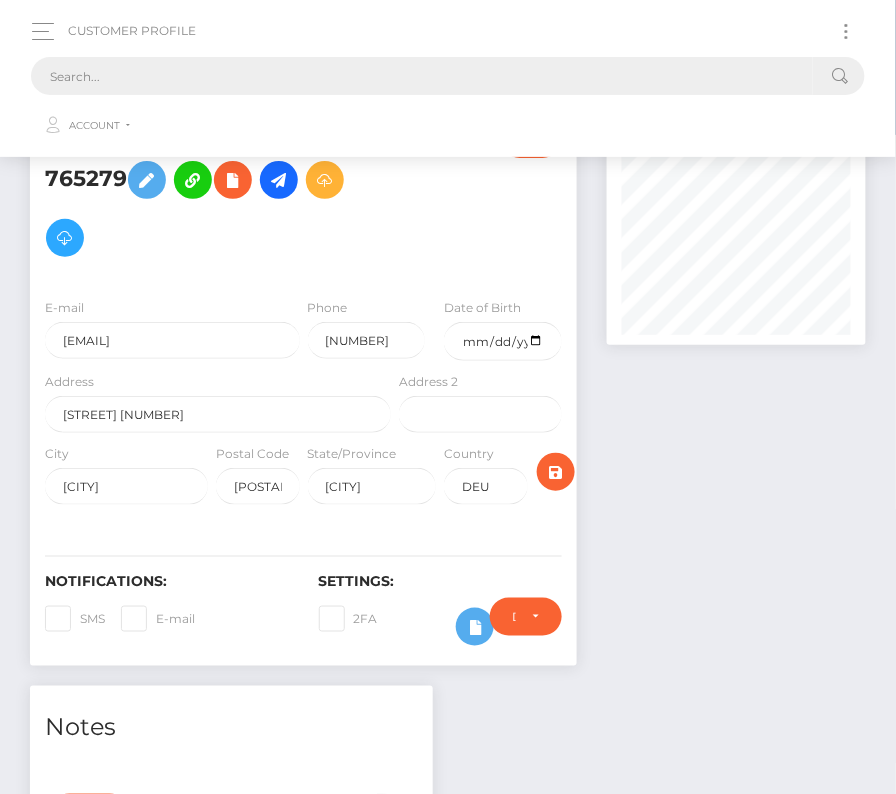 paste on "[NUMBER]" 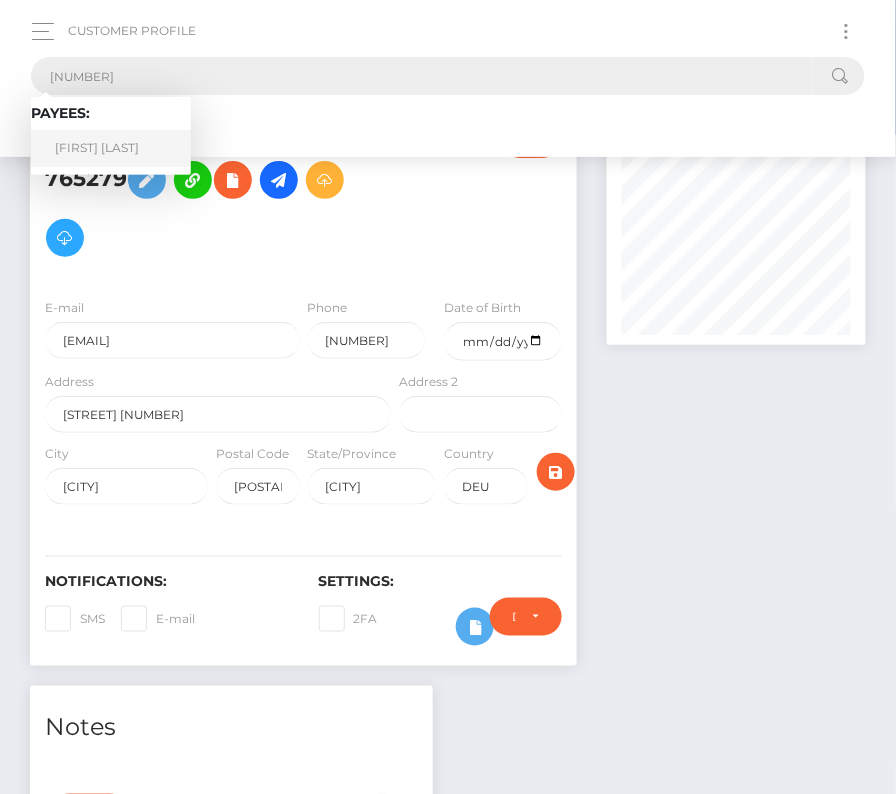 type on "[NUMBER]" 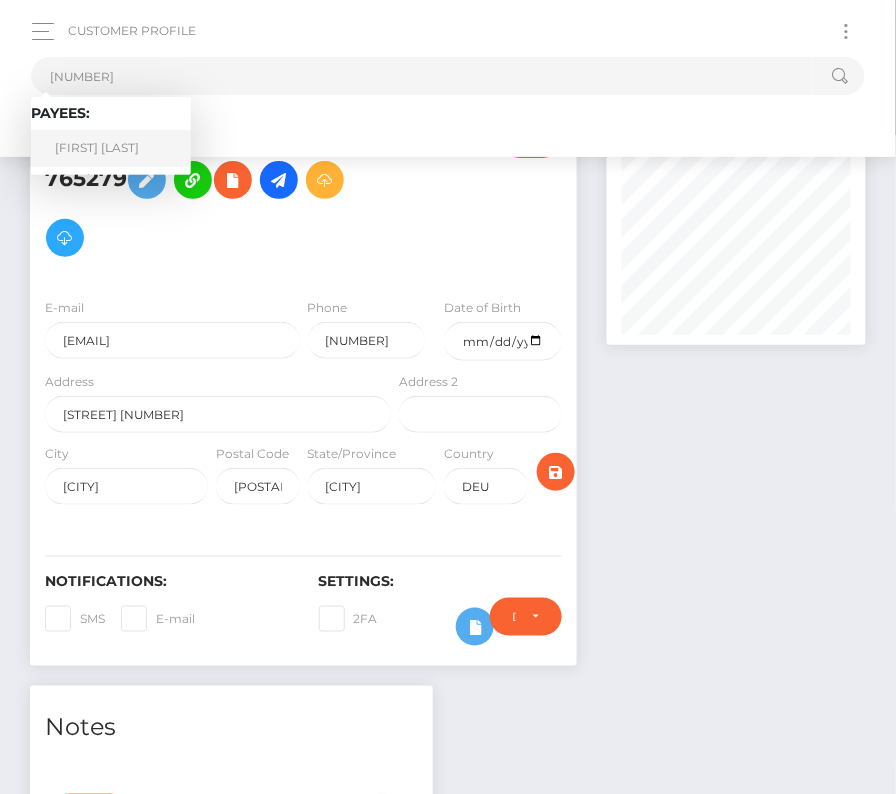 click on "[FIRST]  [LAST]" at bounding box center [111, 148] 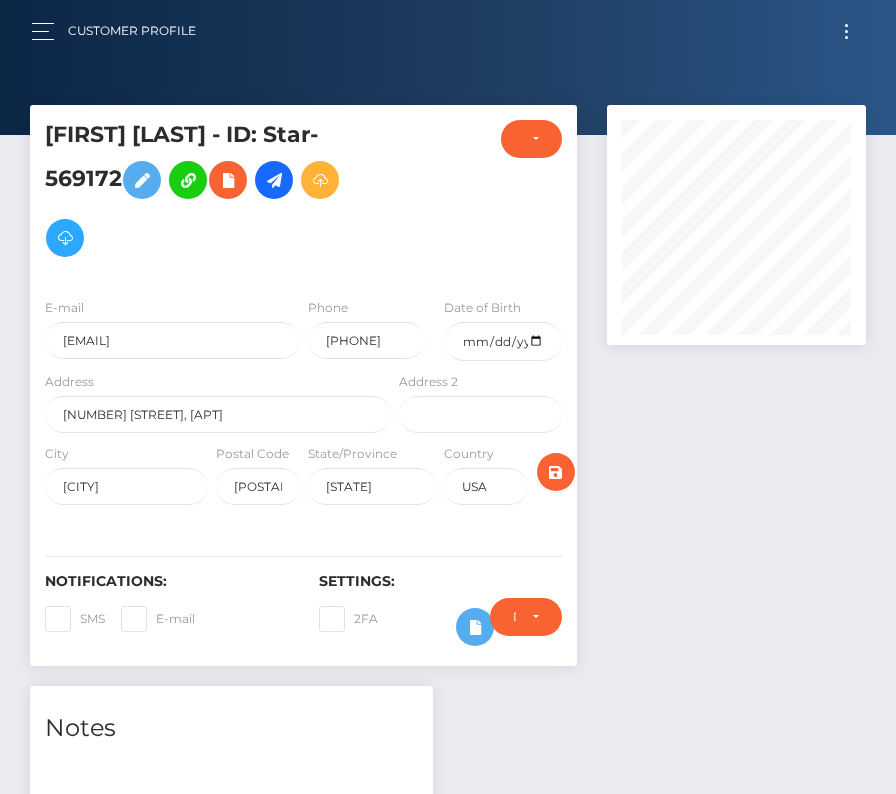 scroll, scrollTop: 0, scrollLeft: 0, axis: both 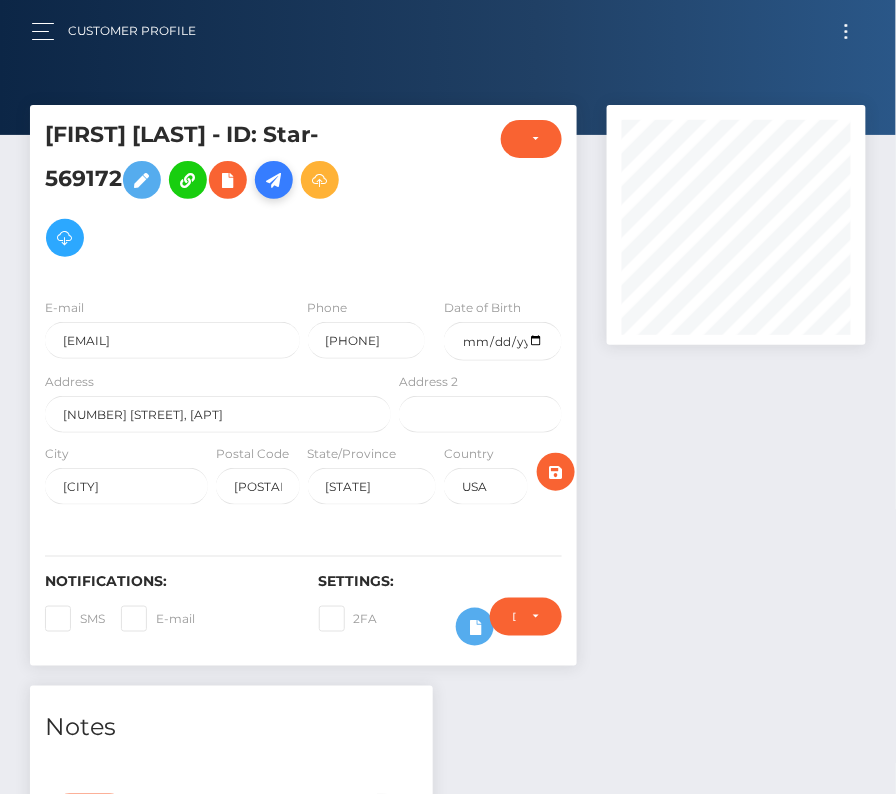 click at bounding box center (274, 180) 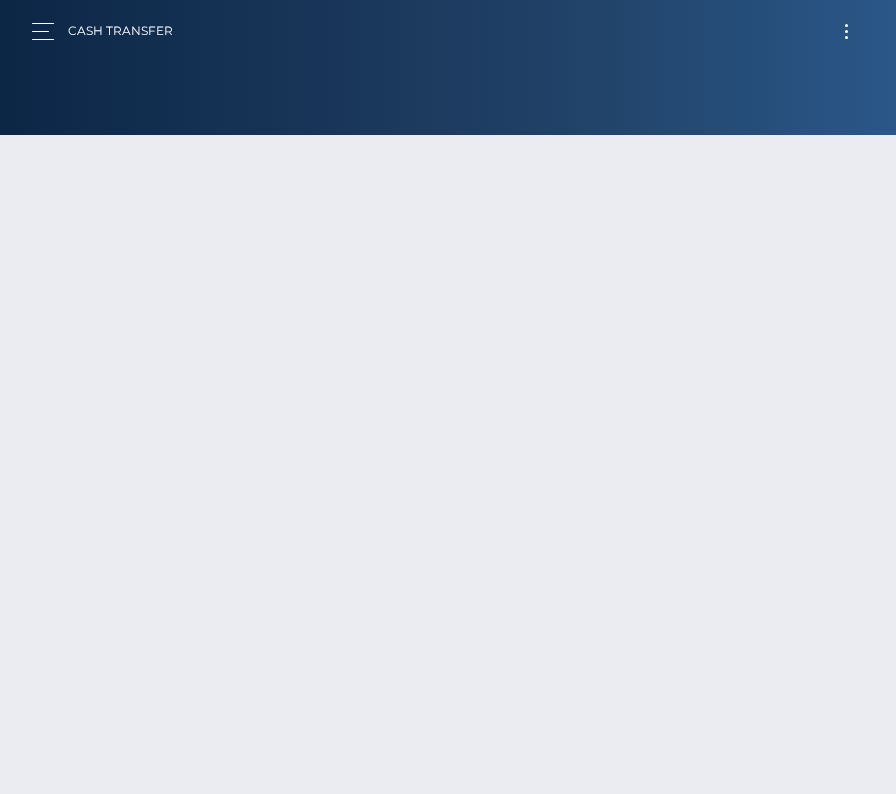 scroll, scrollTop: 0, scrollLeft: 0, axis: both 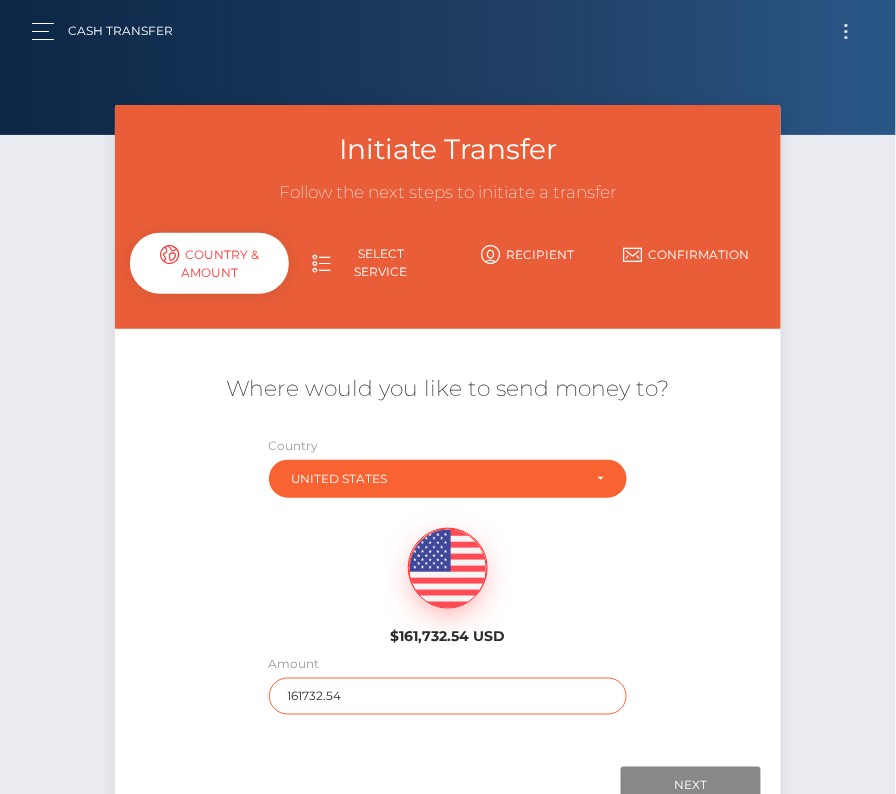 click on "161732.54" at bounding box center [448, 696] 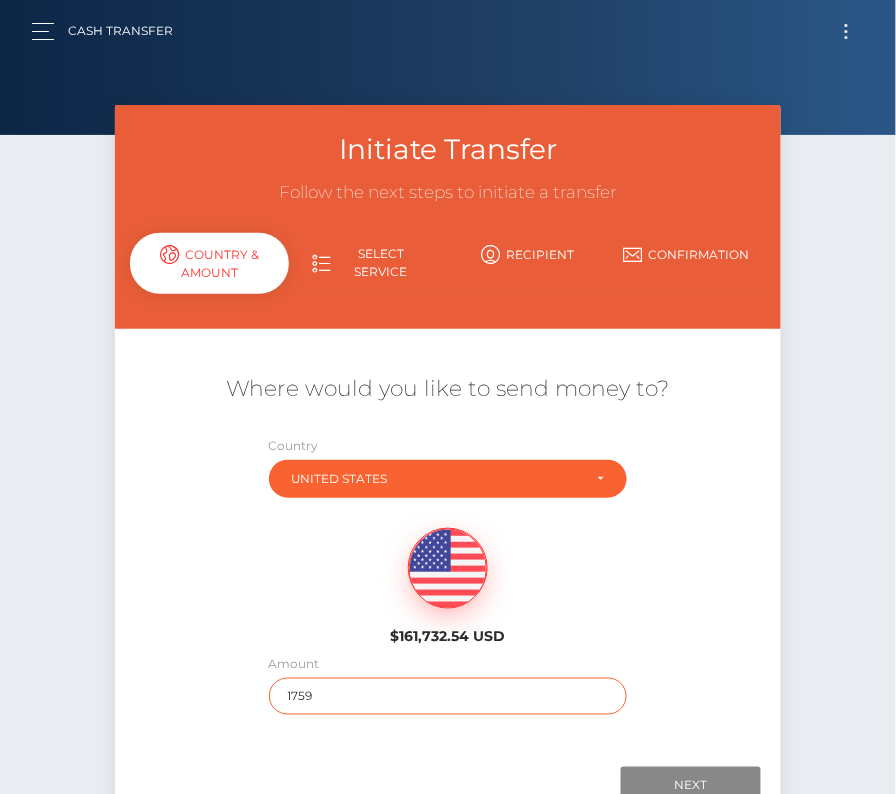 type on "1759" 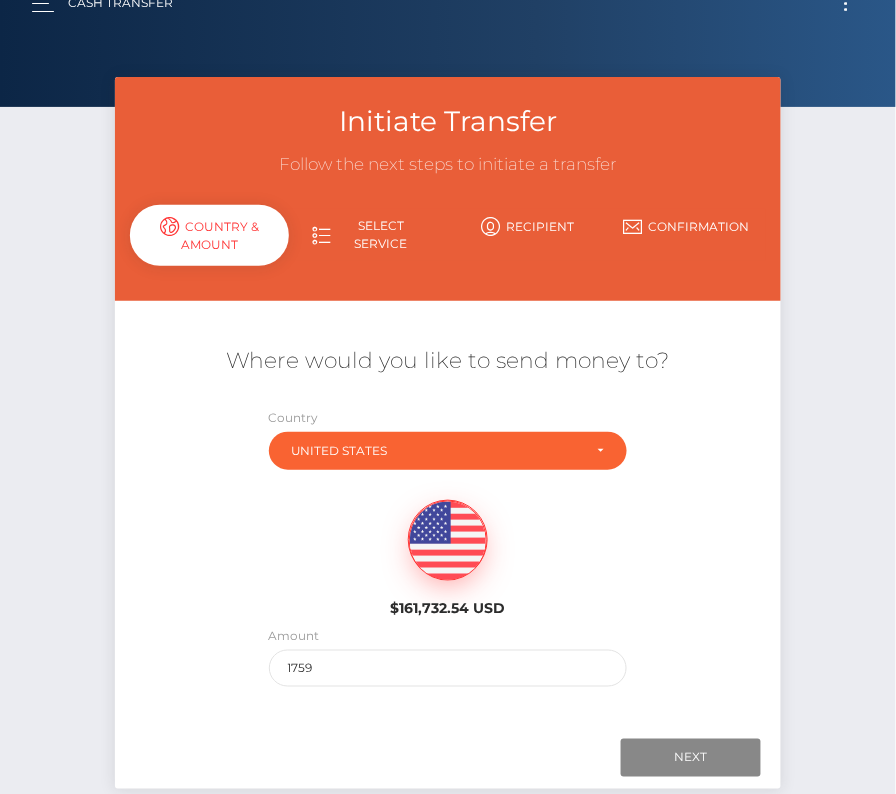 scroll, scrollTop: 53, scrollLeft: 0, axis: vertical 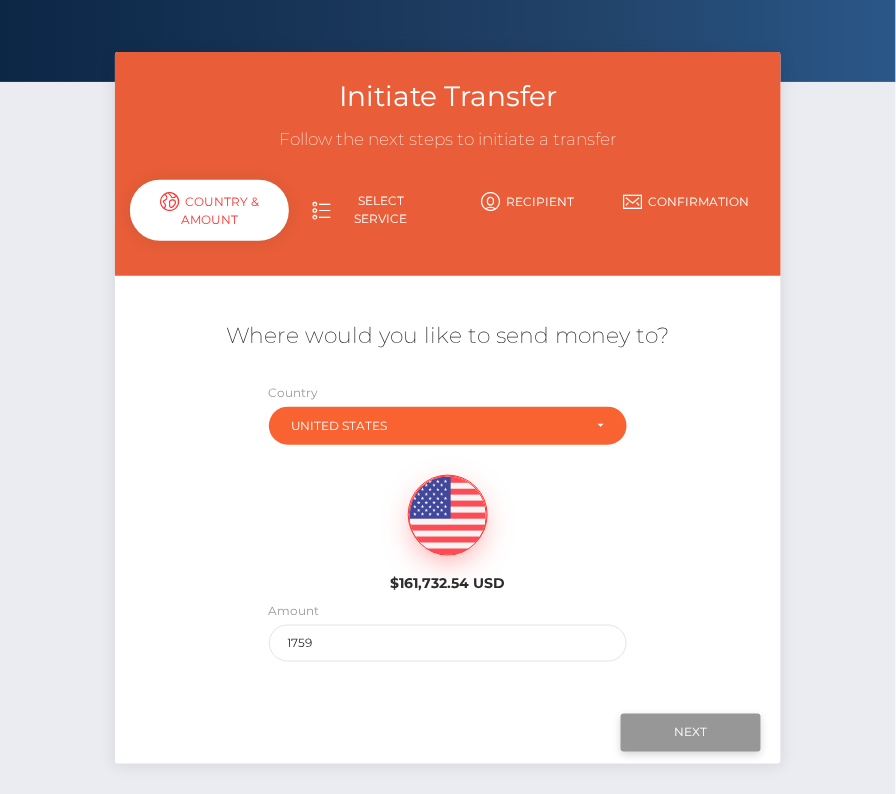 click on "Next" at bounding box center (691, 733) 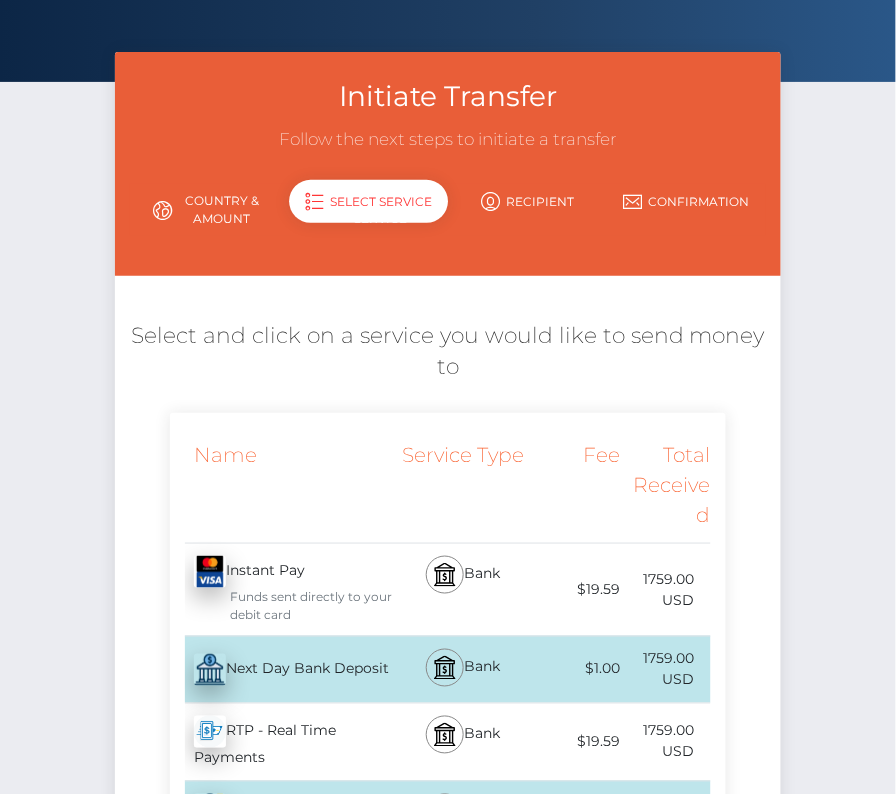 click on "Next Day Bank Deposit  - USD" at bounding box center (282, 670) 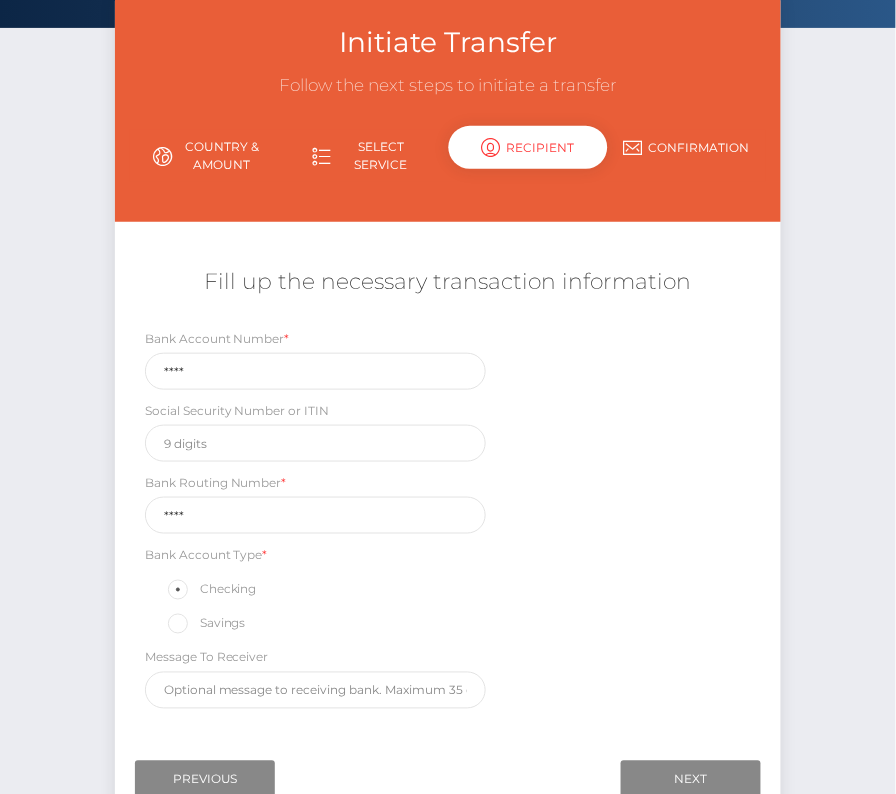 scroll, scrollTop: 152, scrollLeft: 0, axis: vertical 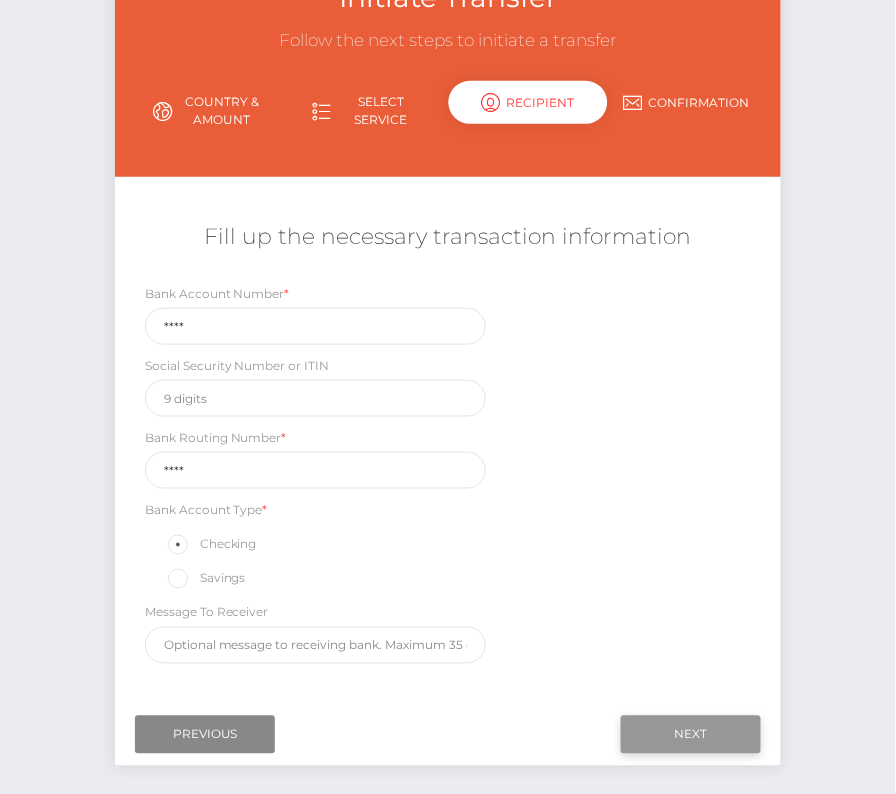 click on "Next" at bounding box center [691, 735] 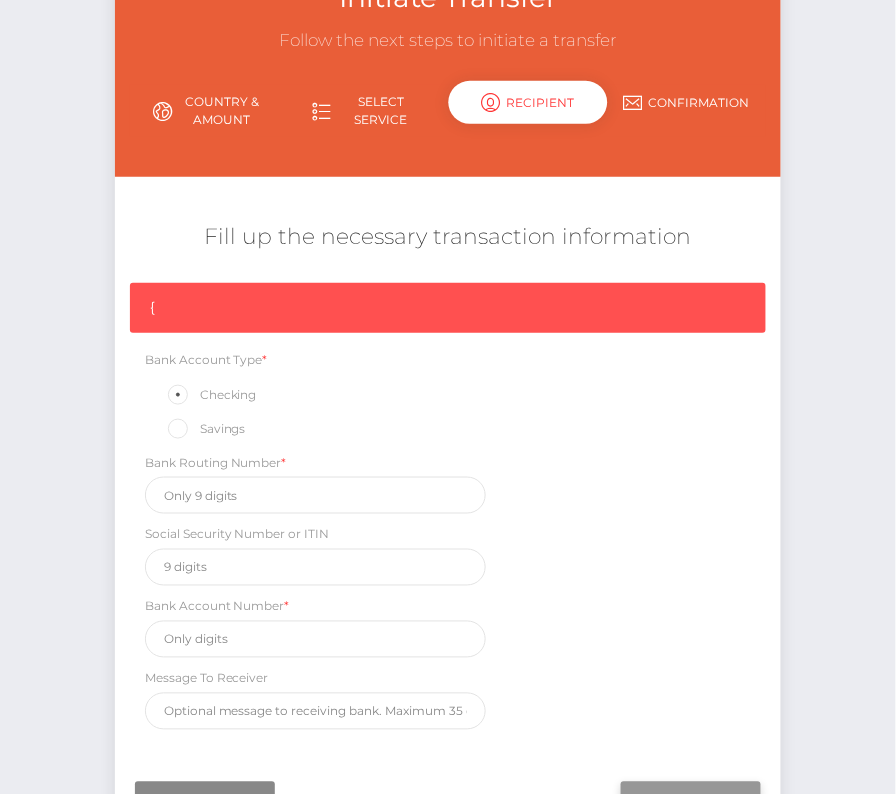 scroll, scrollTop: 169, scrollLeft: 0, axis: vertical 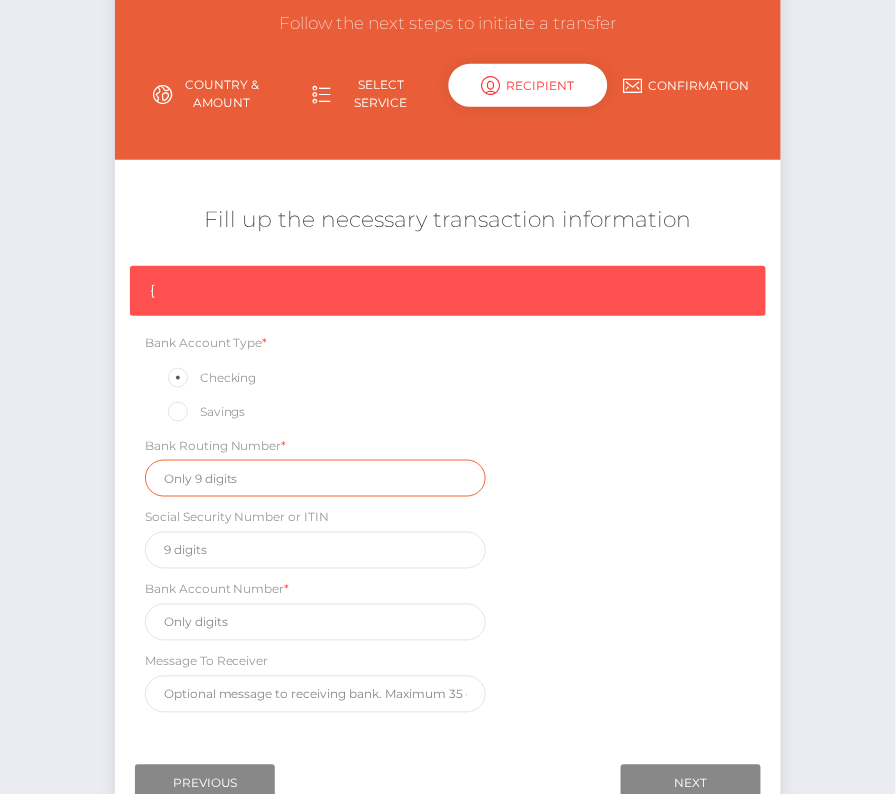 drag, startPoint x: 193, startPoint y: 472, endPoint x: 185, endPoint y: 479, distance: 10.630146 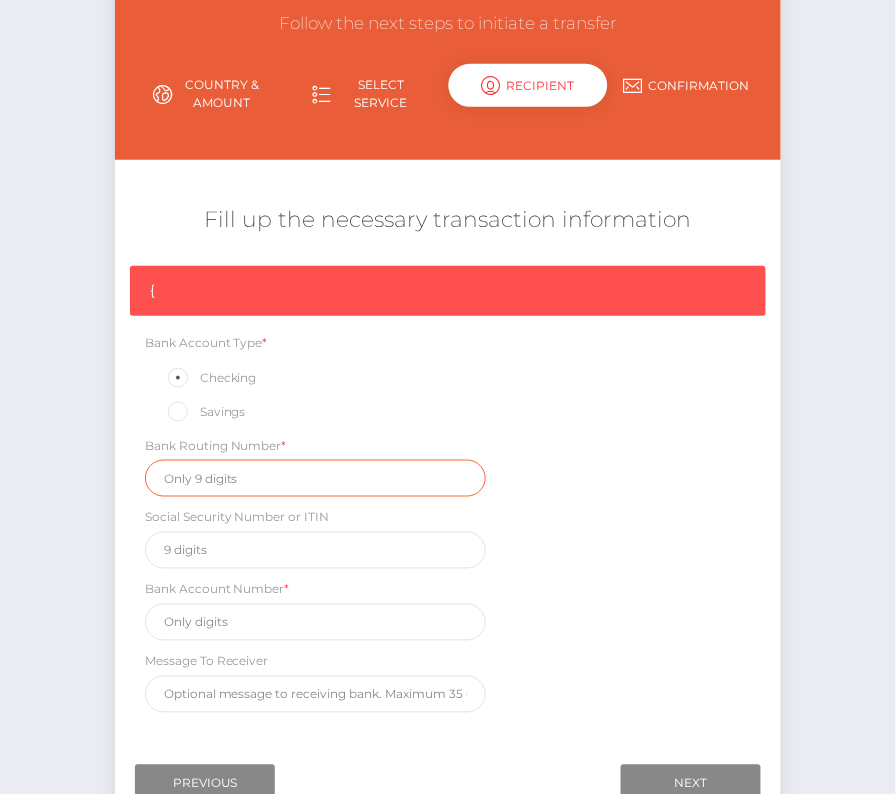 click at bounding box center (315, 478) 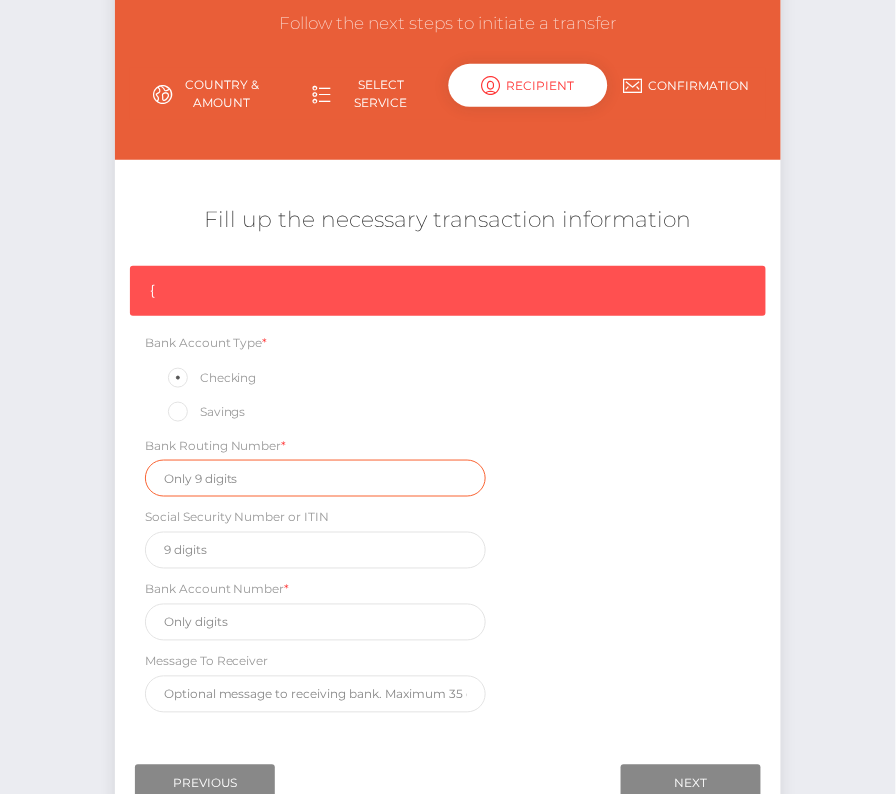 paste on "124000054" 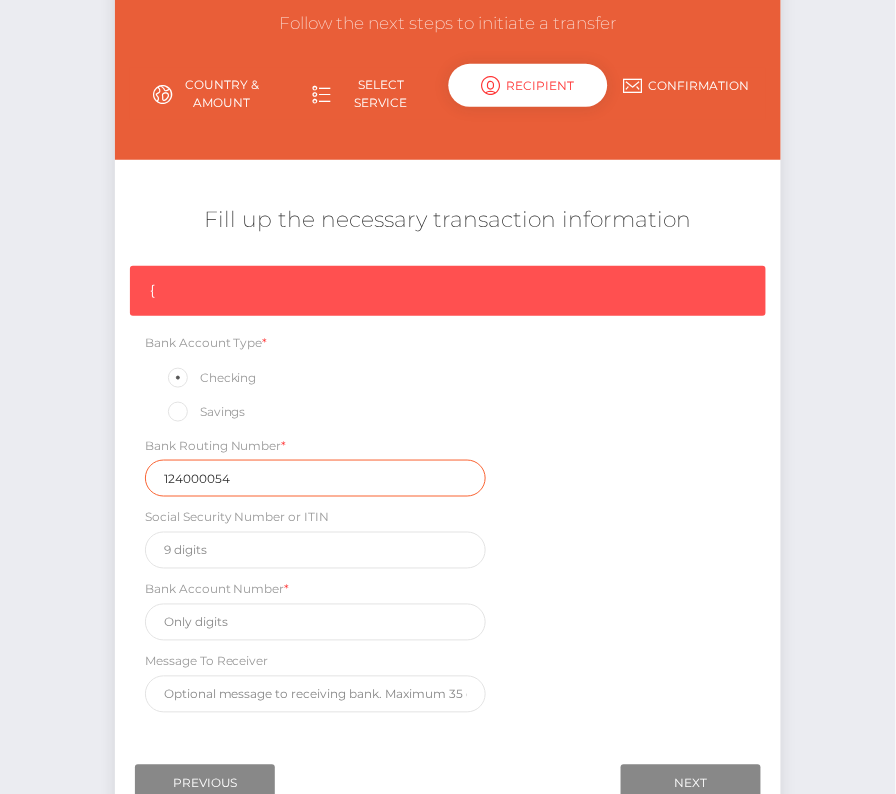 type on "124000054" 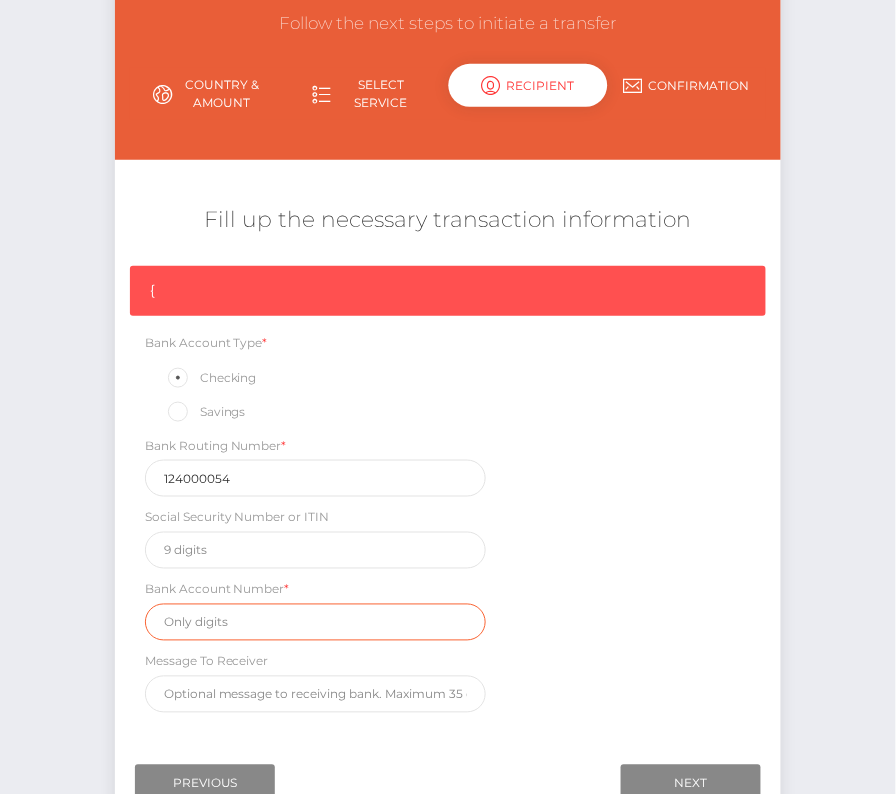 click at bounding box center (315, 622) 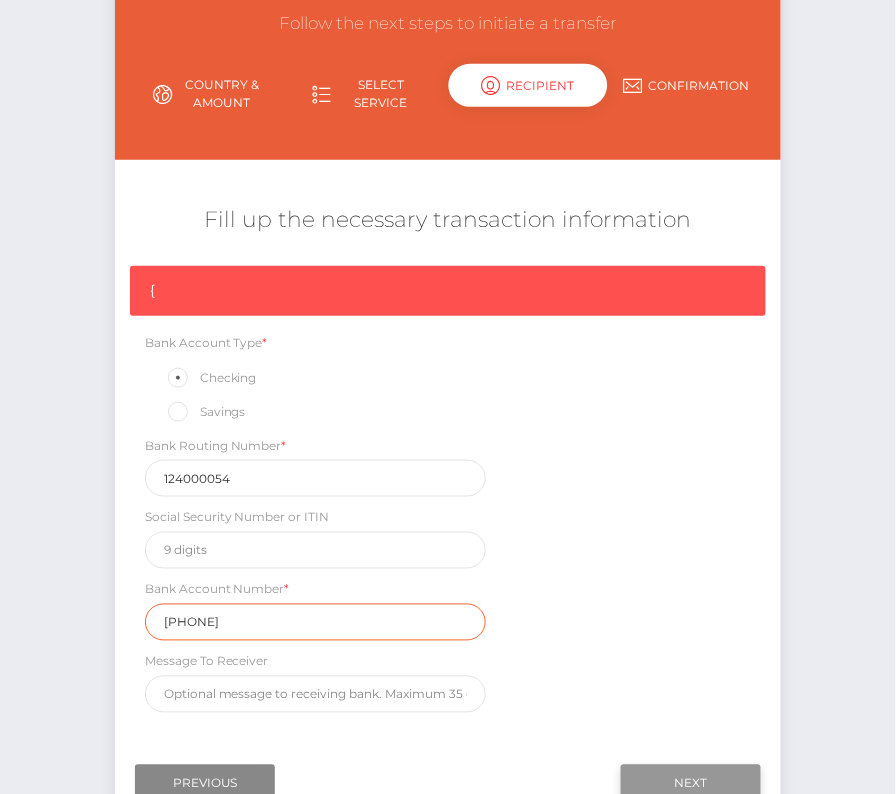 type on "098371958" 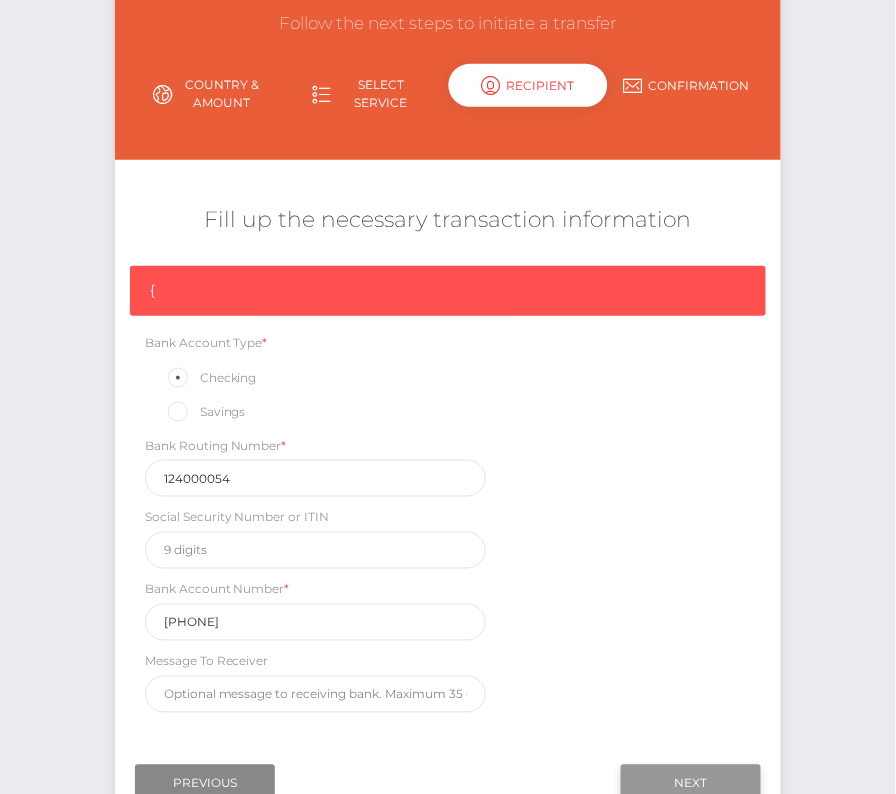 click on "Next" at bounding box center [691, 784] 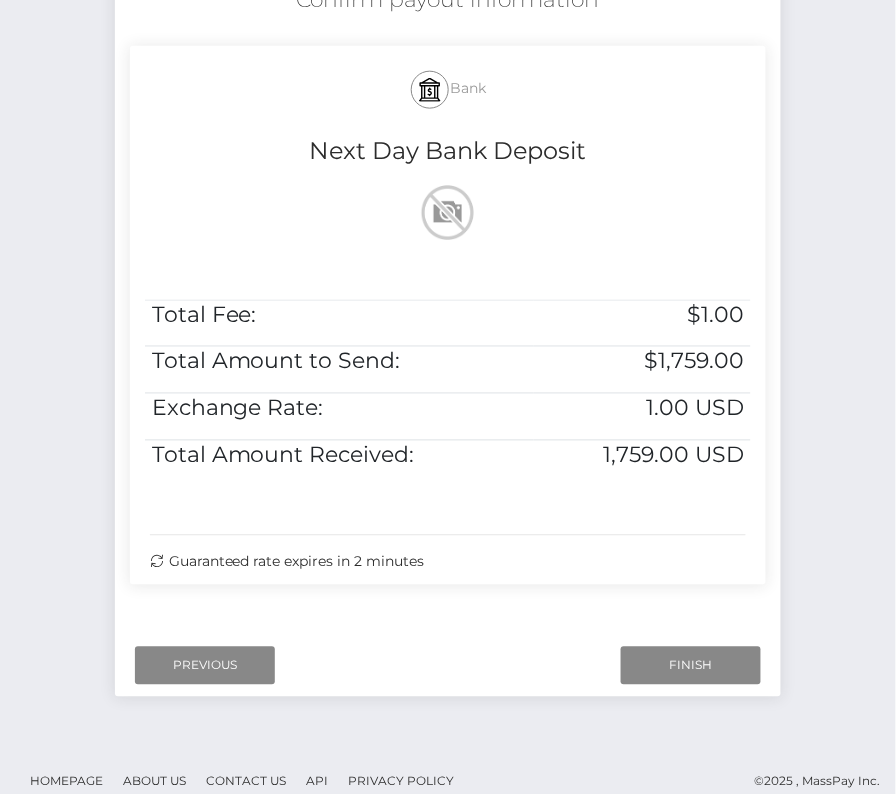 scroll, scrollTop: 400, scrollLeft: 0, axis: vertical 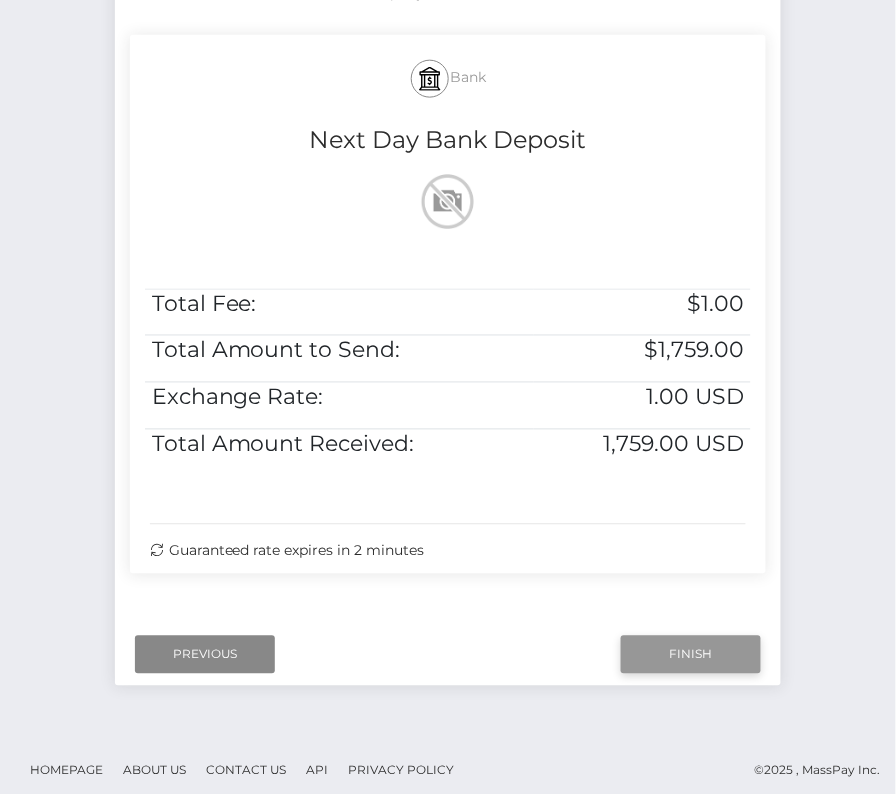 click on "Finish" at bounding box center (691, 655) 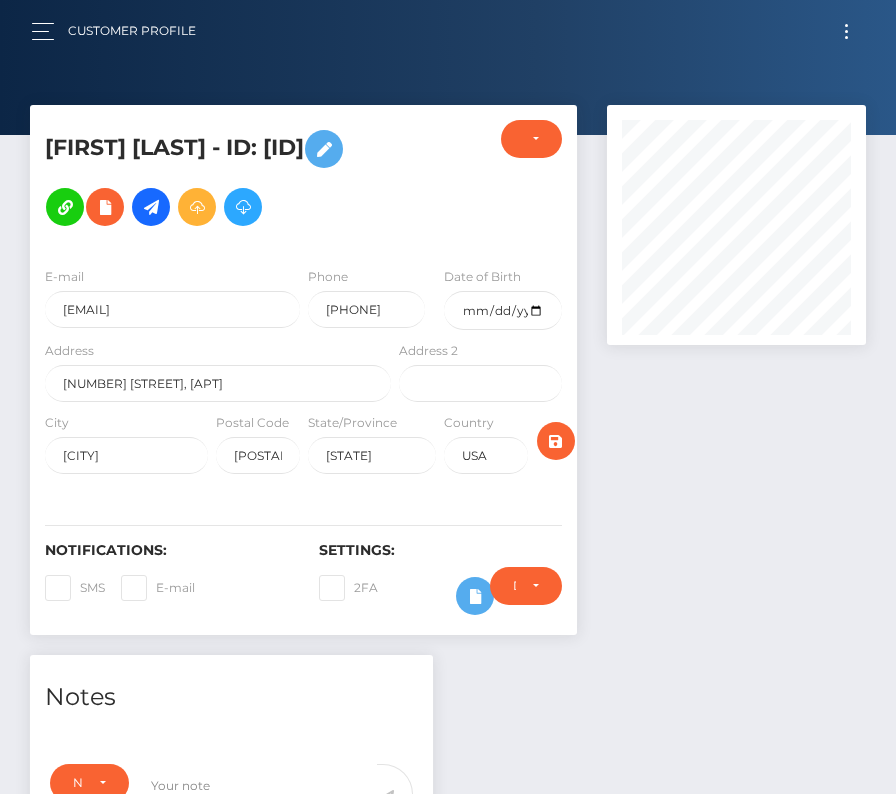 scroll, scrollTop: 0, scrollLeft: 0, axis: both 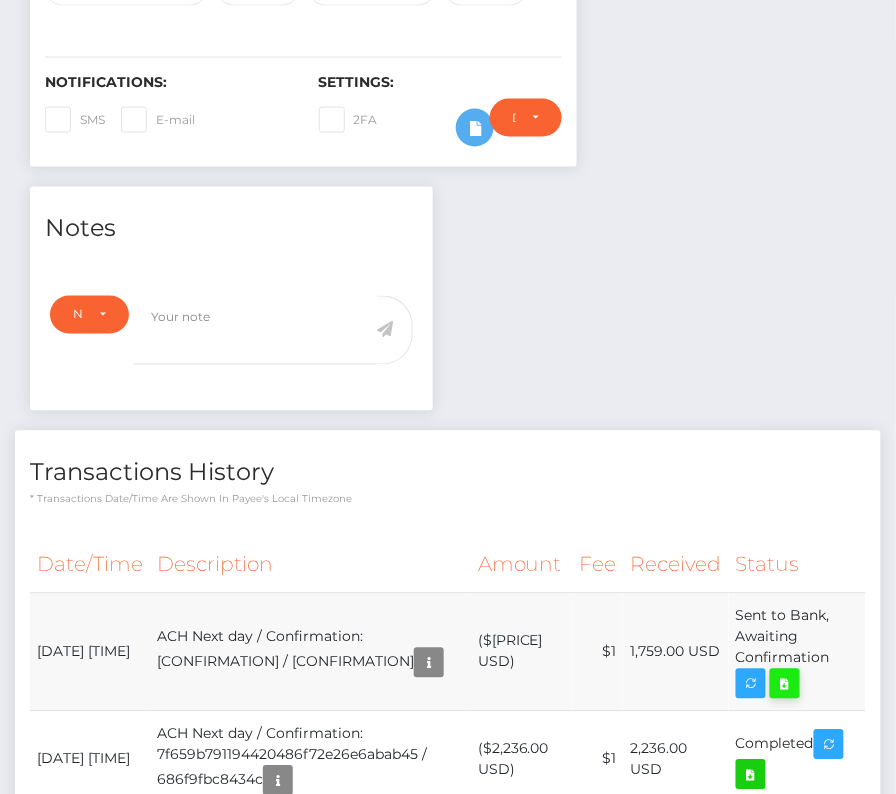 click at bounding box center (785, 684) 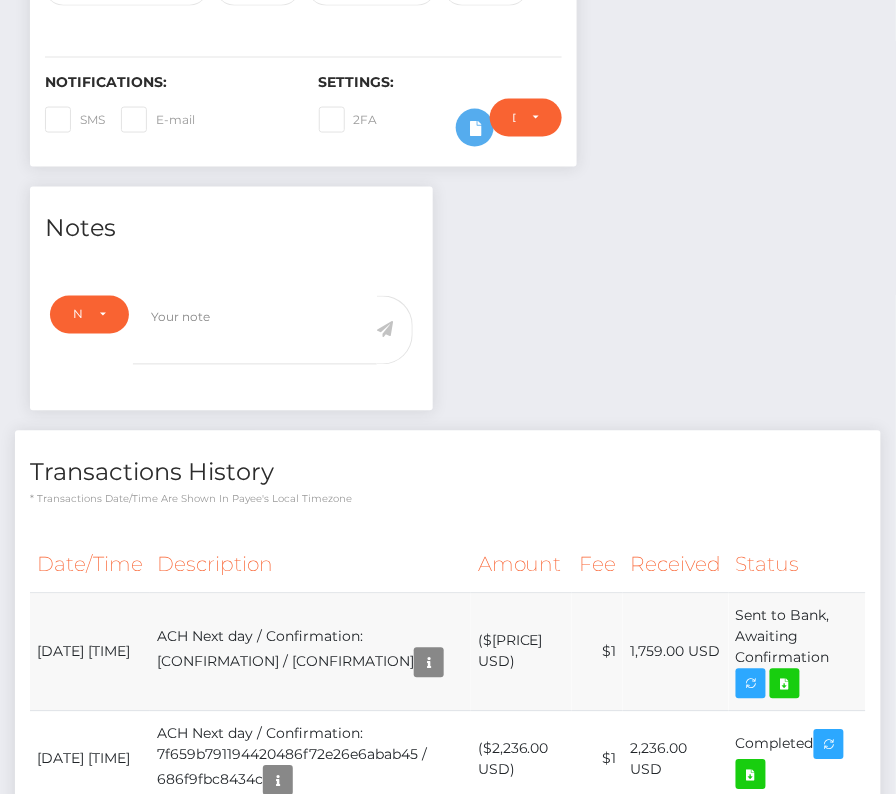 drag, startPoint x: 35, startPoint y: 607, endPoint x: 834, endPoint y: 623, distance: 799.16016 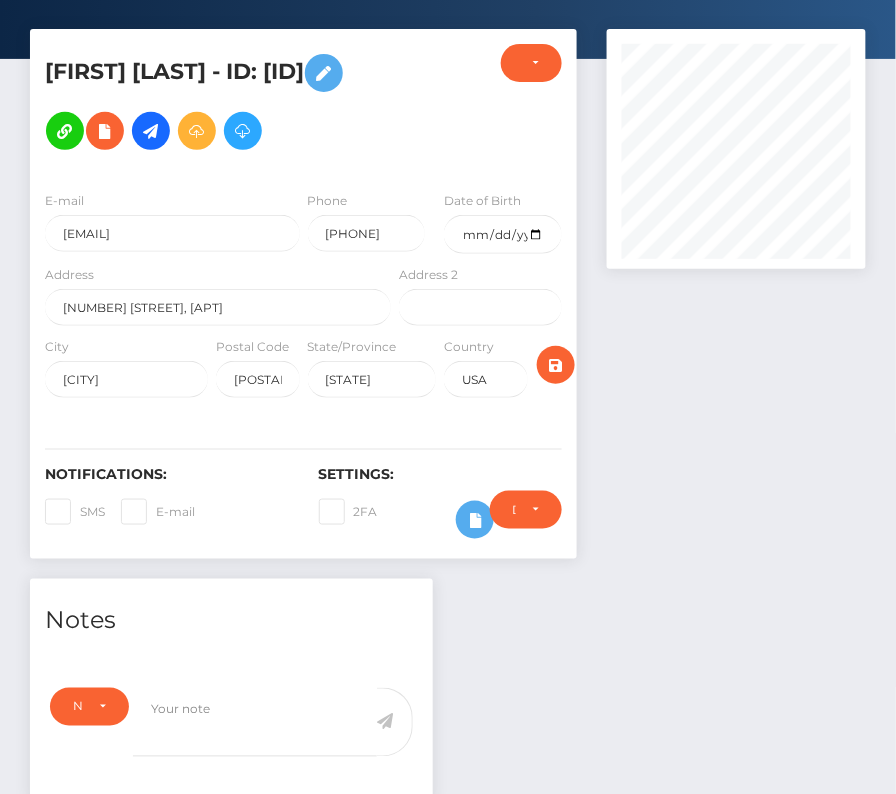 scroll, scrollTop: 0, scrollLeft: 0, axis: both 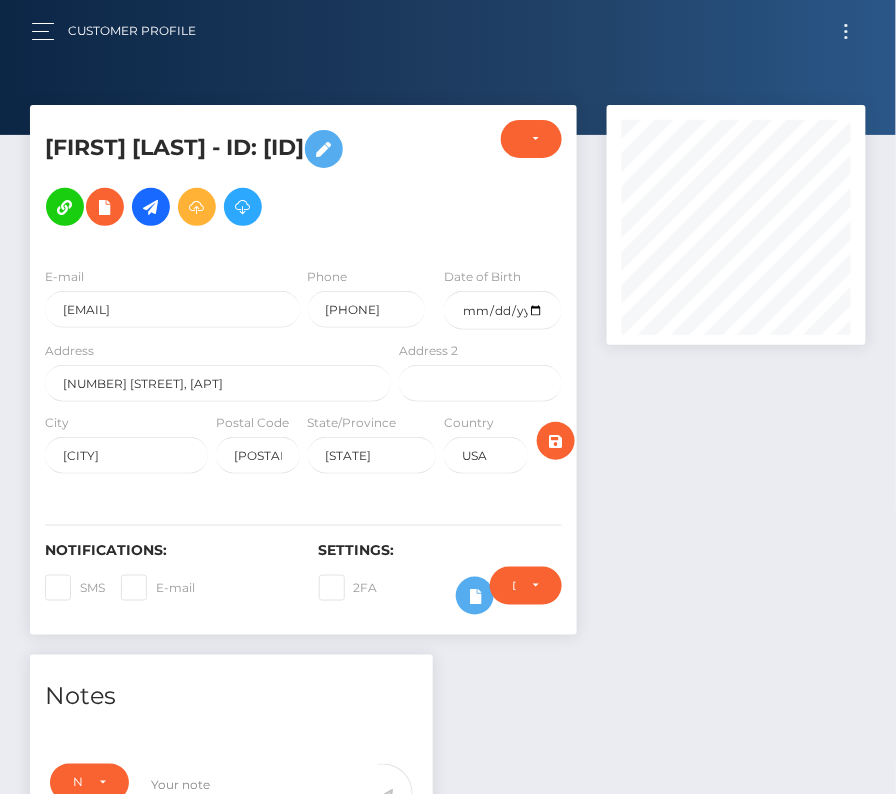 click at bounding box center (846, 31) 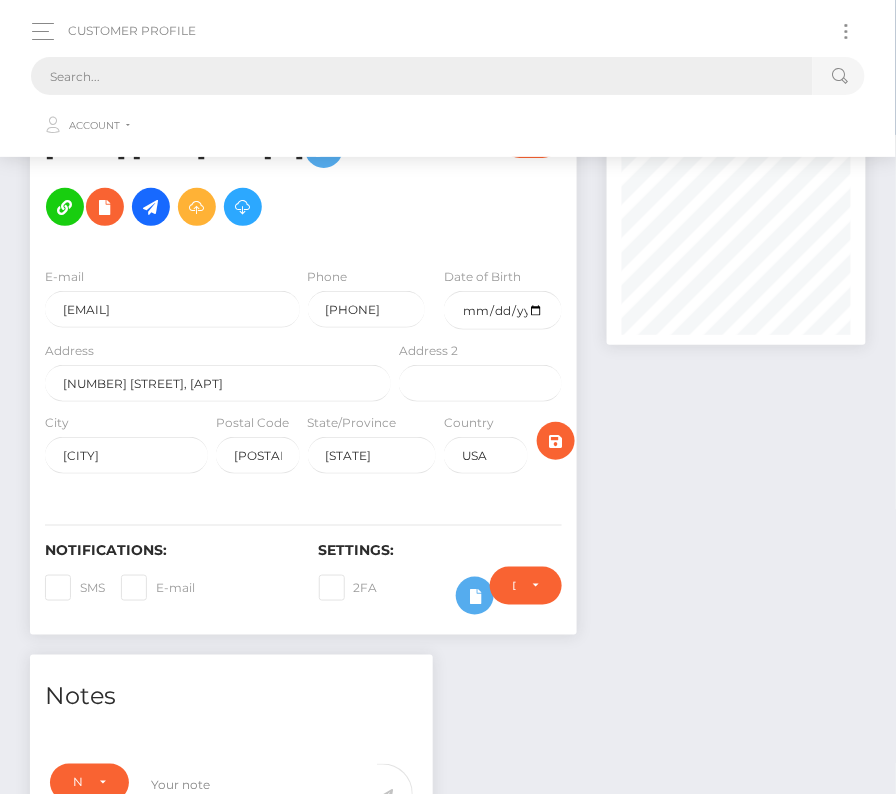 click at bounding box center (422, 76) 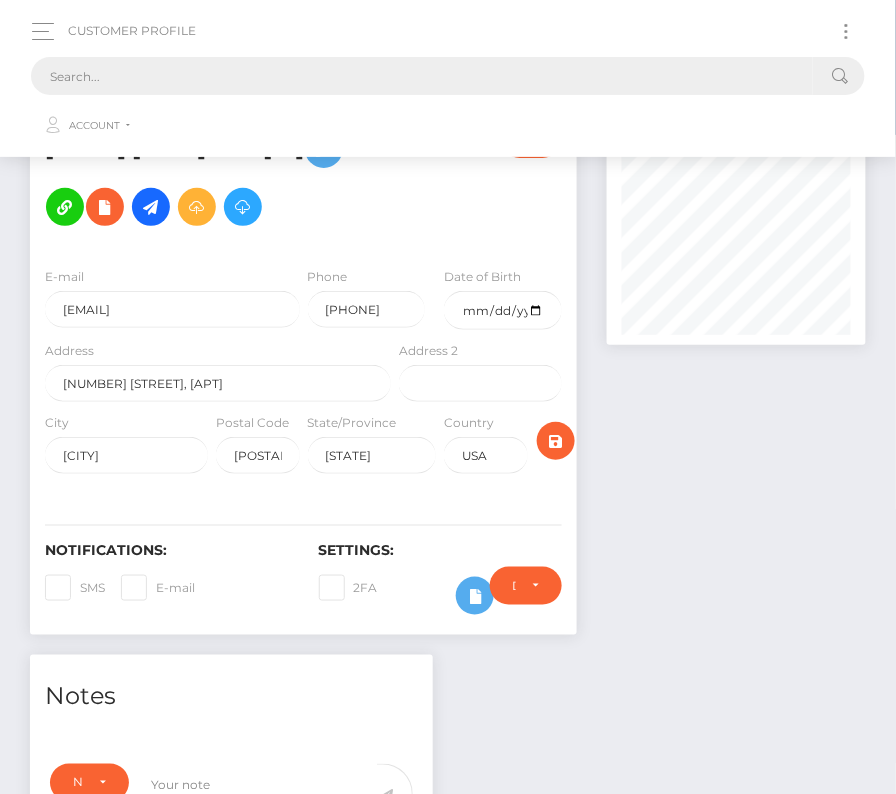 paste on "194246" 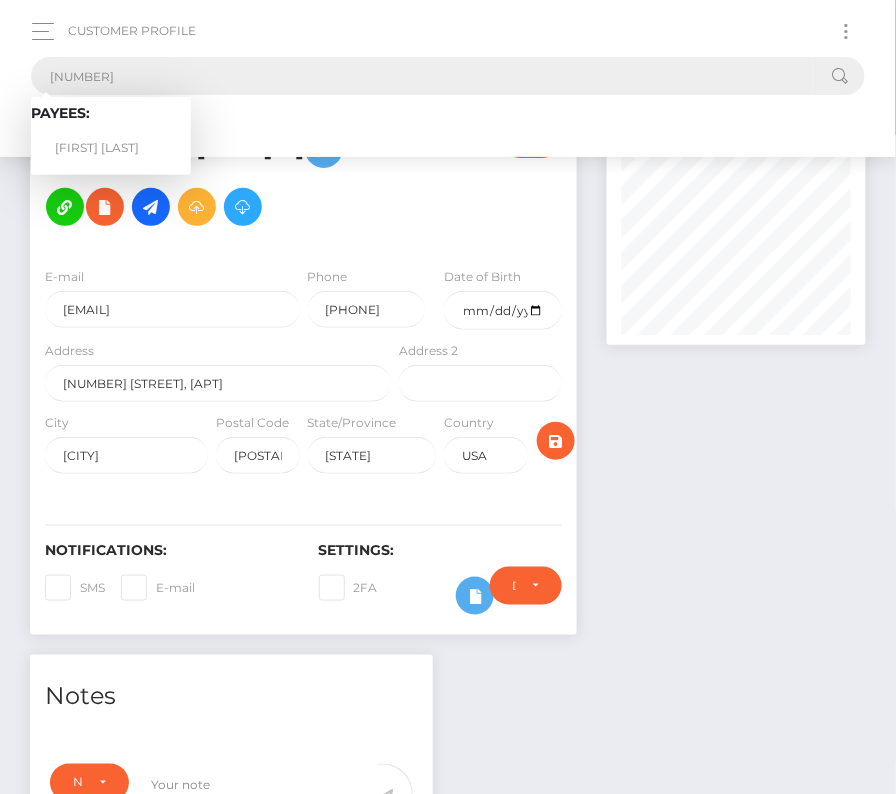 type on "194246" 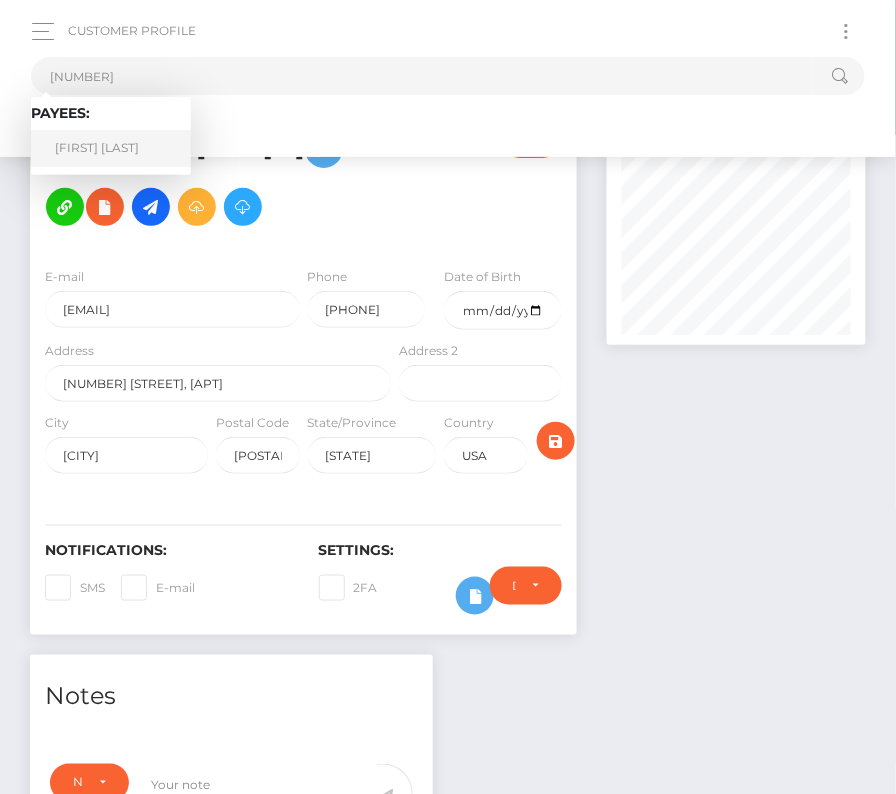 click on "Travis  Zimbelman" at bounding box center [111, 148] 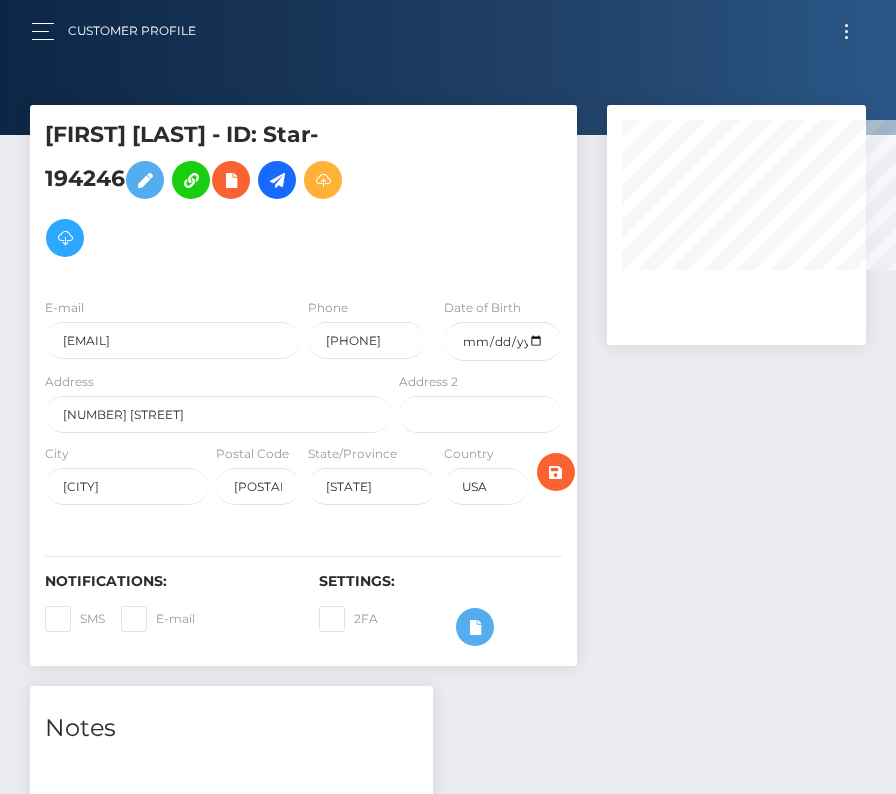 scroll, scrollTop: 0, scrollLeft: 0, axis: both 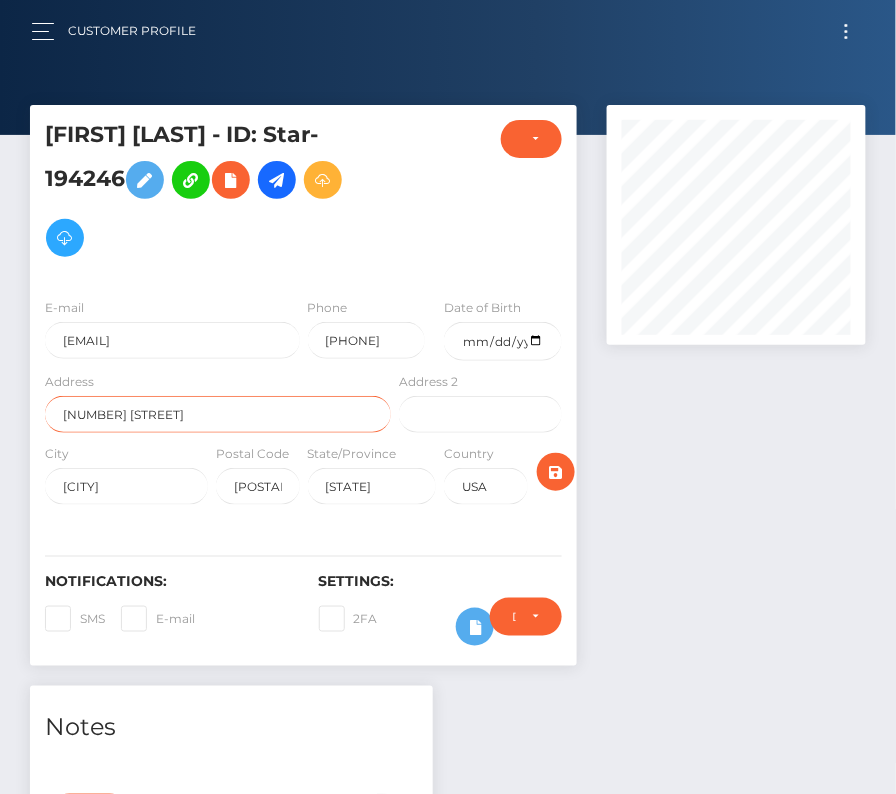 drag, startPoint x: 244, startPoint y: 411, endPoint x: 58, endPoint y: 410, distance: 186.00269 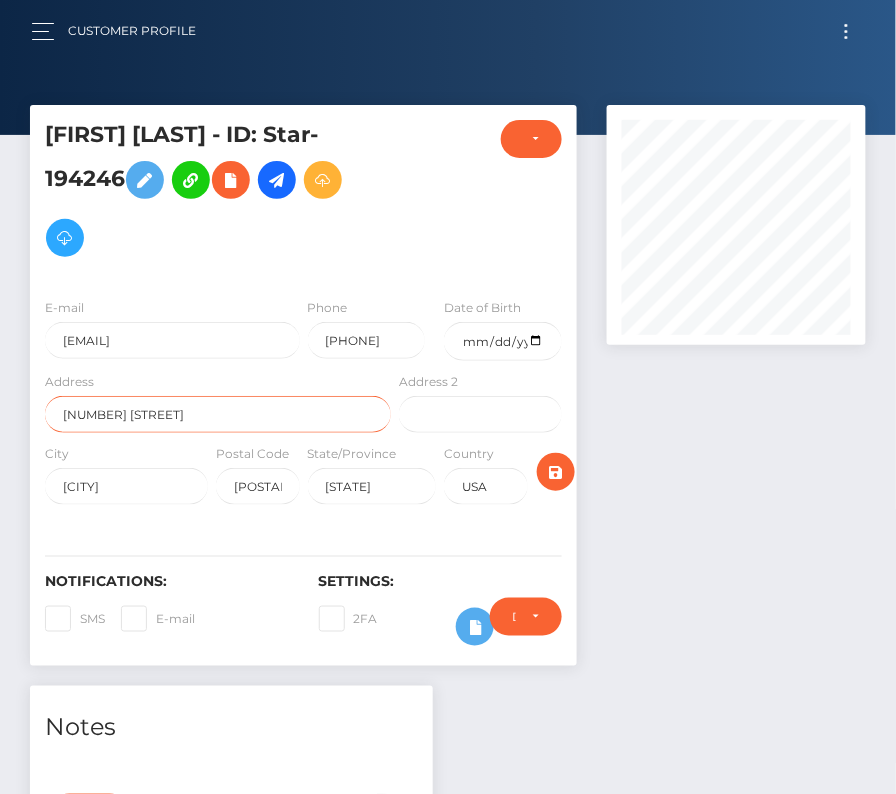 click on "[NUMBER] [STREET]" at bounding box center [218, 414] 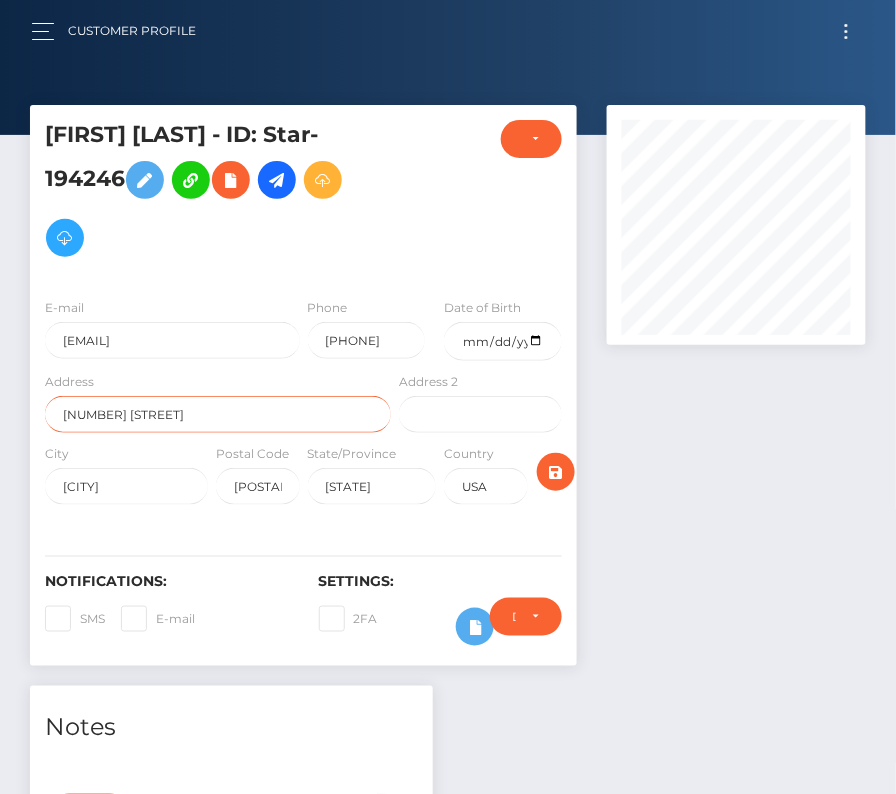 type on "[NUMBER] [STREET]" 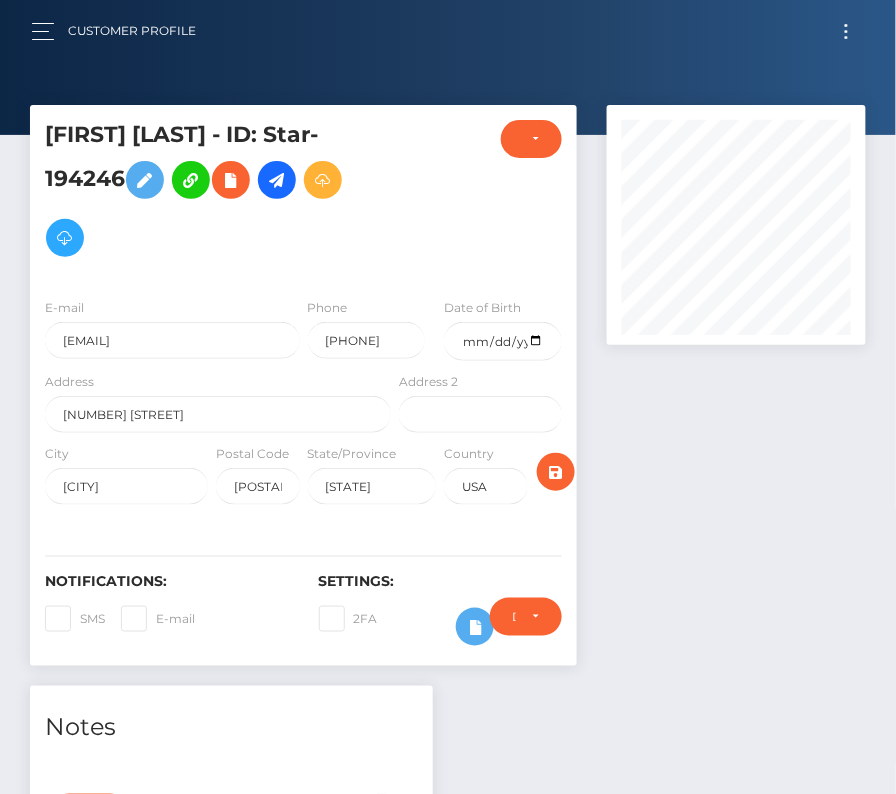 click on "Notifications:
SMS
E-mail
Settings:
2FA" at bounding box center [303, 595] 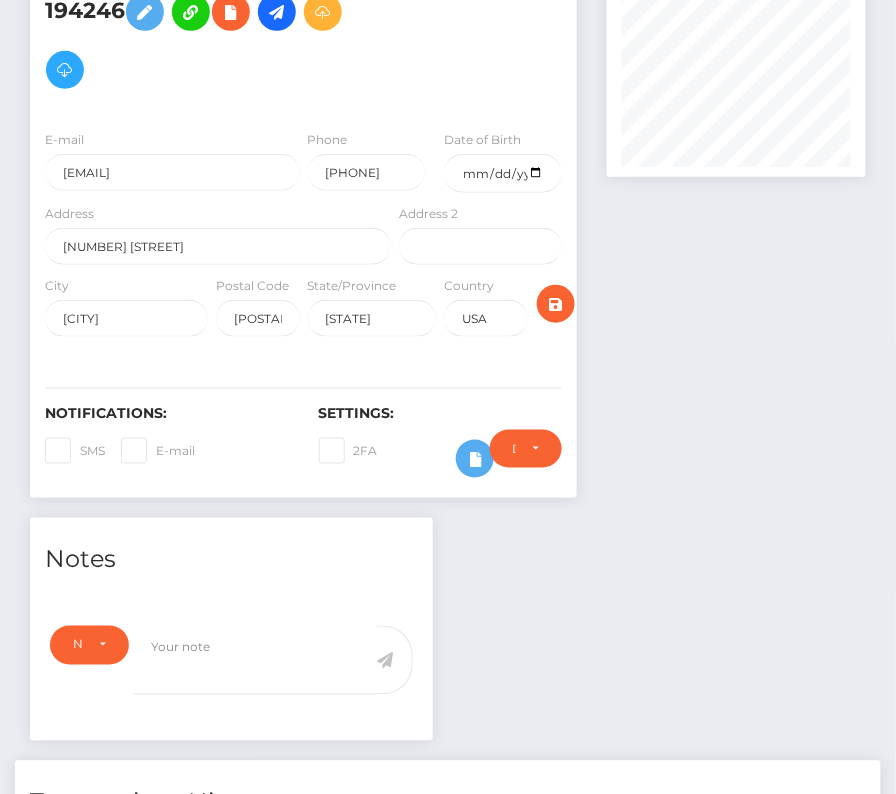 scroll, scrollTop: 0, scrollLeft: 0, axis: both 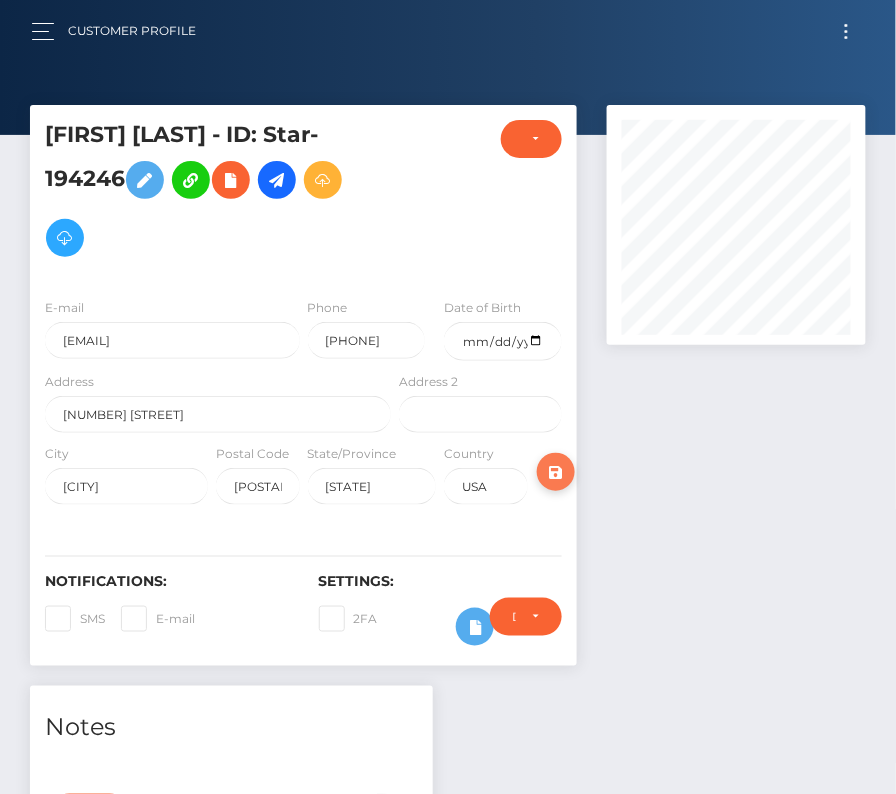 click at bounding box center (556, 472) 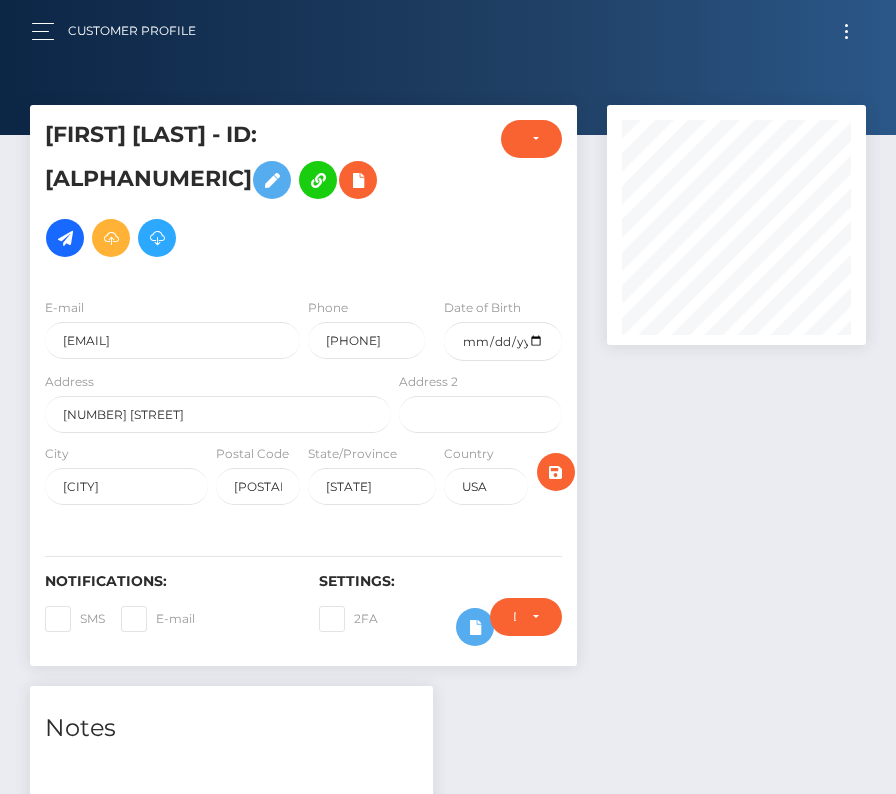 scroll, scrollTop: 0, scrollLeft: 0, axis: both 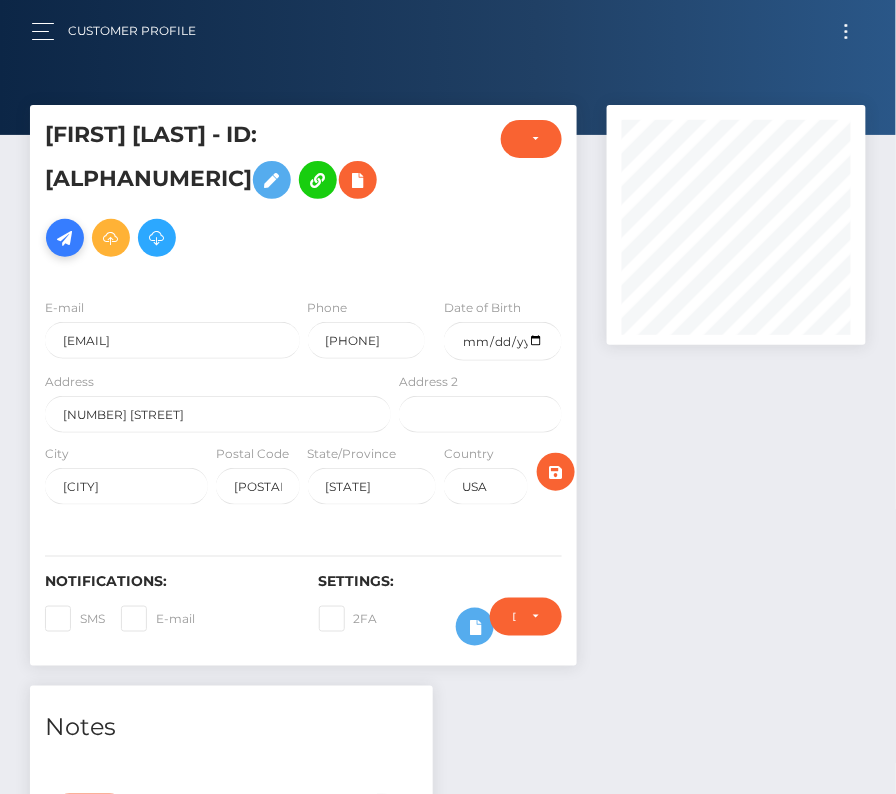 click at bounding box center (65, 238) 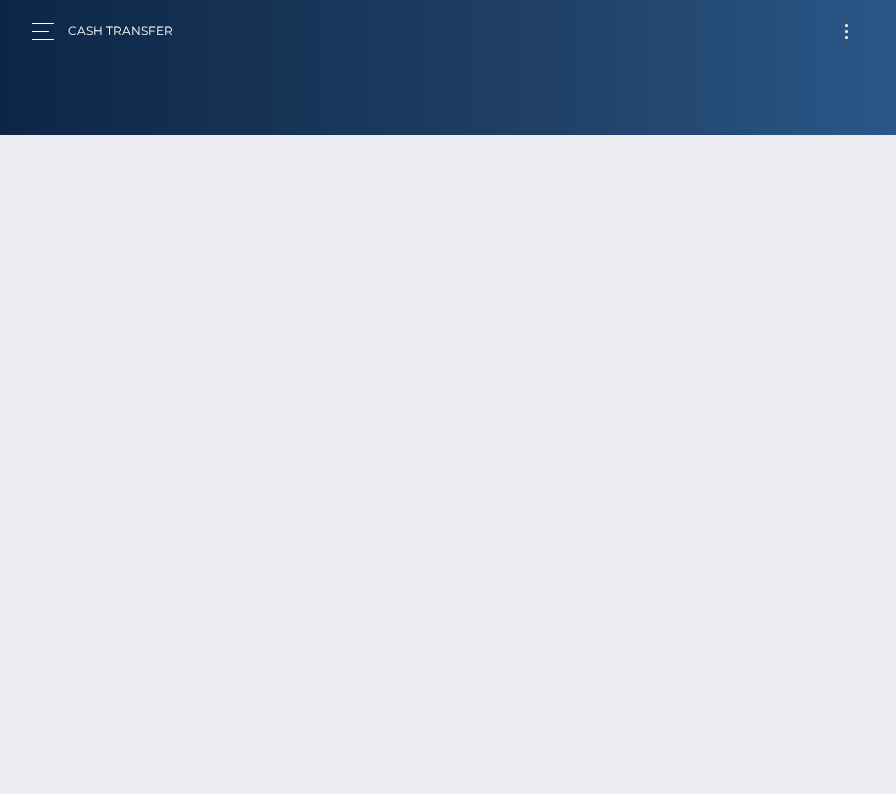 scroll, scrollTop: 0, scrollLeft: 0, axis: both 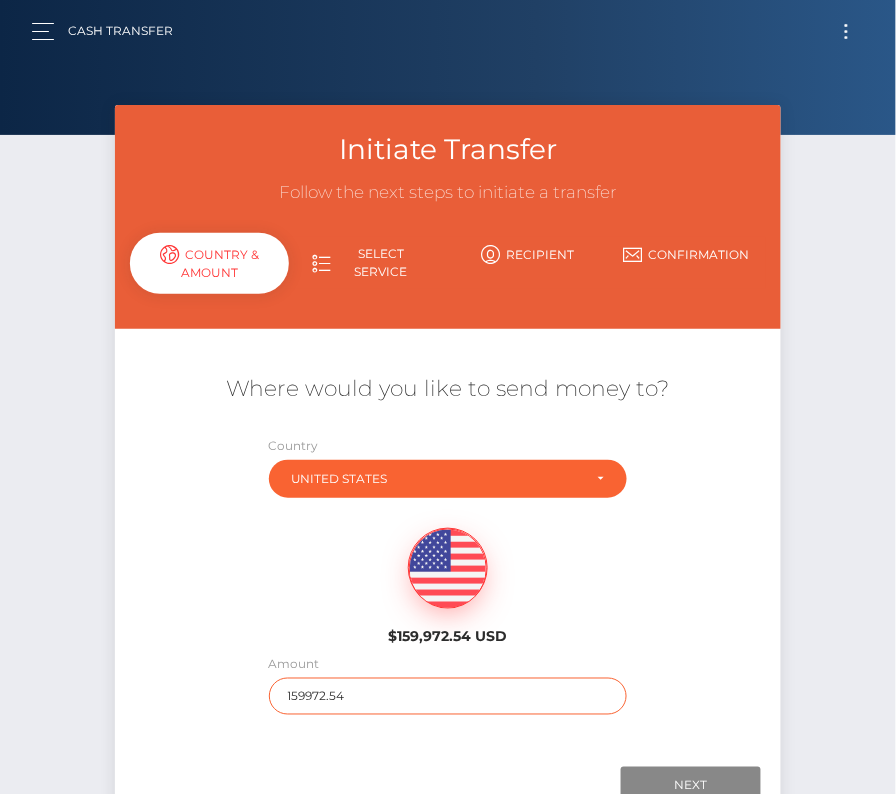 click on "159972.54" at bounding box center (448, 696) 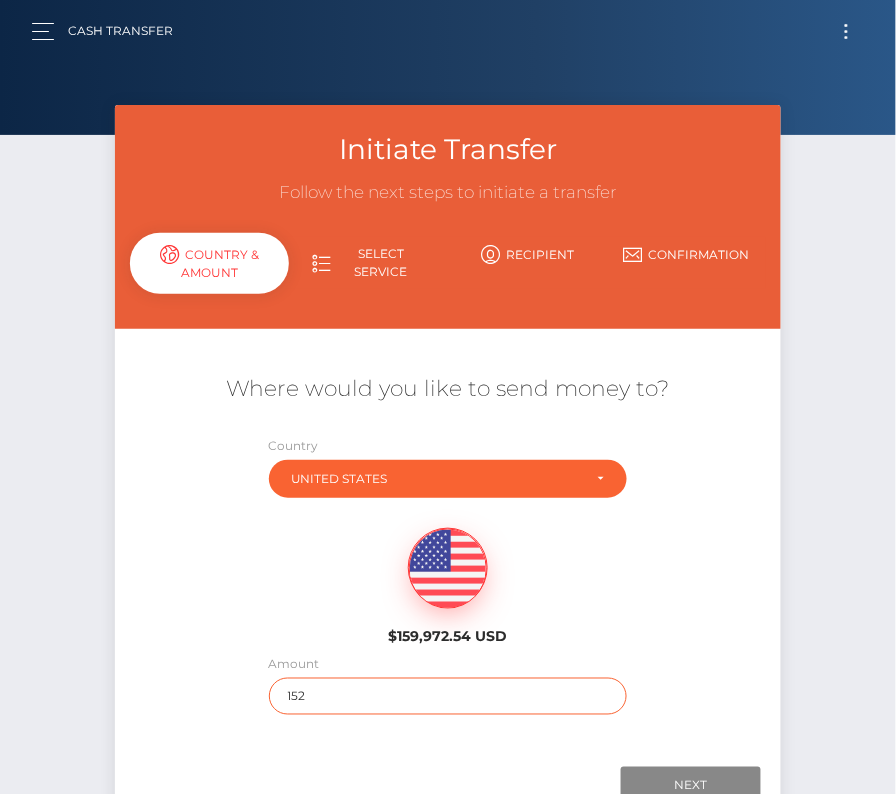 scroll, scrollTop: 1, scrollLeft: 0, axis: vertical 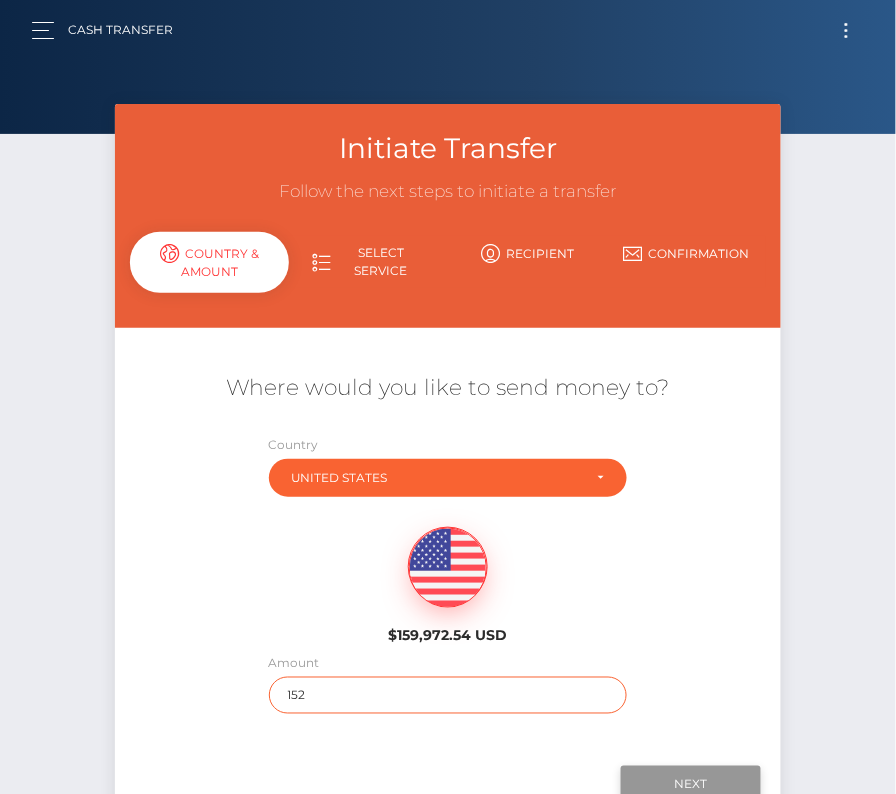type on "152" 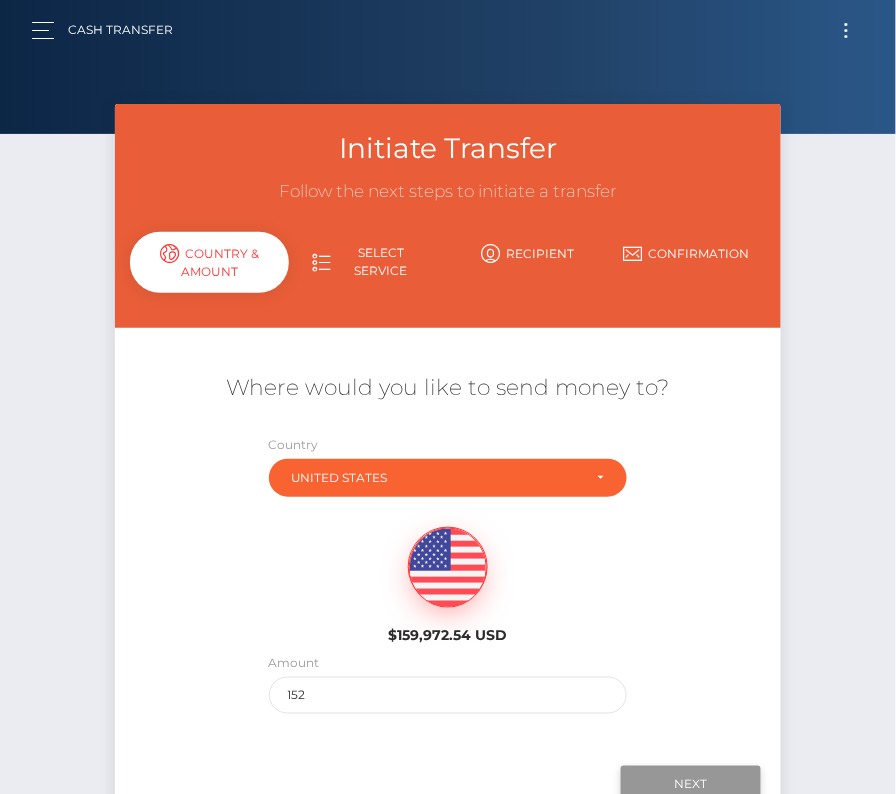 click on "Next" at bounding box center (691, 785) 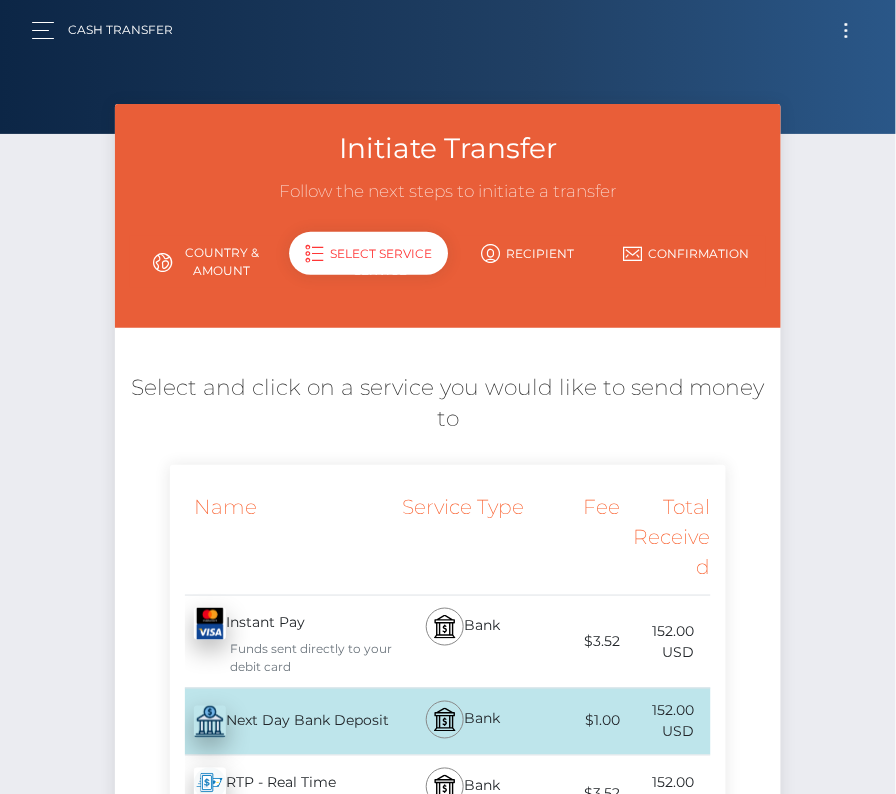 click on "Next Day Bank Deposit  - USD" at bounding box center (282, 722) 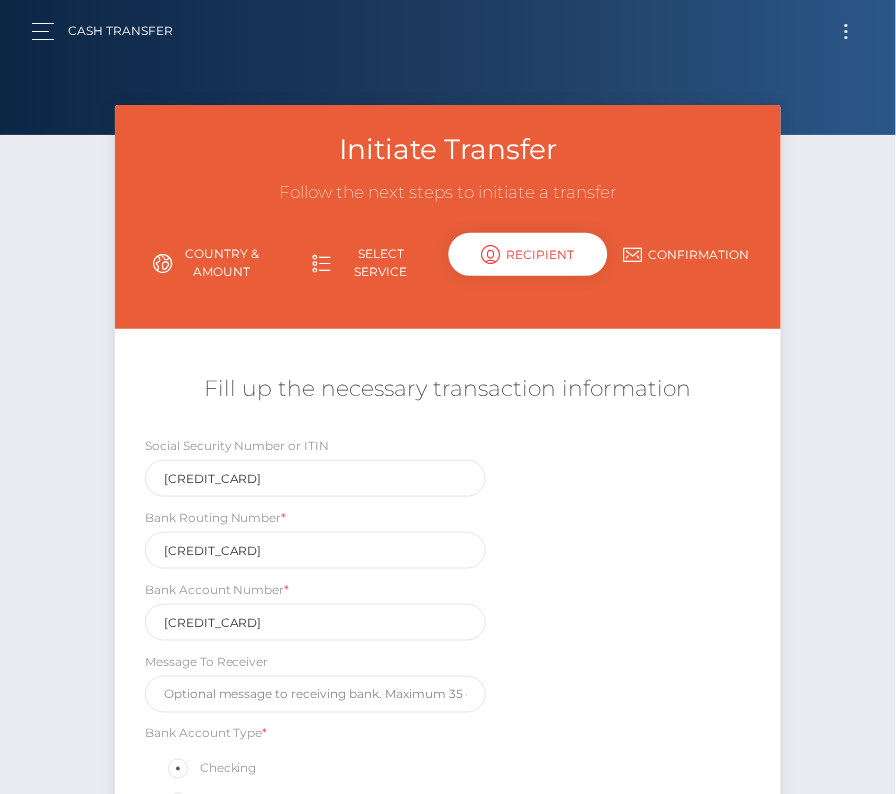 scroll, scrollTop: 116, scrollLeft: 0, axis: vertical 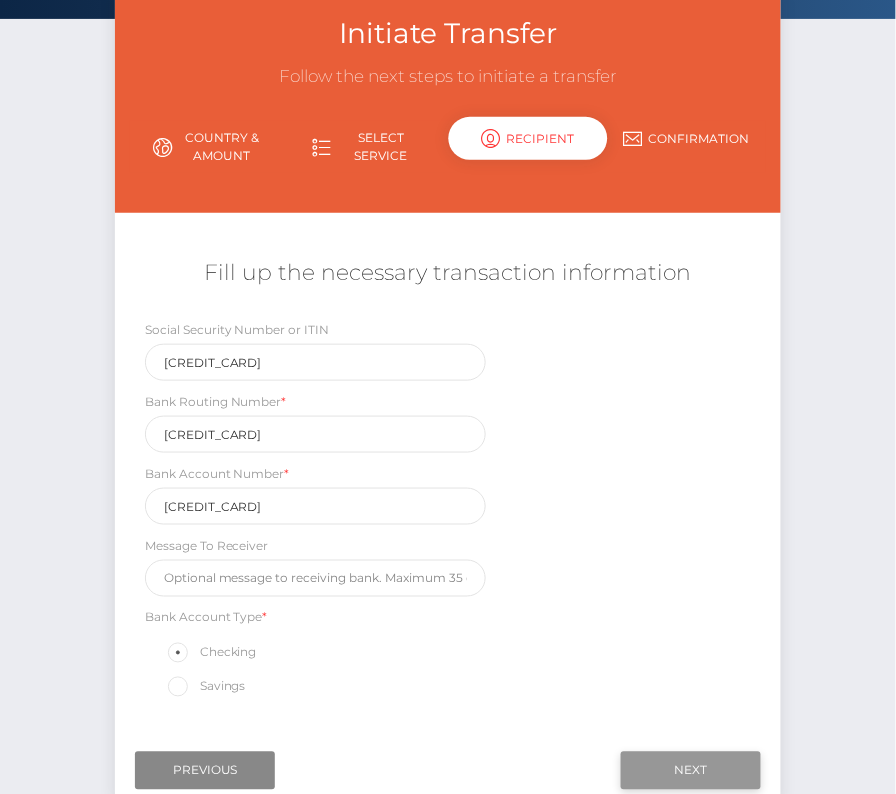 click on "Next" at bounding box center [691, 771] 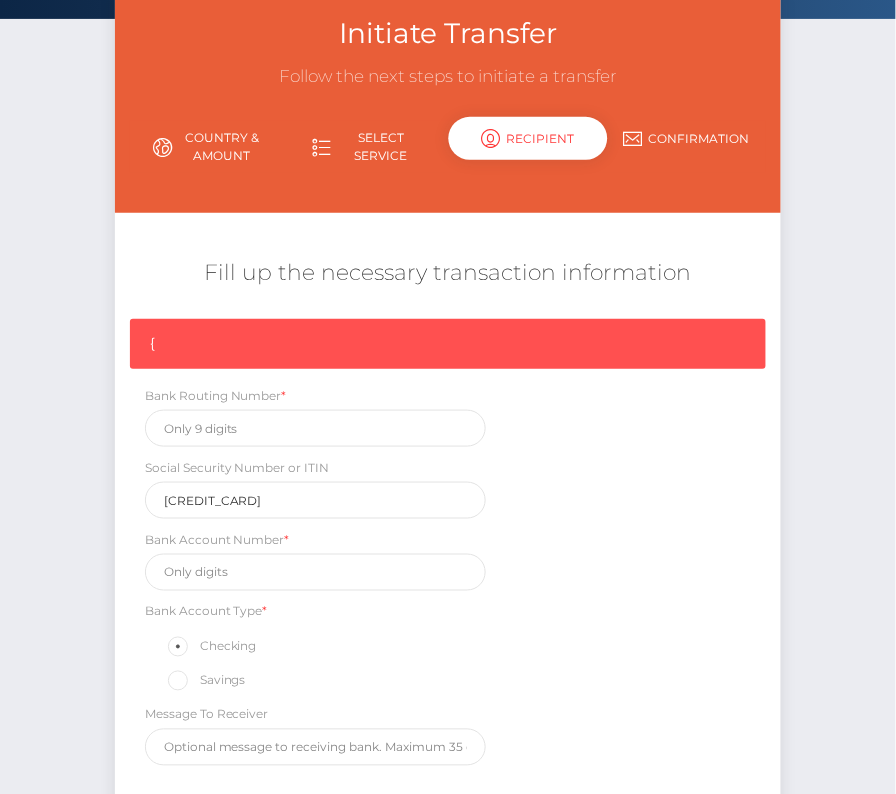 scroll, scrollTop: 301, scrollLeft: 0, axis: vertical 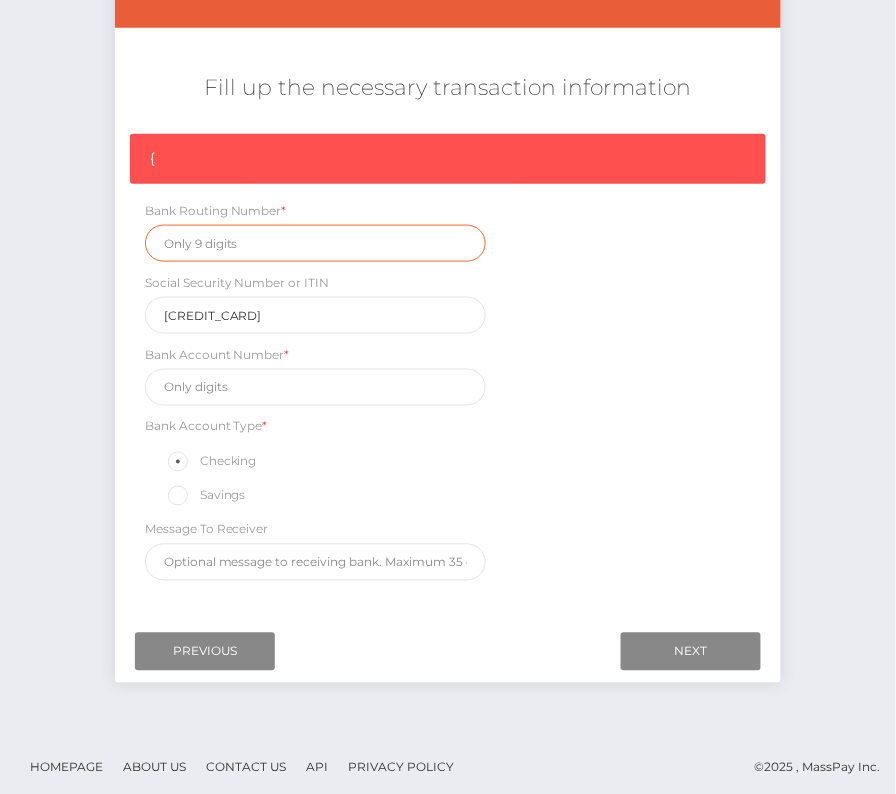 click at bounding box center [315, 243] 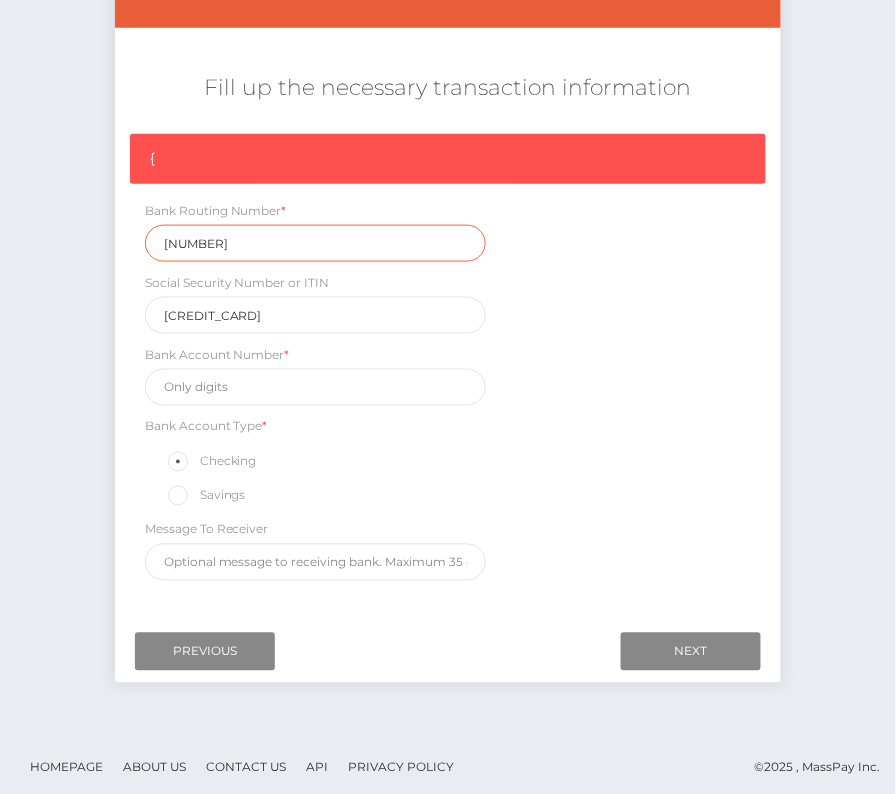 type on "101002716" 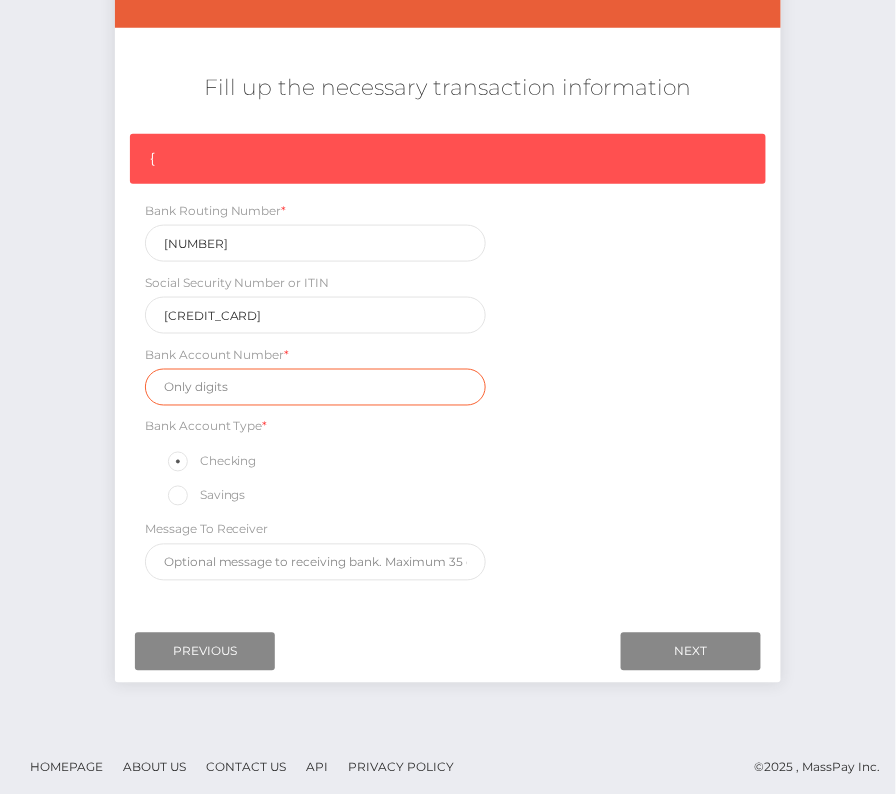 click at bounding box center (315, 387) 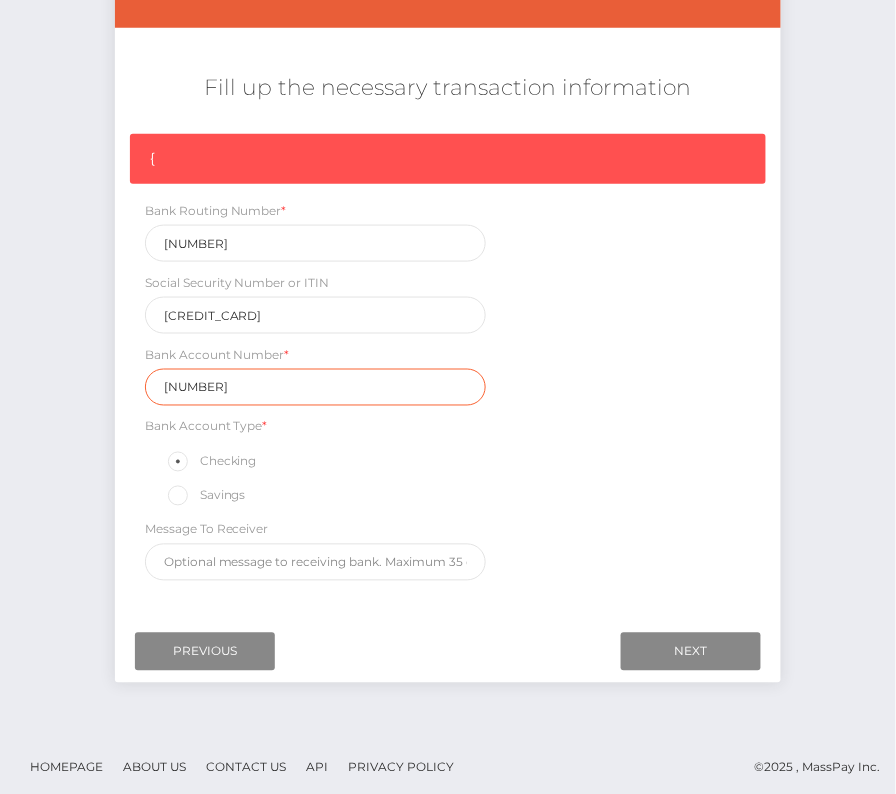 type on "30019850" 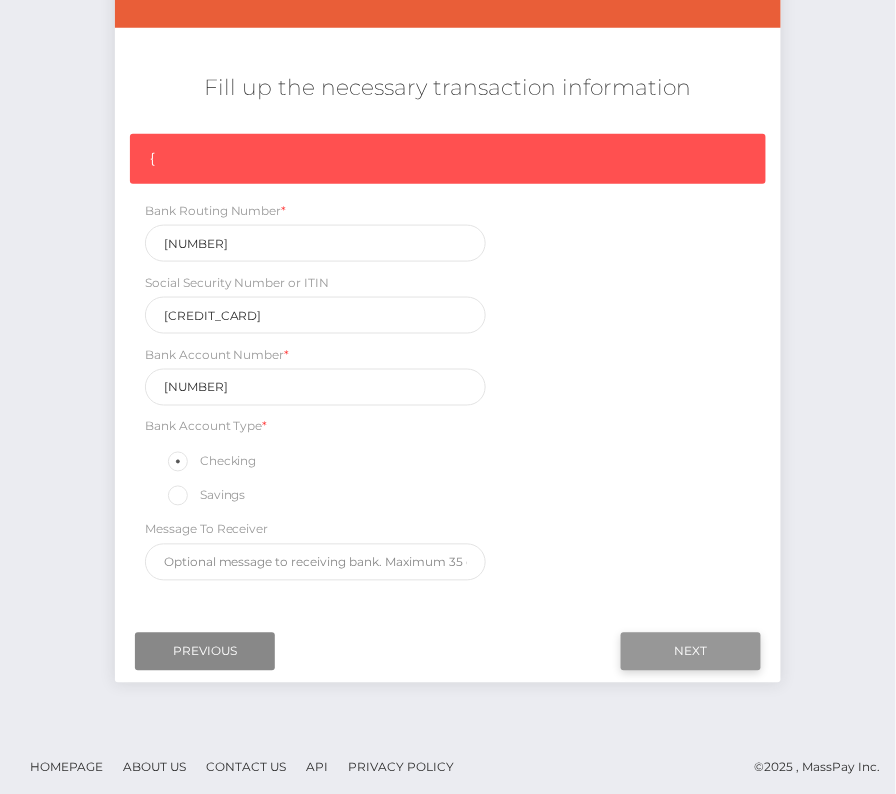 click on "Next" at bounding box center [691, 652] 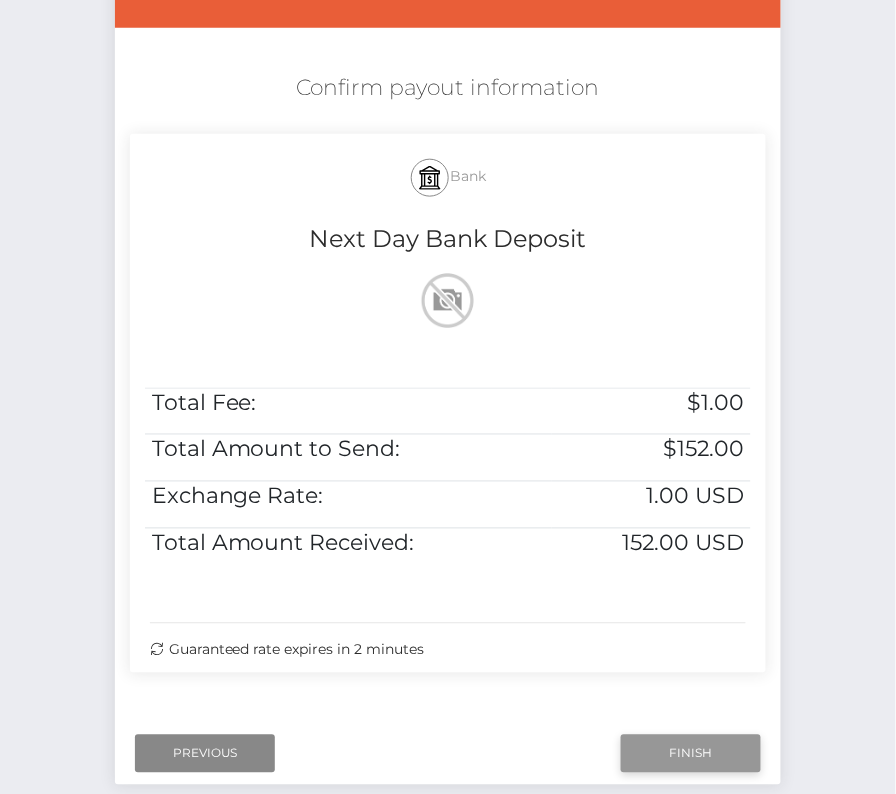 click on "Finish" at bounding box center [691, 754] 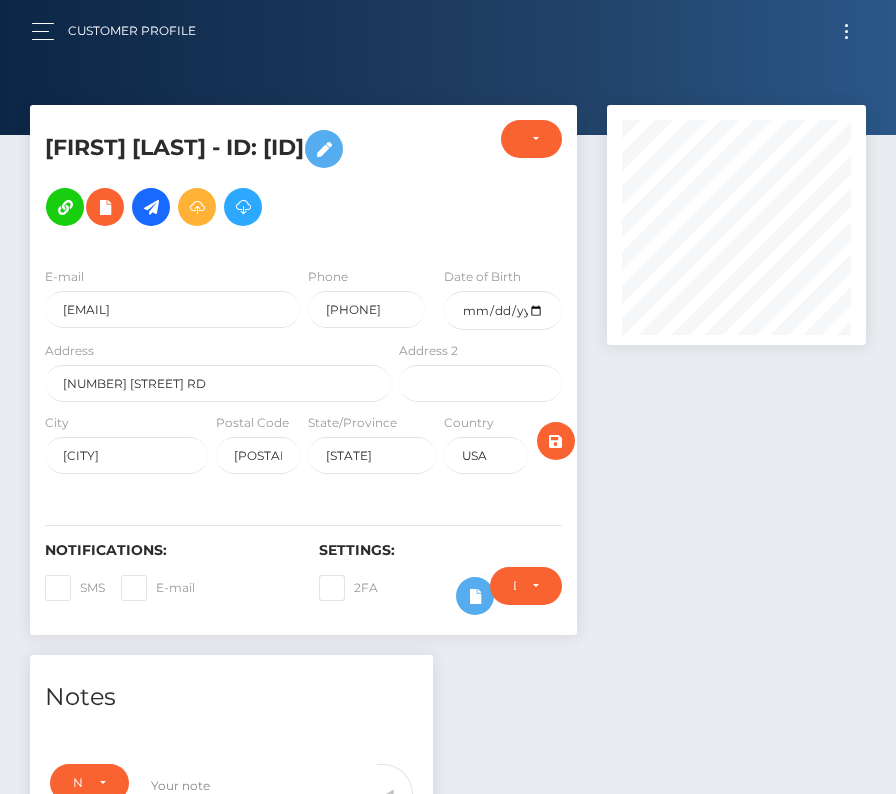 scroll, scrollTop: 0, scrollLeft: 0, axis: both 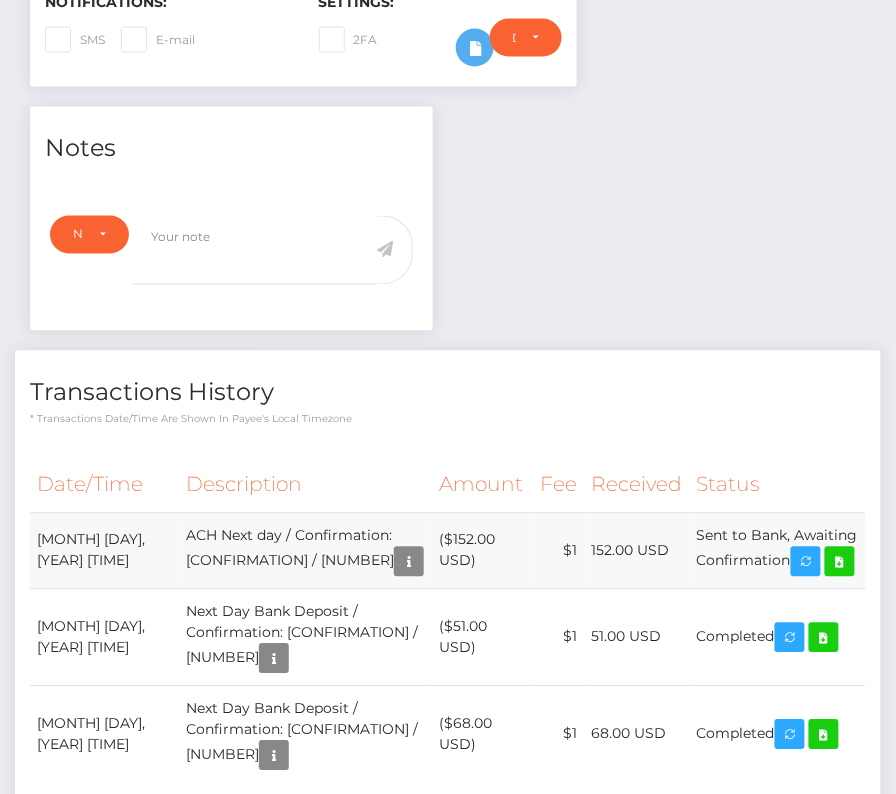 drag, startPoint x: 38, startPoint y: 585, endPoint x: 839, endPoint y: 606, distance: 801.2752 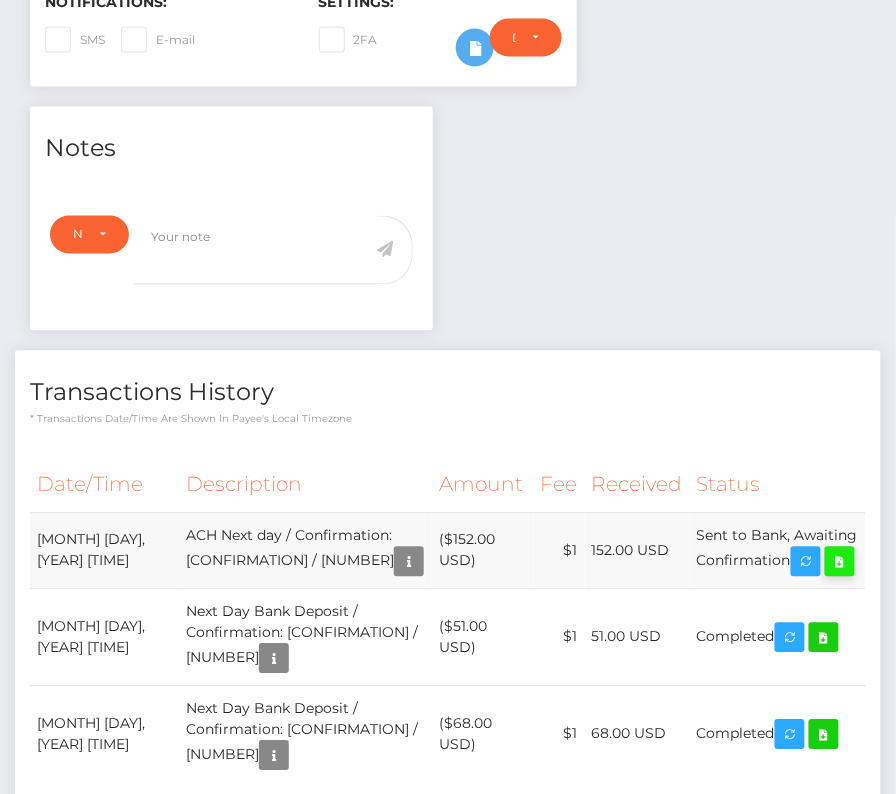 click at bounding box center [840, 562] 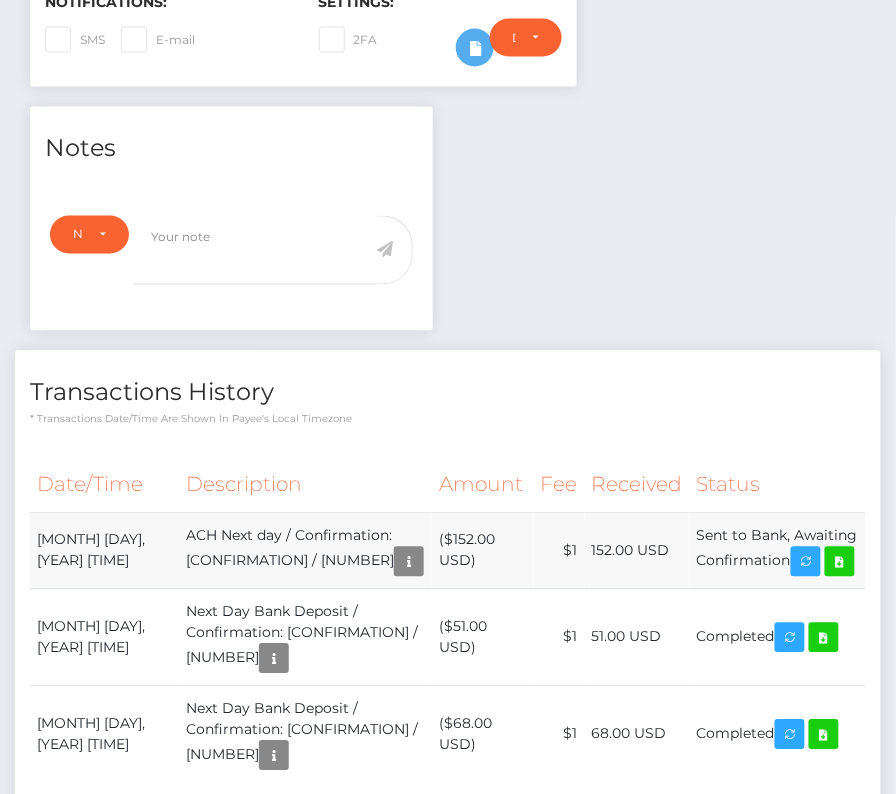 drag, startPoint x: 34, startPoint y: 580, endPoint x: 857, endPoint y: 600, distance: 823.243 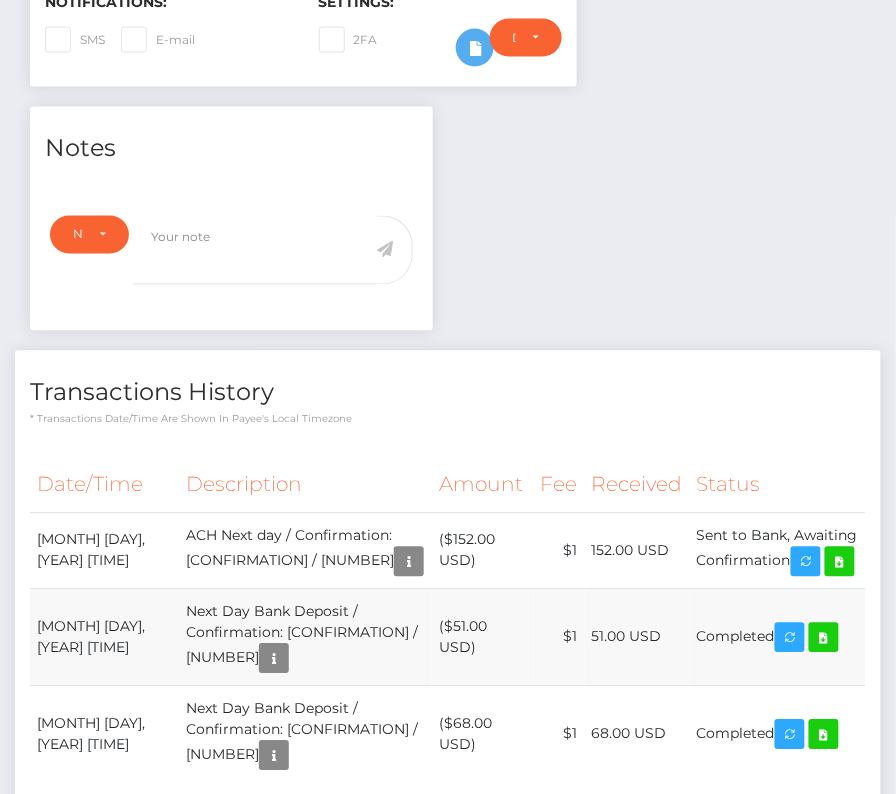 copy on "August  5, 2025 09:12PM
ACH Next day / Confirmation: 47397c1fc4d44b21a71a999abdc872cc / 6892c7ae1562f
($152.00 USD)
$1
152.00 USD
Sent to Bank, Awaiting Confirmation" 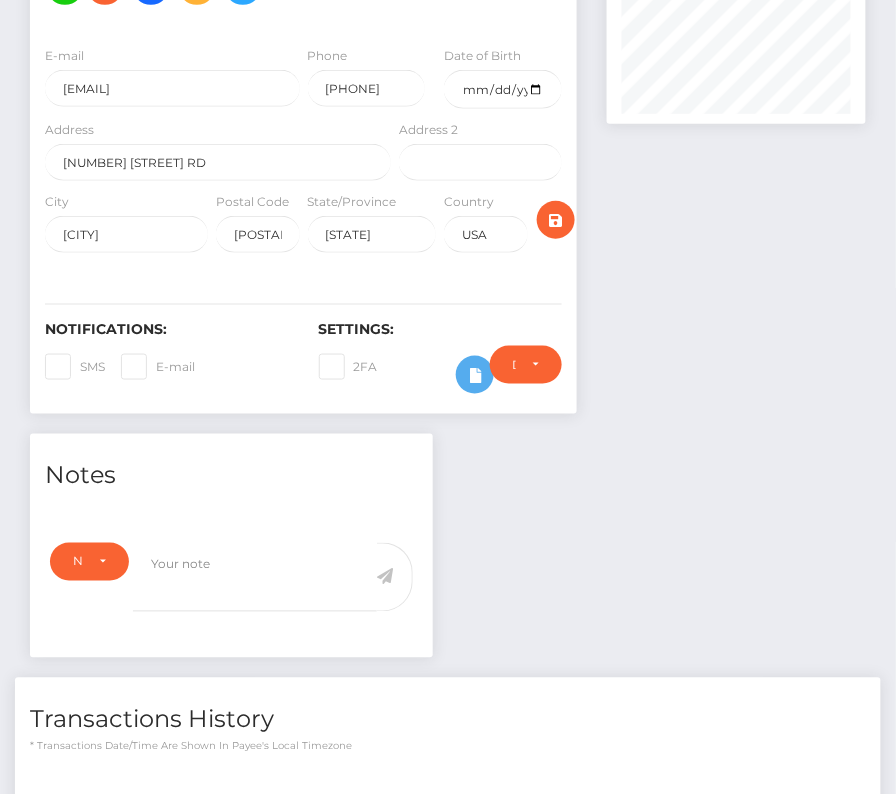 scroll, scrollTop: 455, scrollLeft: 0, axis: vertical 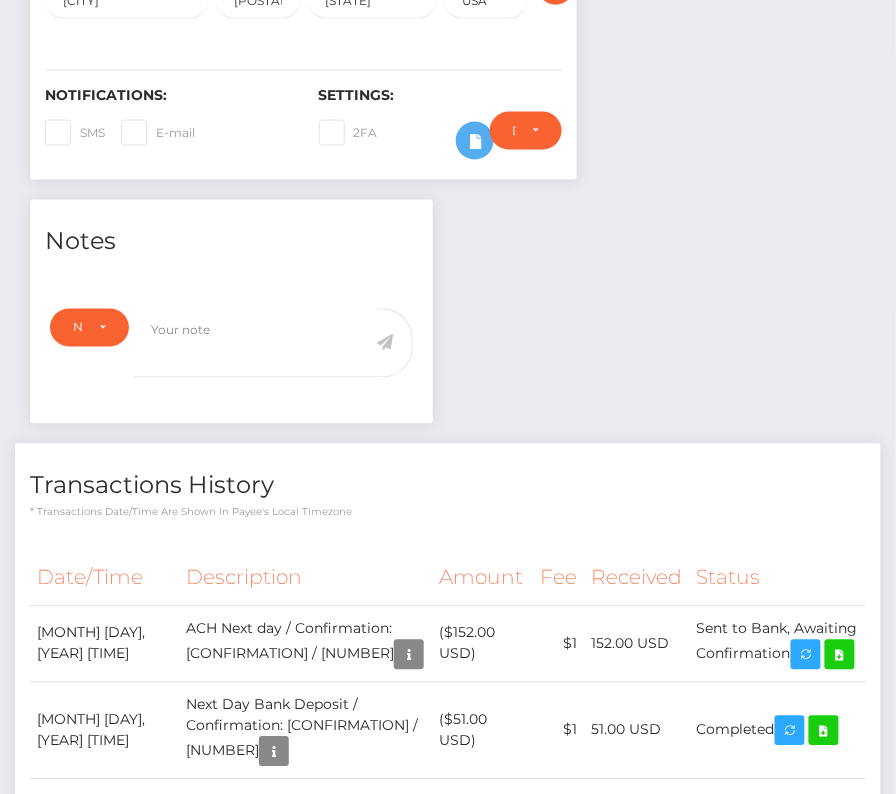 click on "Description" at bounding box center (305, 578) 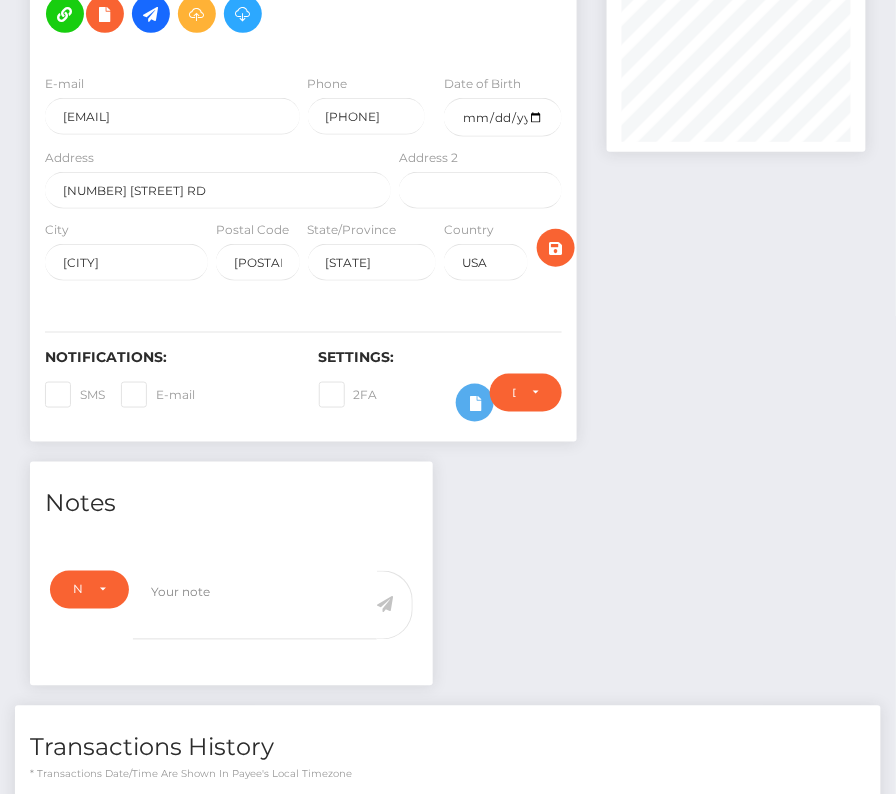scroll, scrollTop: 0, scrollLeft: 0, axis: both 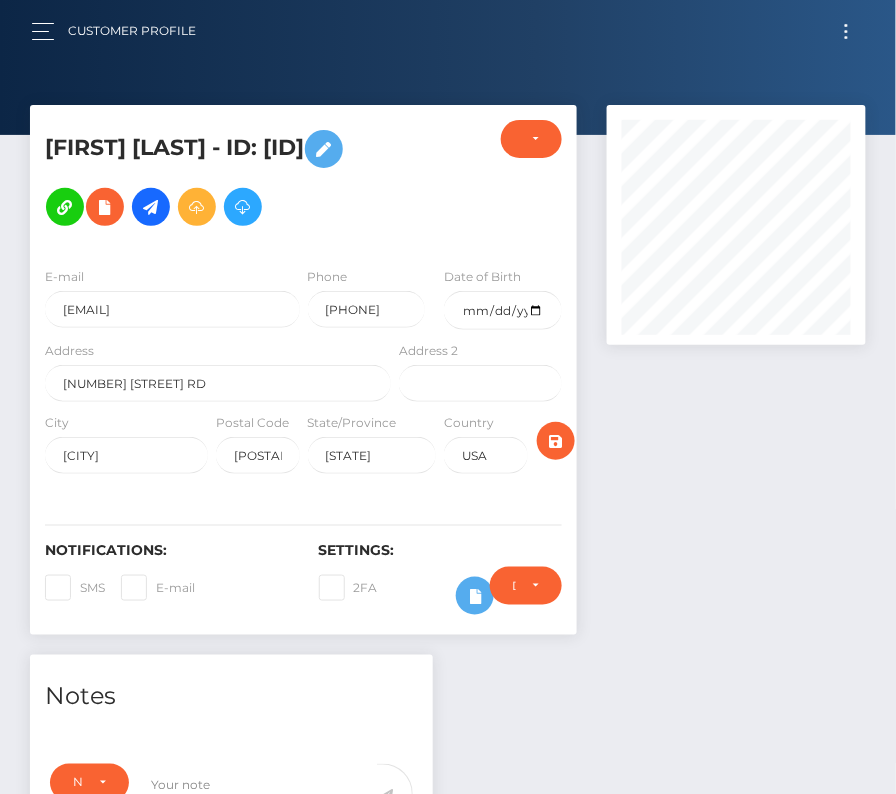 click at bounding box center [846, 31] 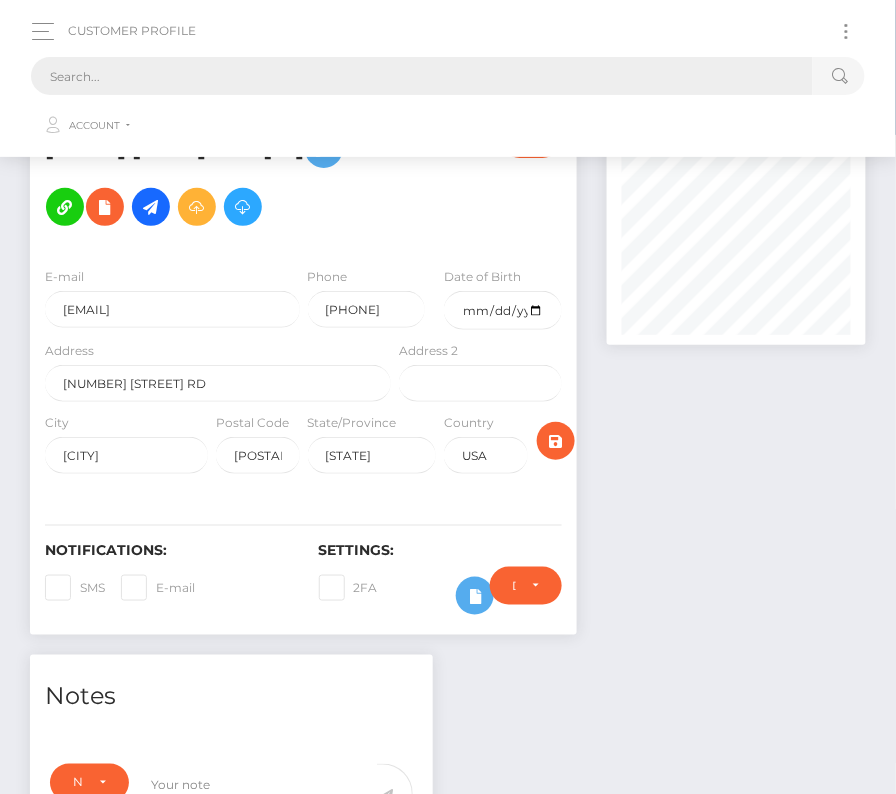 click at bounding box center [422, 76] 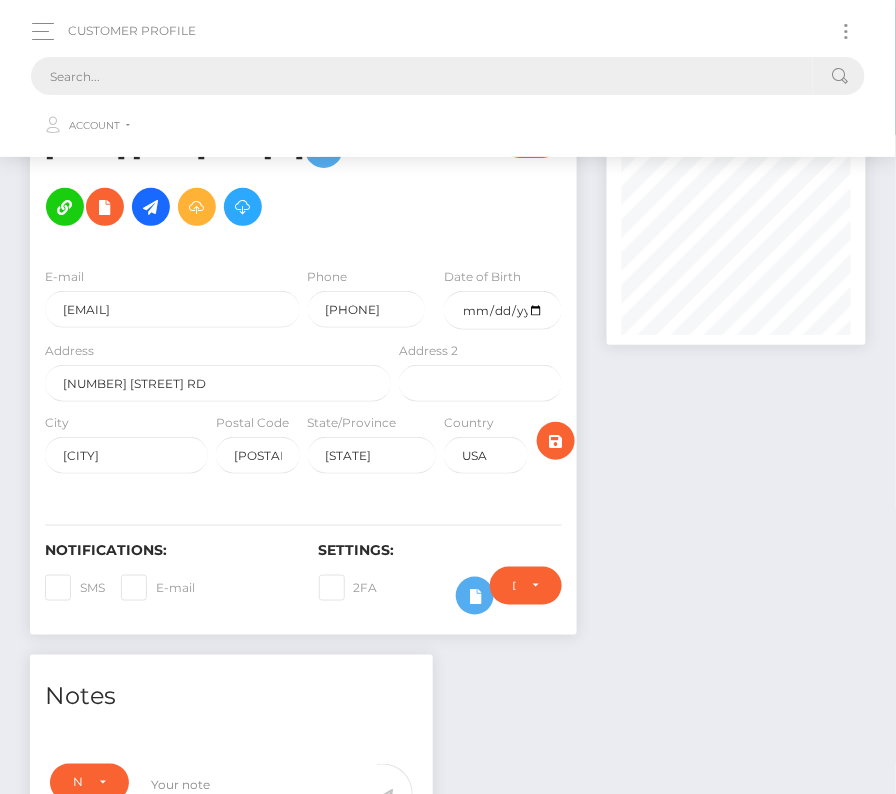 paste on "2021587" 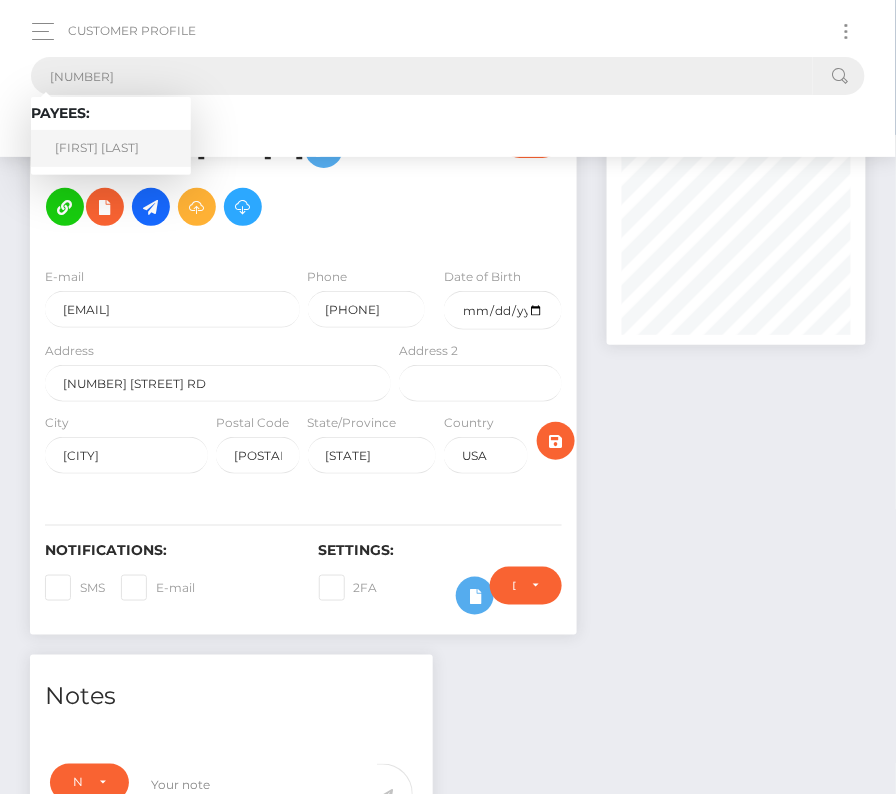 type on "2021587" 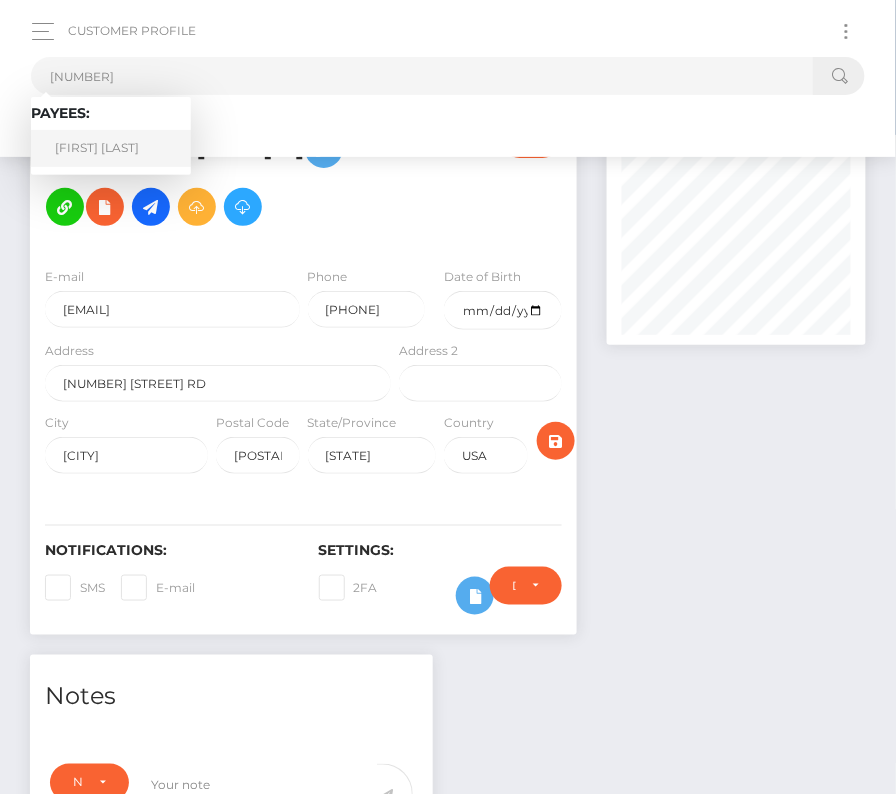 click on "Mason  Okubo" at bounding box center (111, 148) 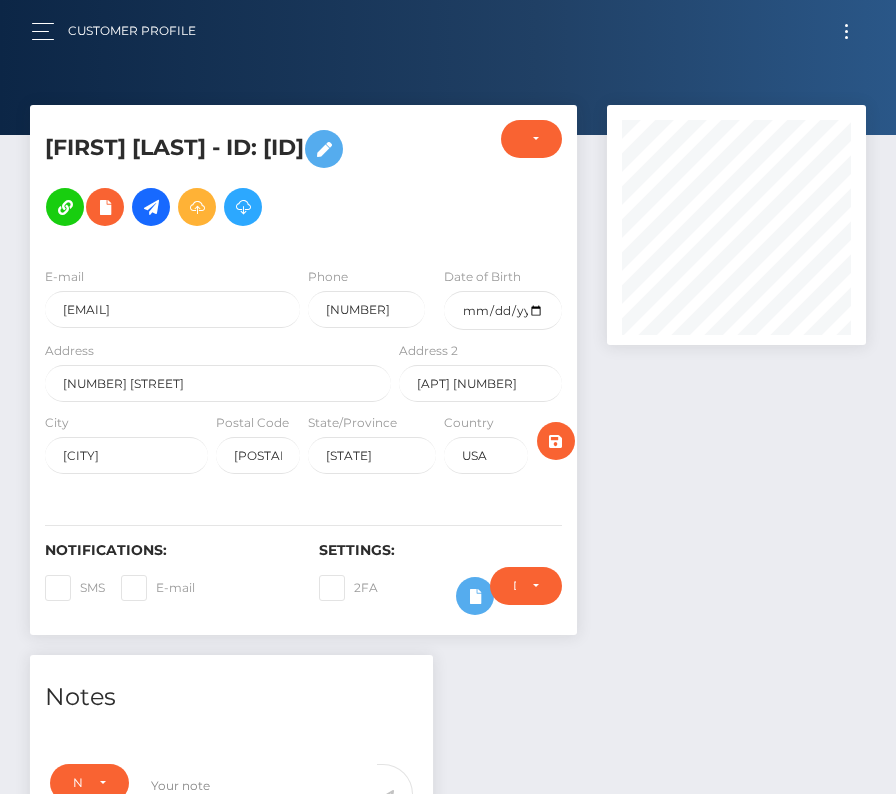 scroll, scrollTop: 0, scrollLeft: 0, axis: both 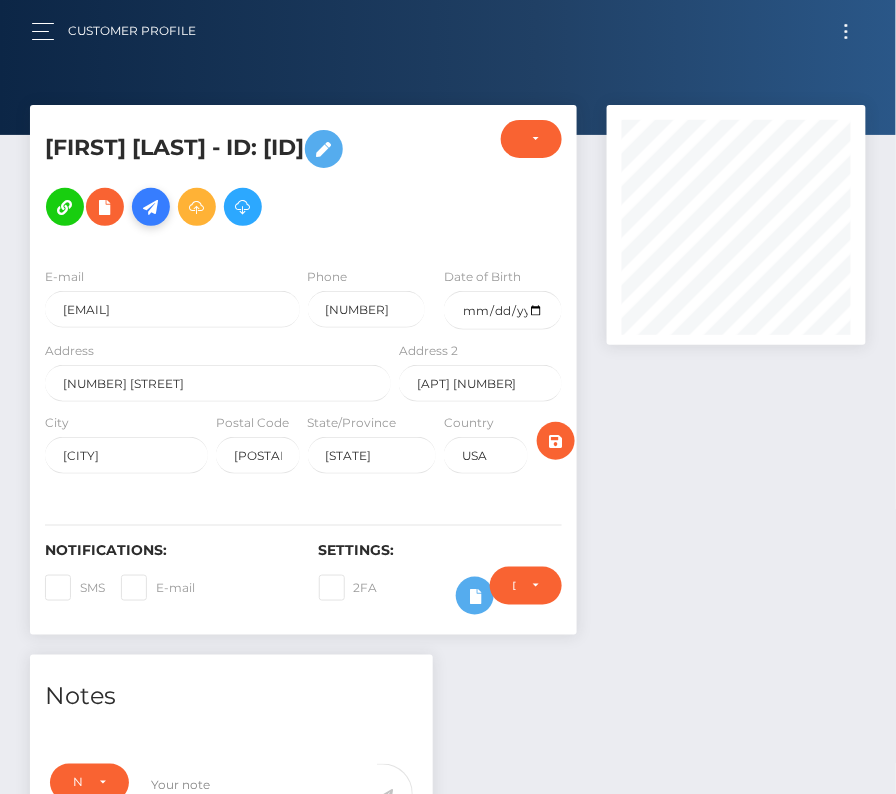 click at bounding box center [151, 207] 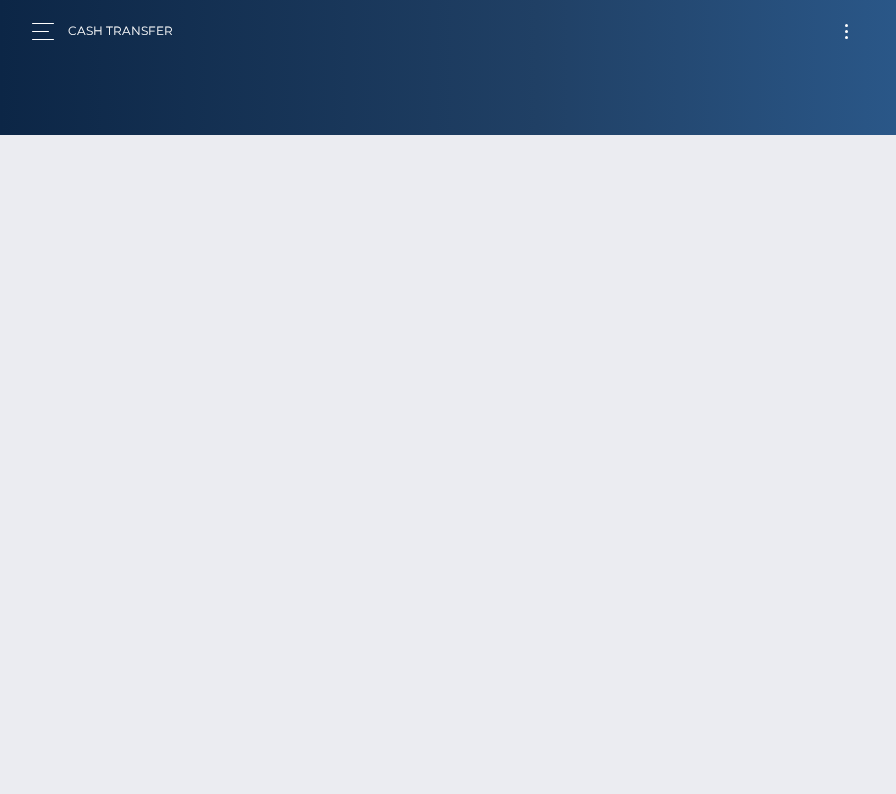 scroll, scrollTop: 0, scrollLeft: 0, axis: both 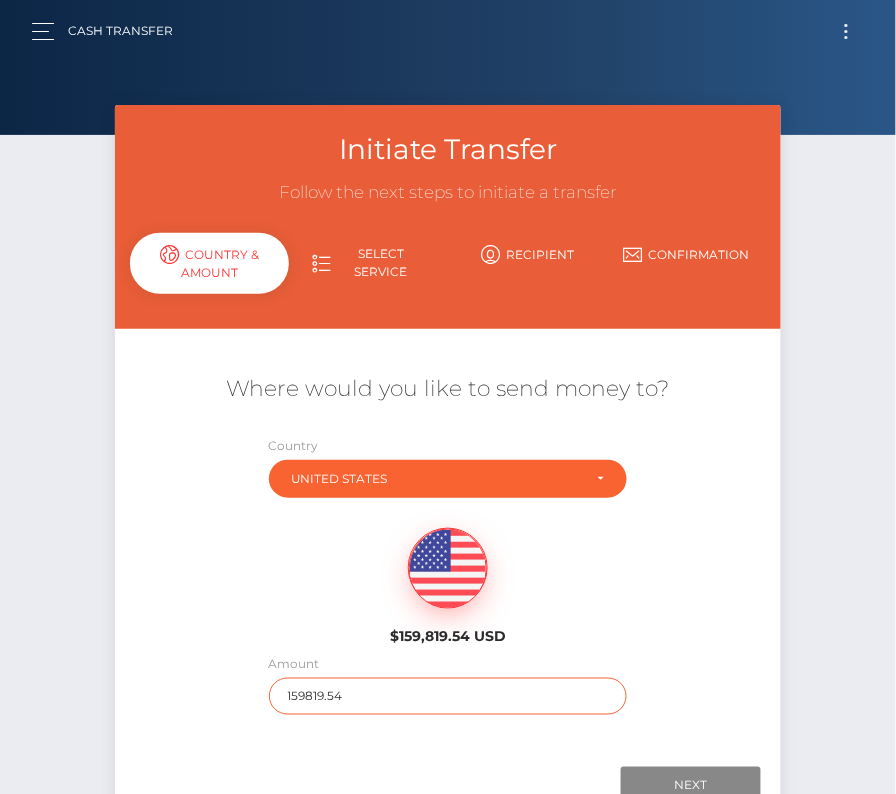 click on "159819.54" at bounding box center [448, 696] 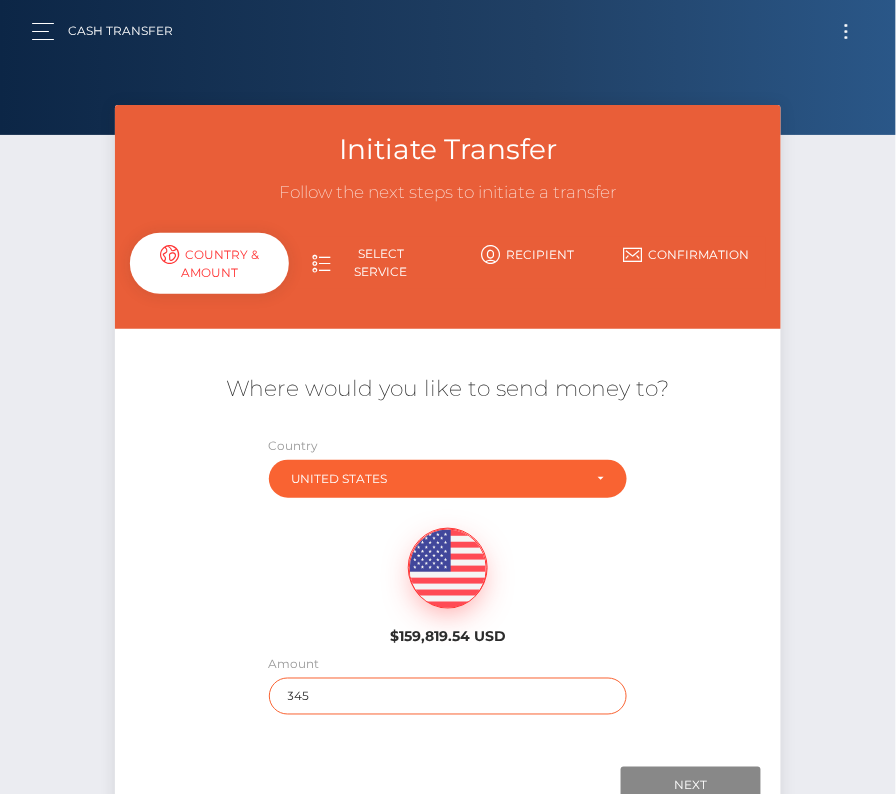 type on "345" 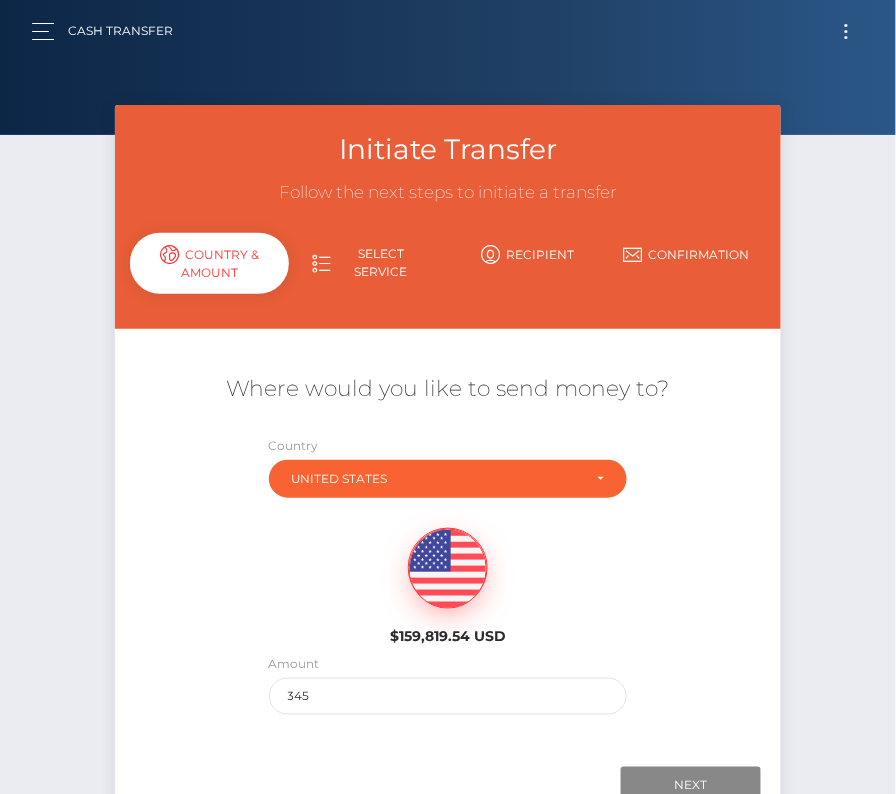 click on "$159,819.54 USD" at bounding box center (448, 580) 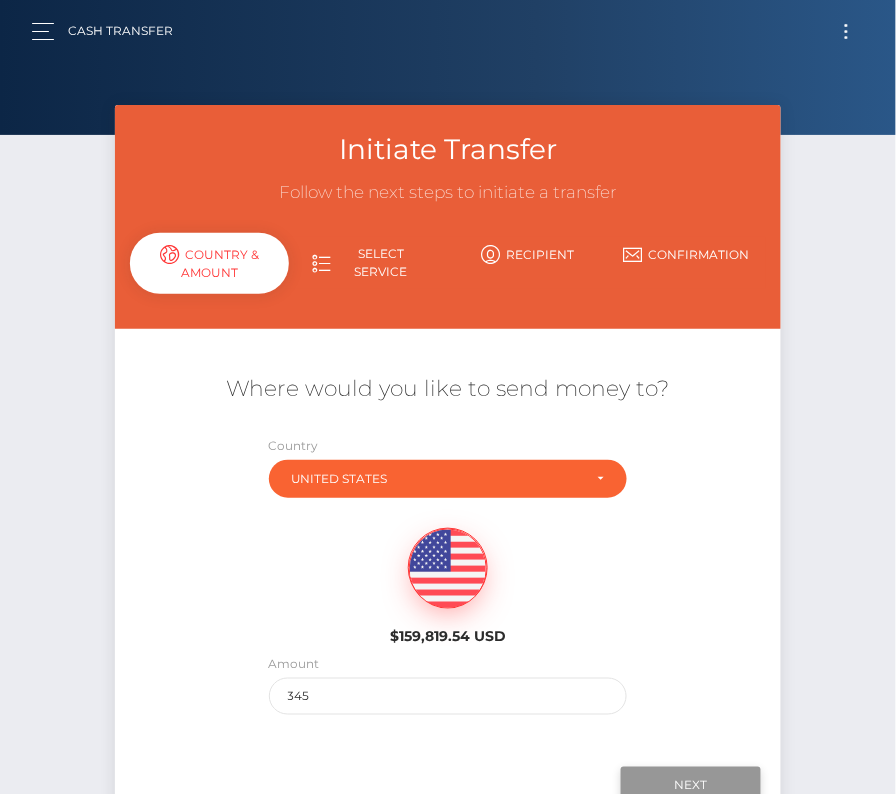 click on "Next" at bounding box center (691, 786) 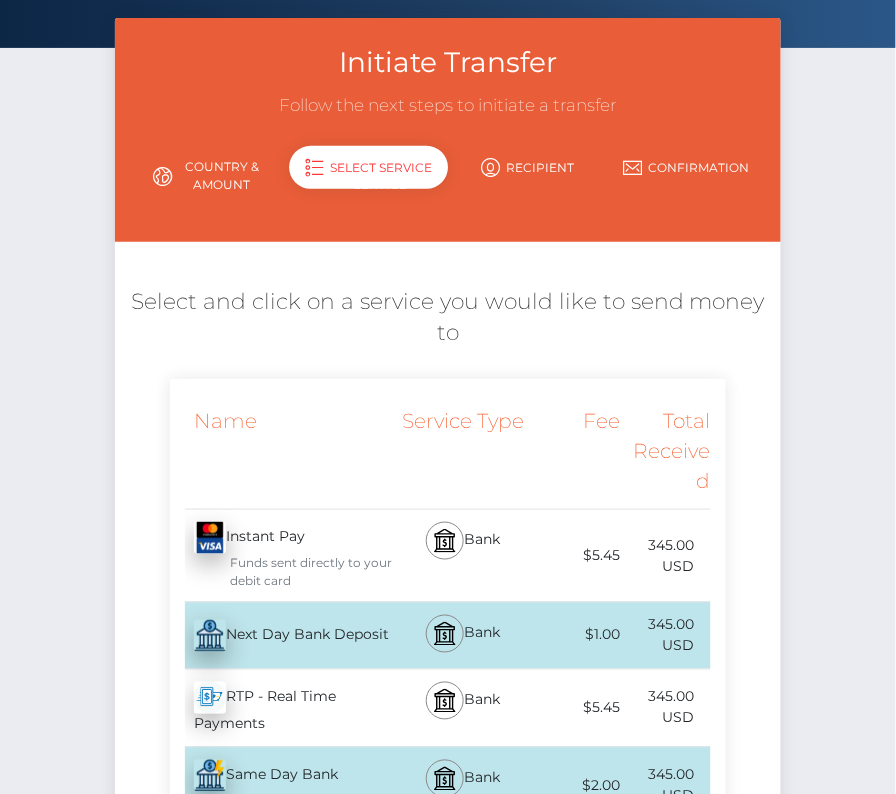scroll, scrollTop: 120, scrollLeft: 0, axis: vertical 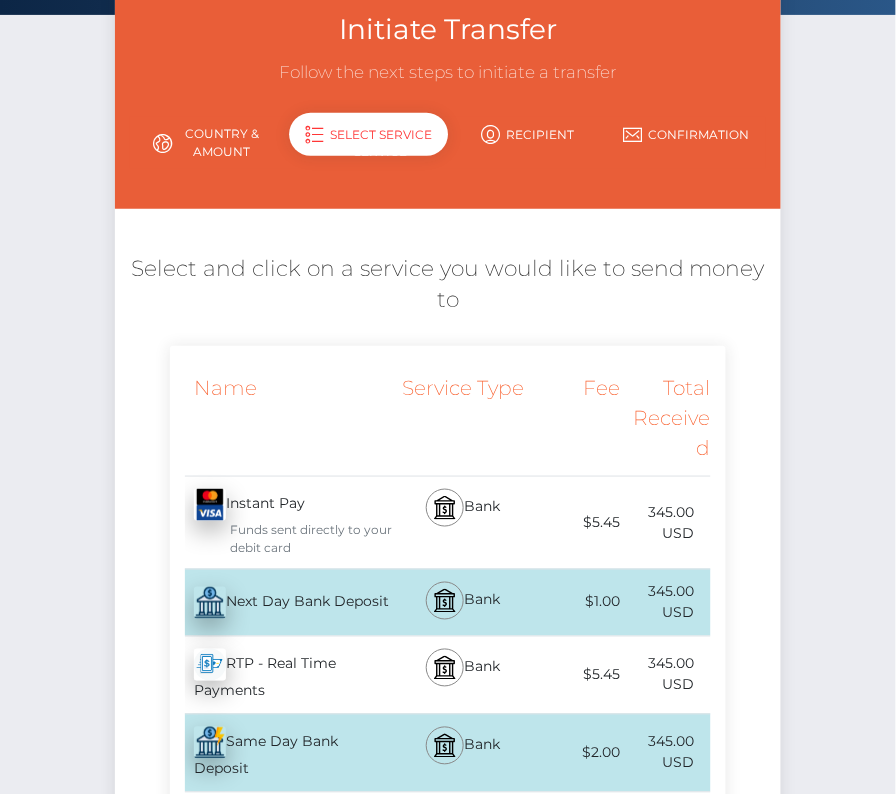 click on "Next Day Bank Deposit  - USD" at bounding box center [282, 603] 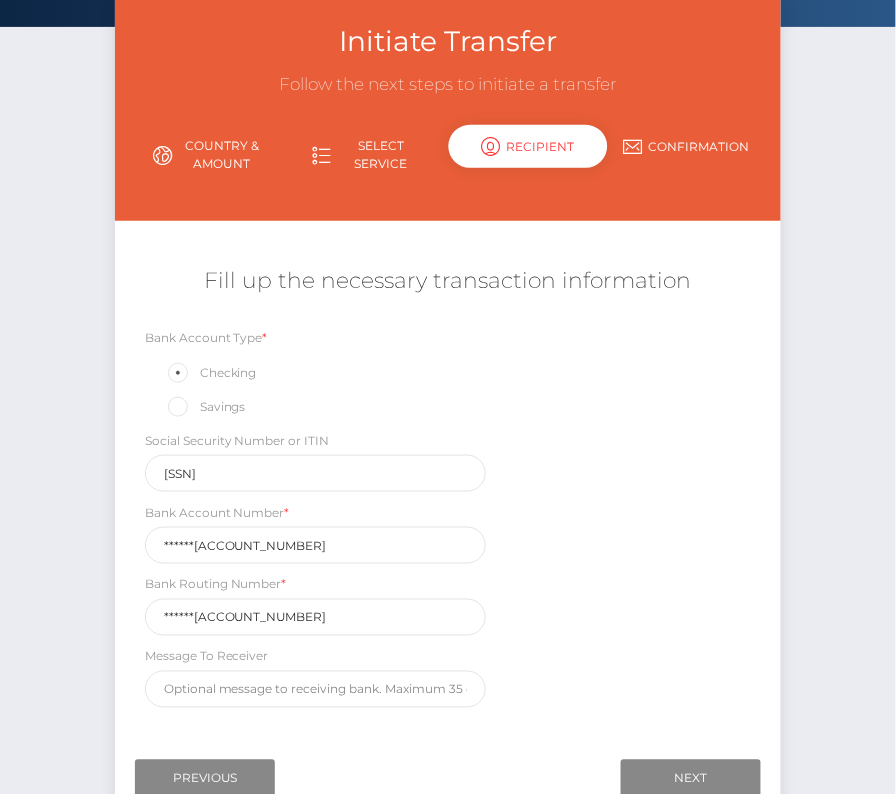 scroll, scrollTop: 175, scrollLeft: 0, axis: vertical 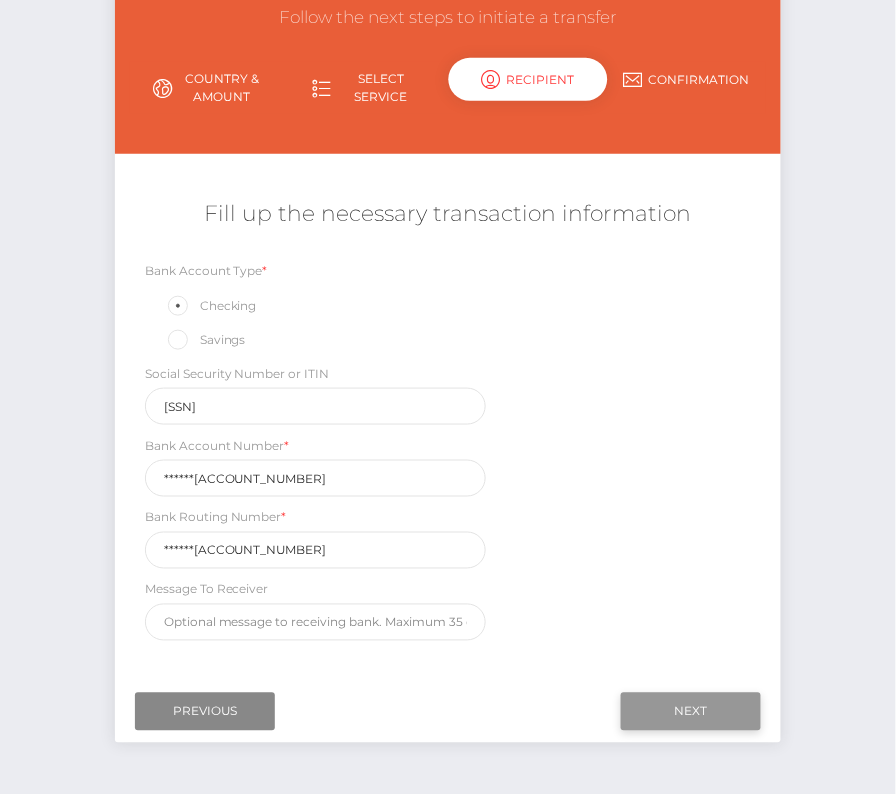 click on "Next" at bounding box center (691, 712) 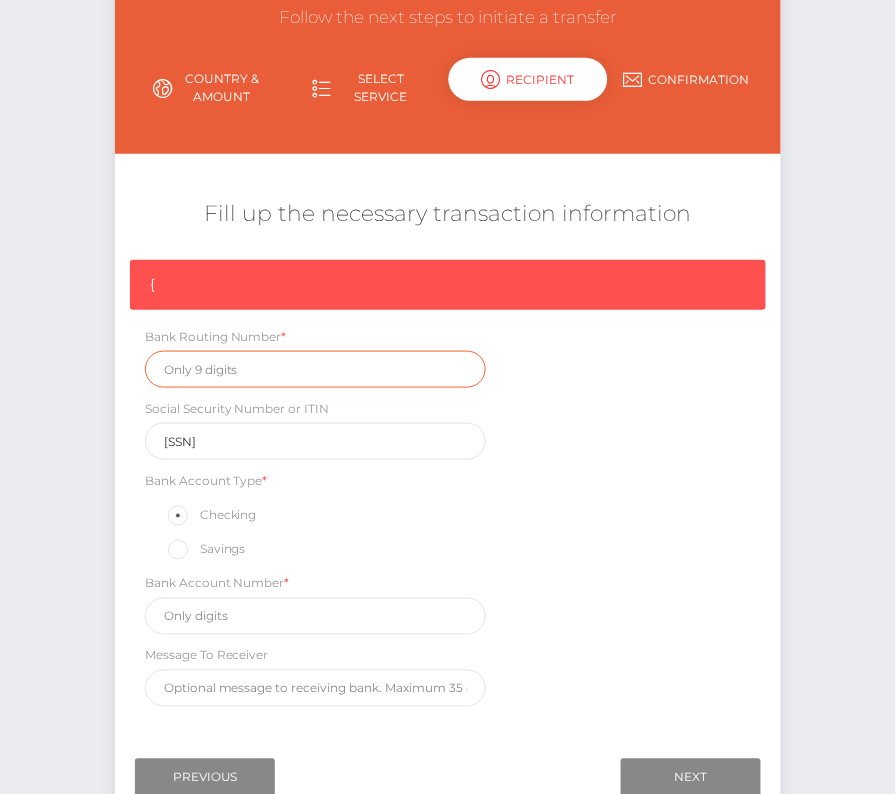 click at bounding box center (315, 369) 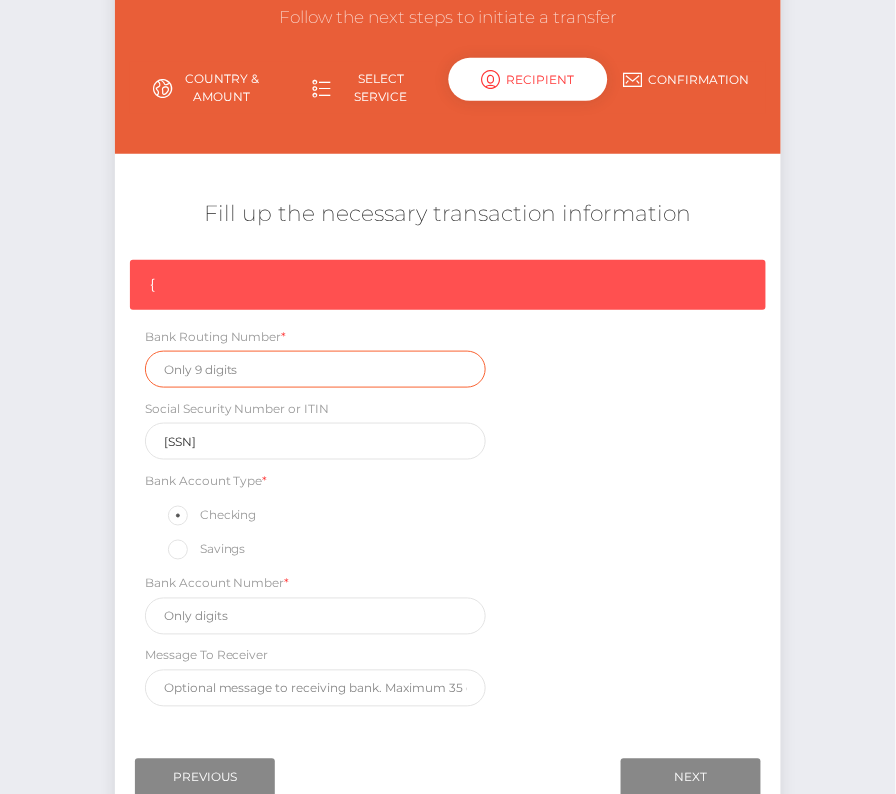 paste on "107005047" 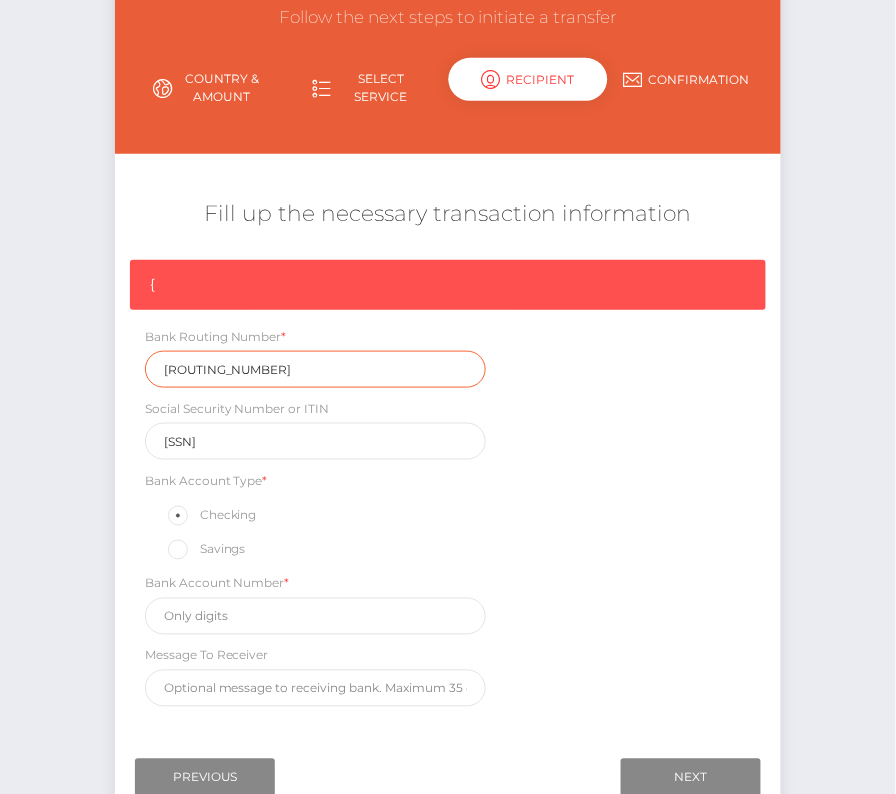 type on "107005047" 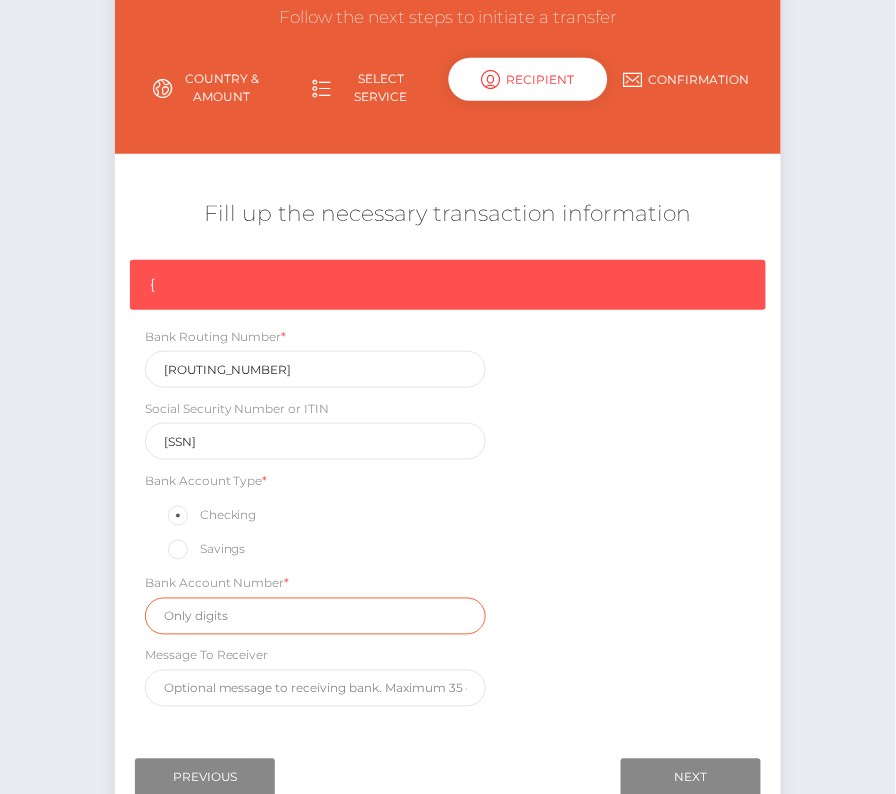 click at bounding box center [315, 616] 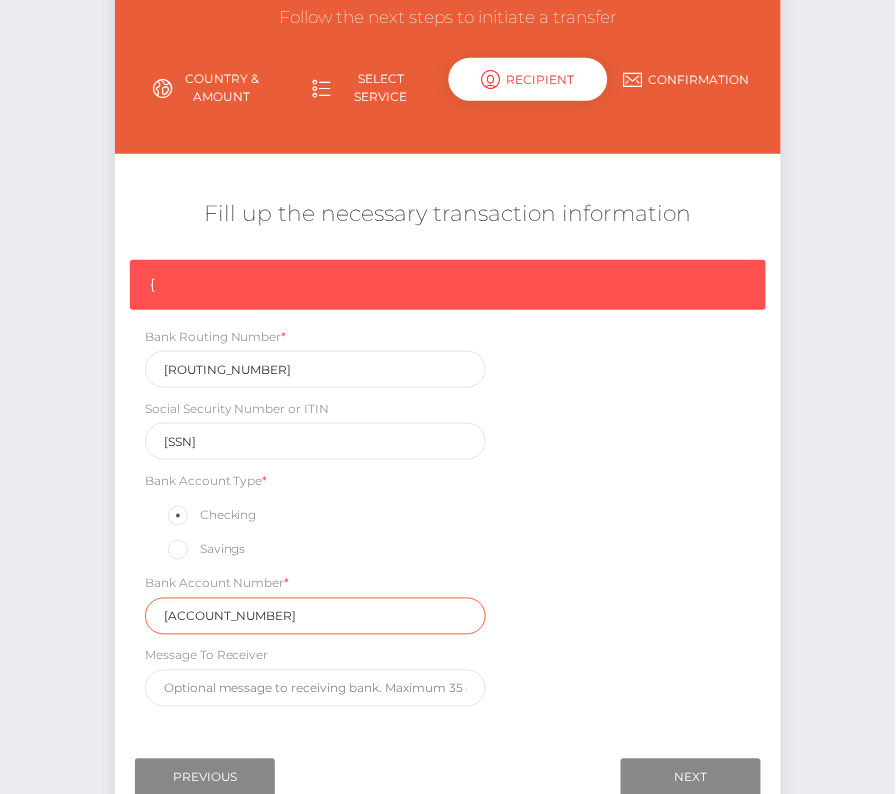 type on "7202645203" 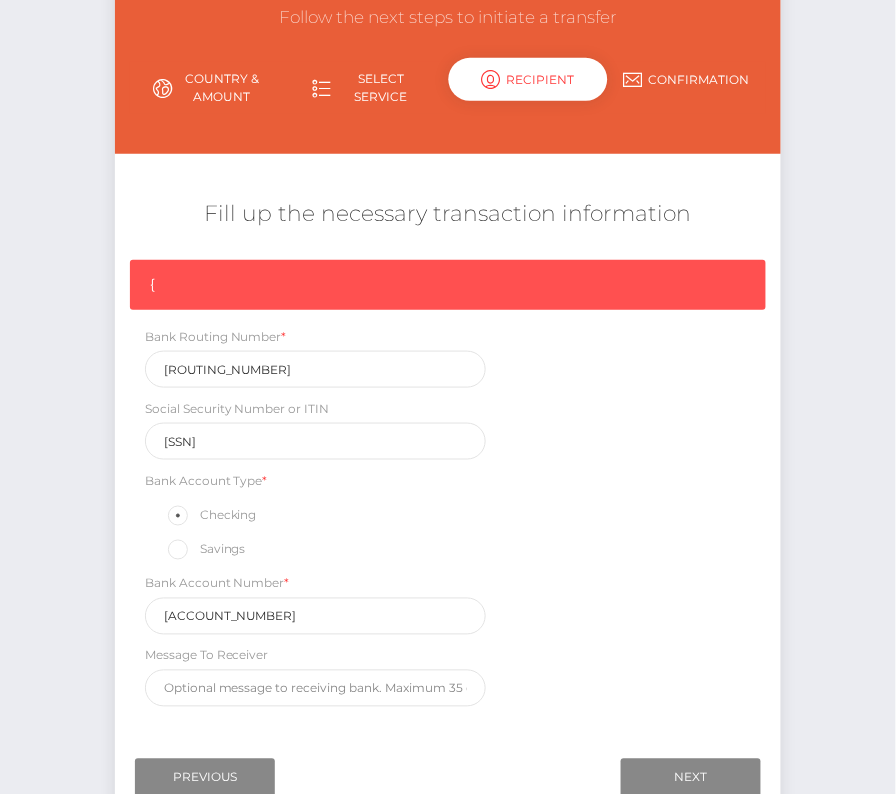 click on "{
Bank Routing Number  *
107005047
Social Security Number or ITIN
*****0969
Bank Account Type  *
Checking
Savings
Bank Account Number  *
7202645203" at bounding box center (448, 488) 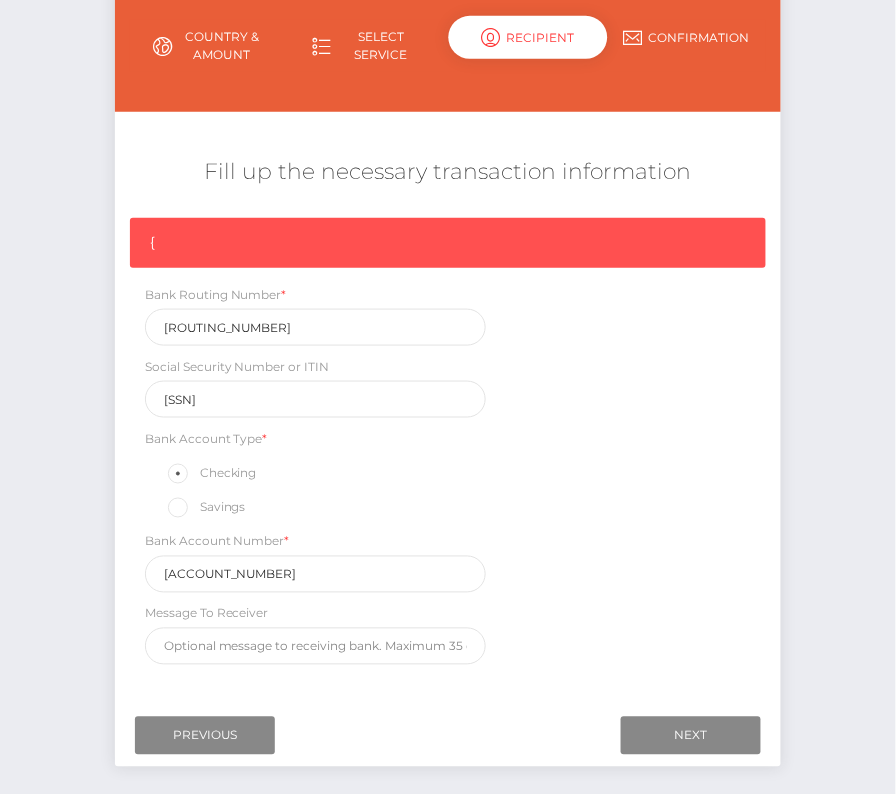 scroll, scrollTop: 224, scrollLeft: 0, axis: vertical 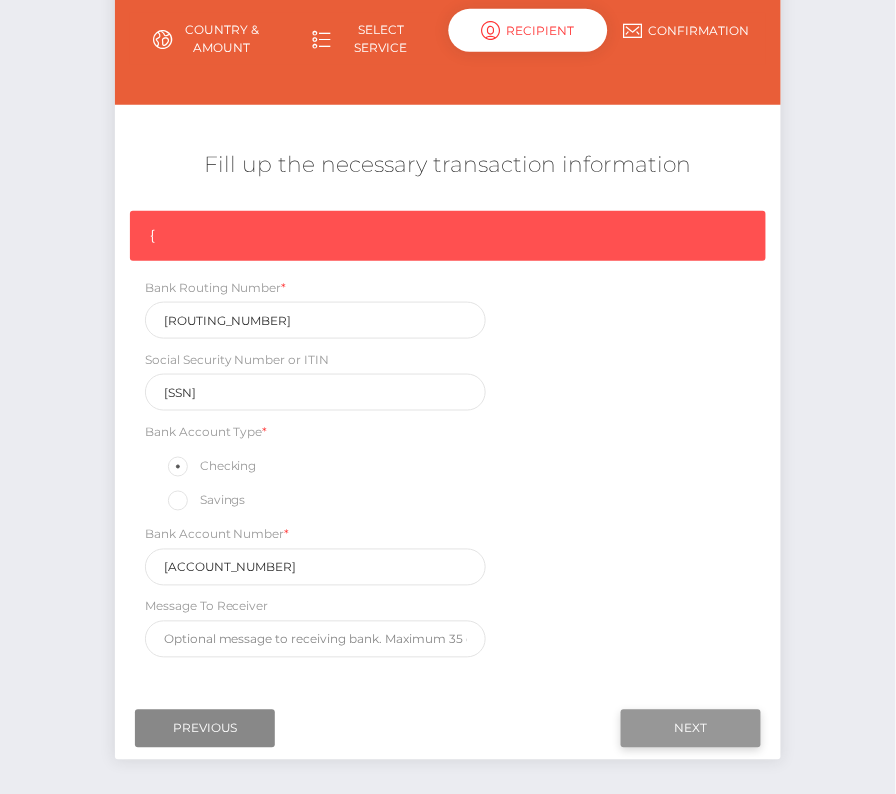 click on "Next" at bounding box center (691, 729) 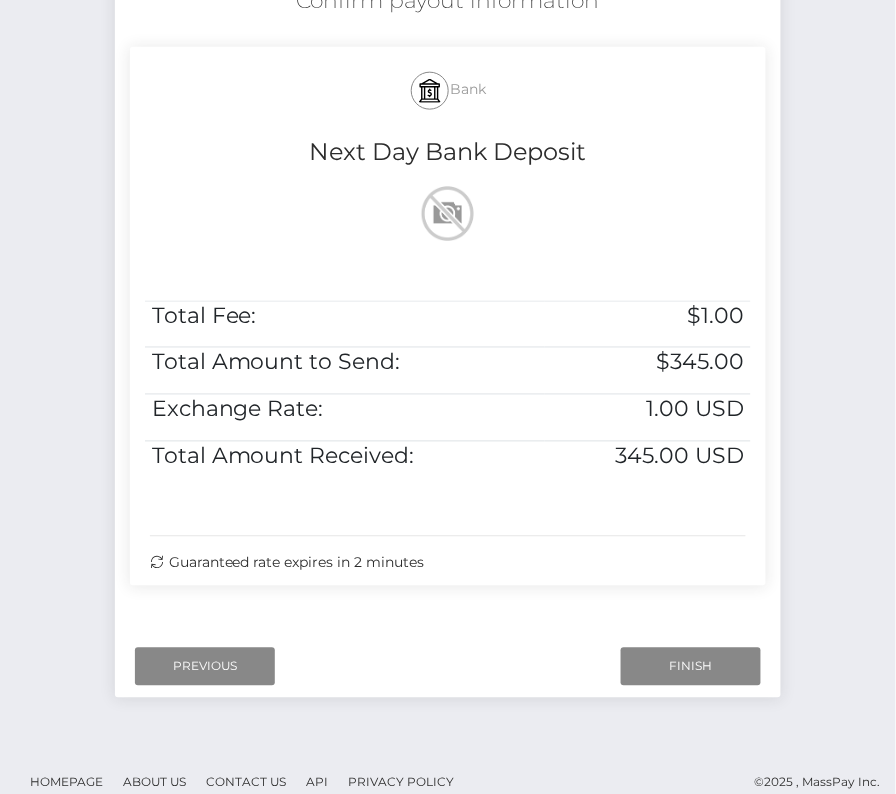scroll, scrollTop: 408, scrollLeft: 0, axis: vertical 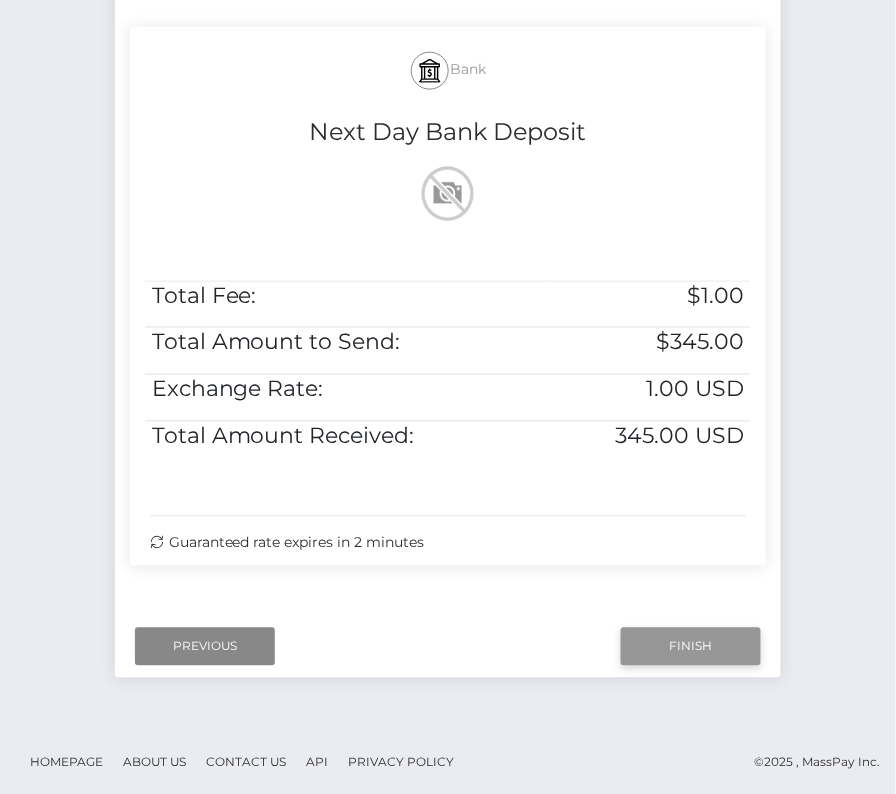 click on "Finish" at bounding box center [691, 647] 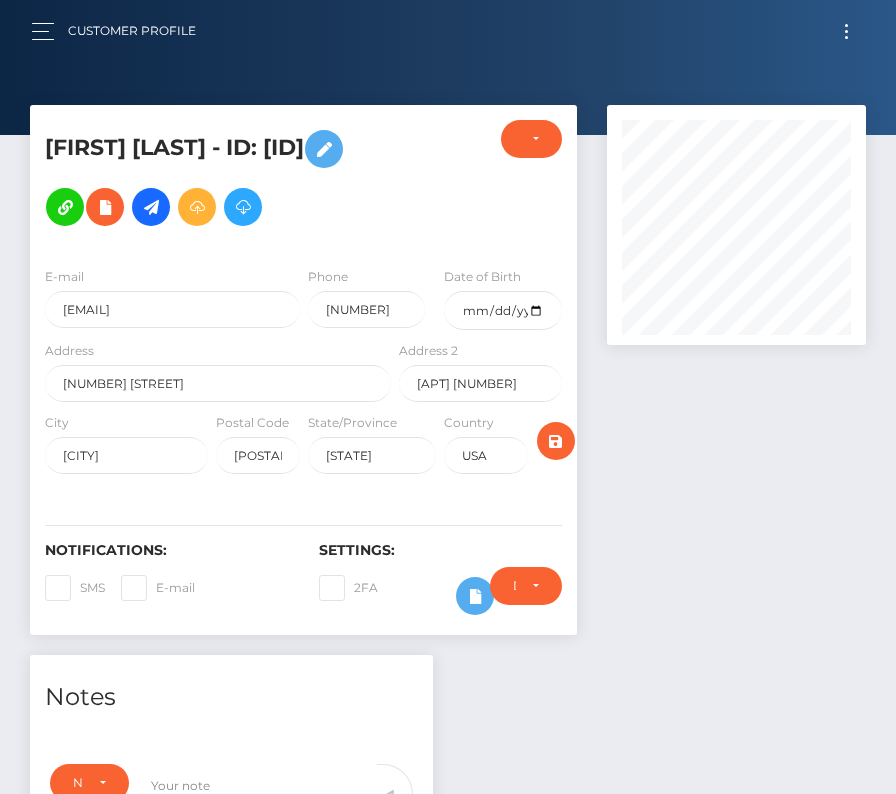 scroll, scrollTop: 0, scrollLeft: 0, axis: both 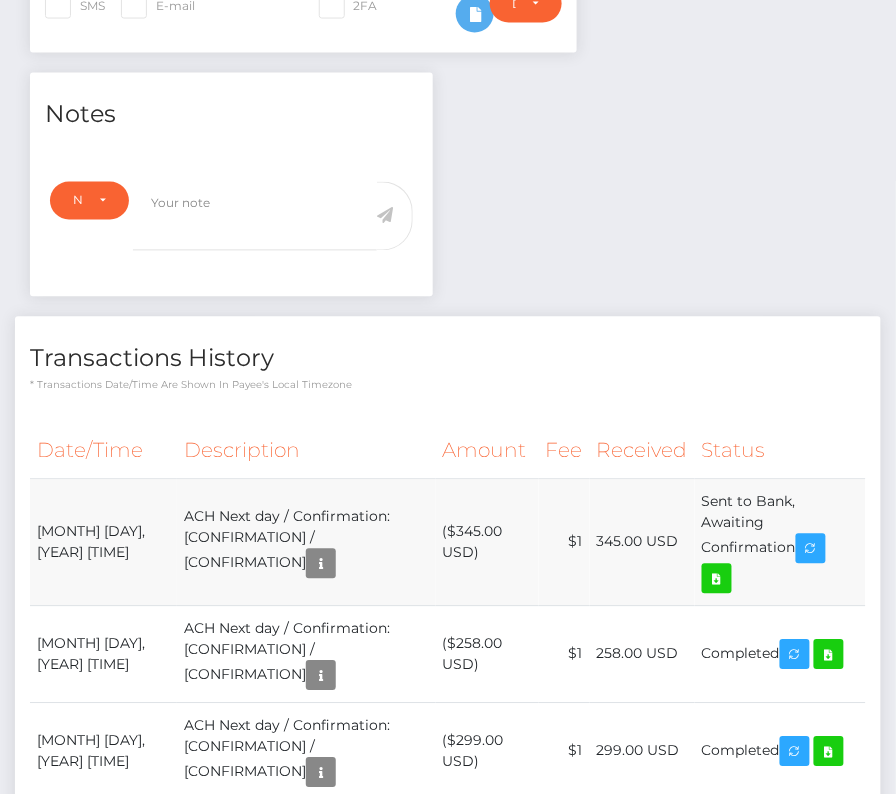 drag, startPoint x: 37, startPoint y: 552, endPoint x: 816, endPoint y: 593, distance: 780.0782 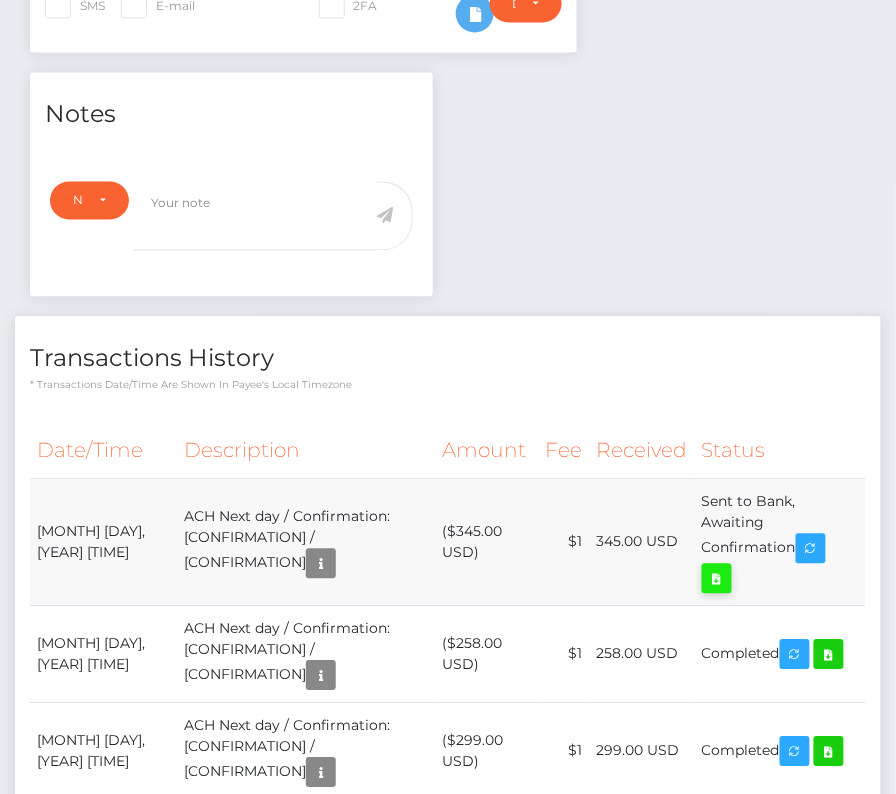 click at bounding box center (717, 579) 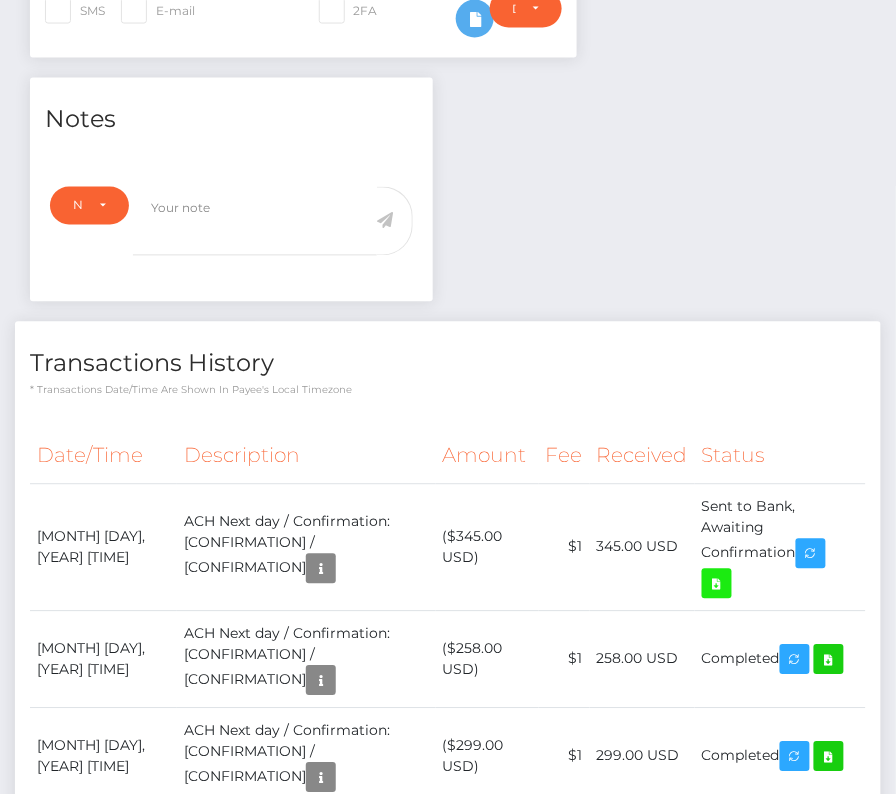 scroll, scrollTop: 596, scrollLeft: 0, axis: vertical 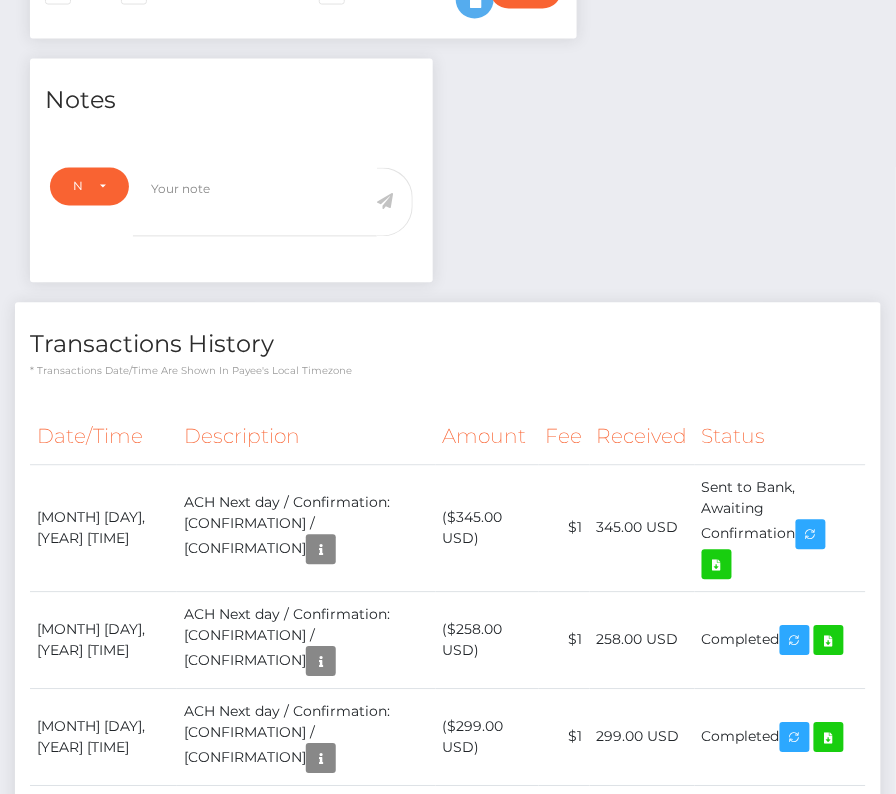 click on "Description" at bounding box center (306, 437) 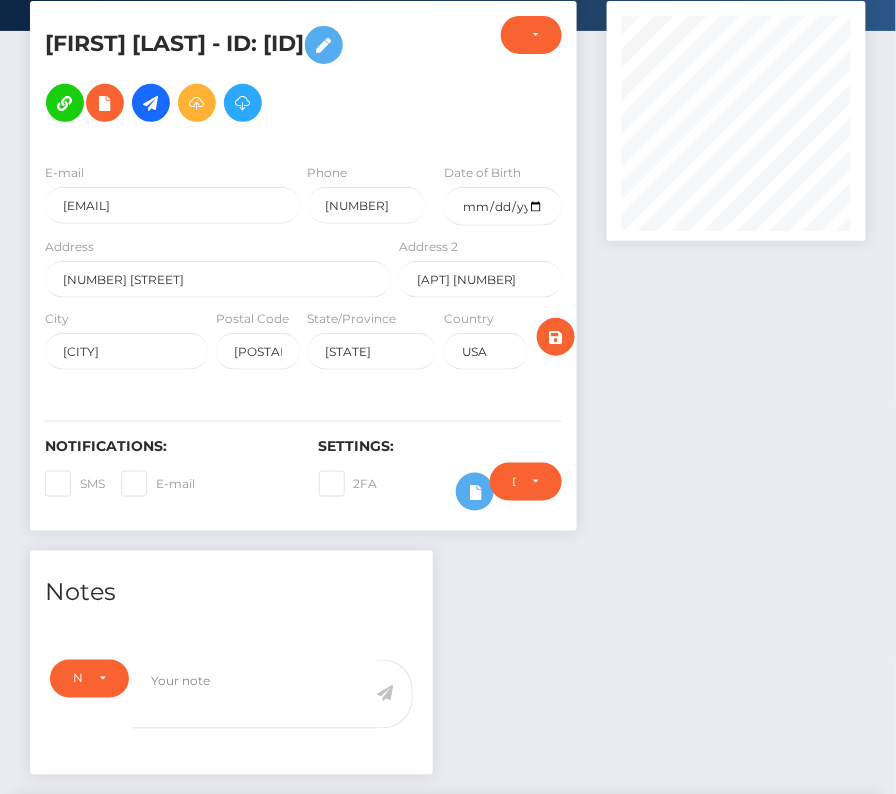 scroll, scrollTop: 0, scrollLeft: 0, axis: both 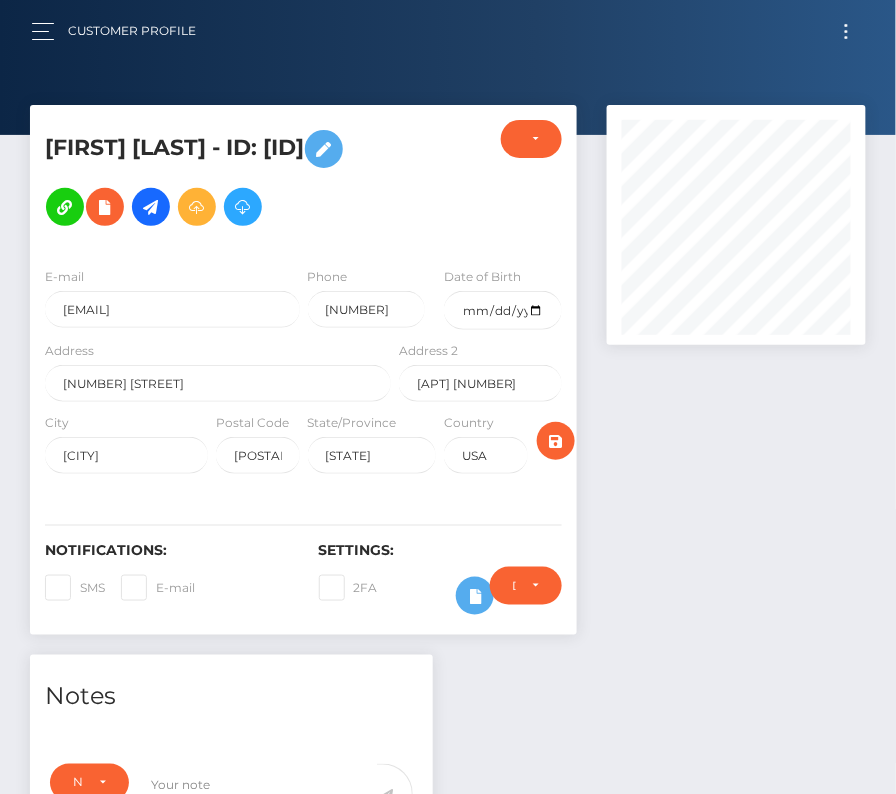 click at bounding box center [846, 31] 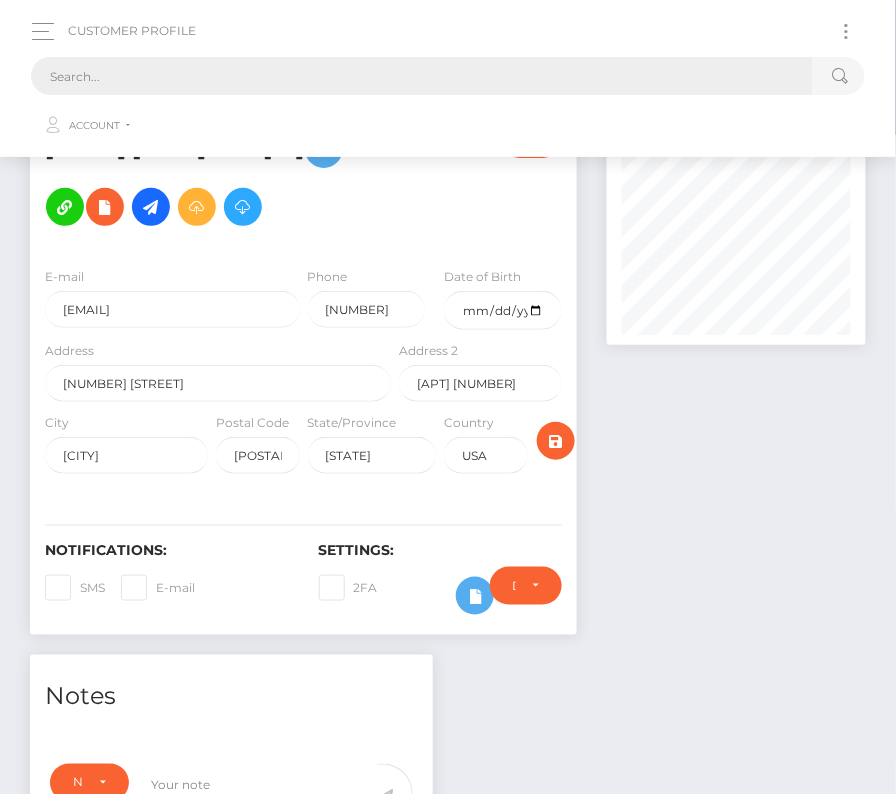 click at bounding box center [422, 76] 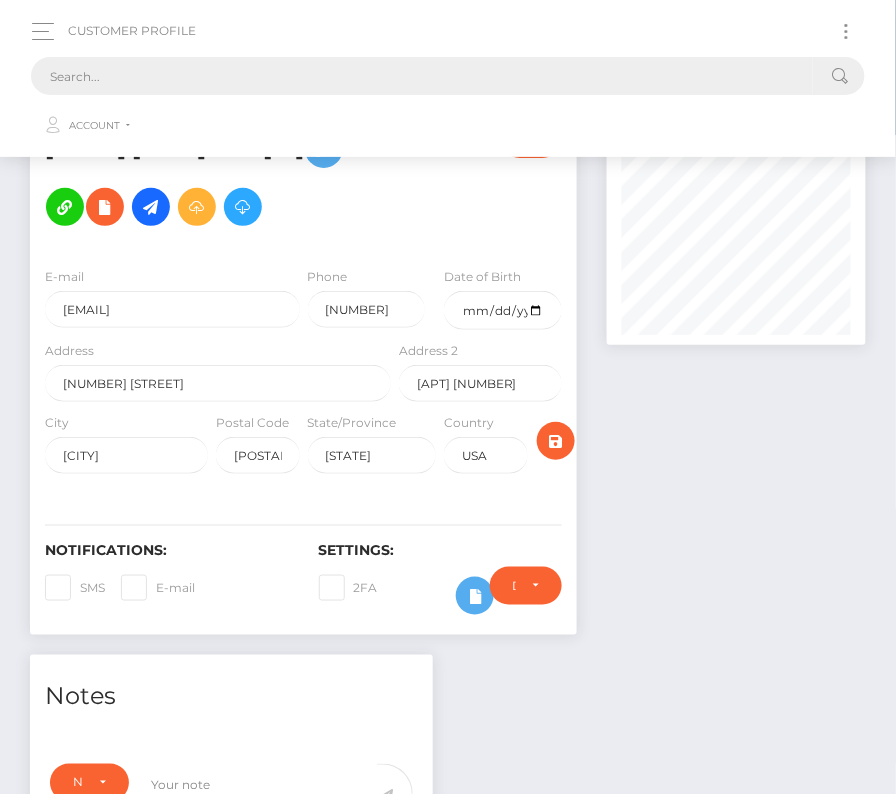 paste on "8977" 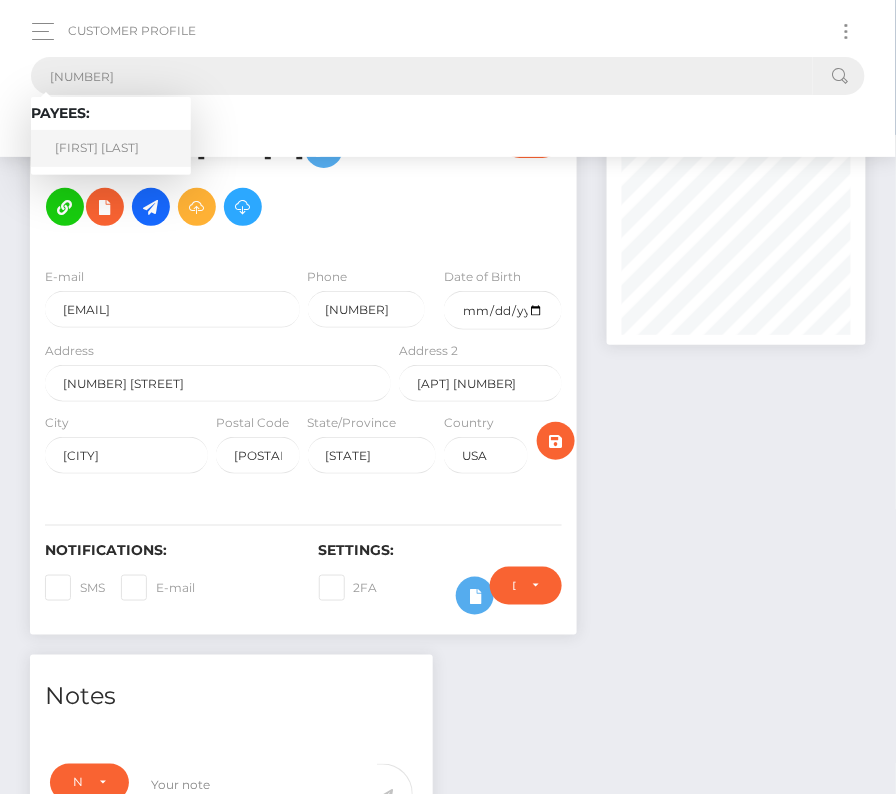 type on "8977" 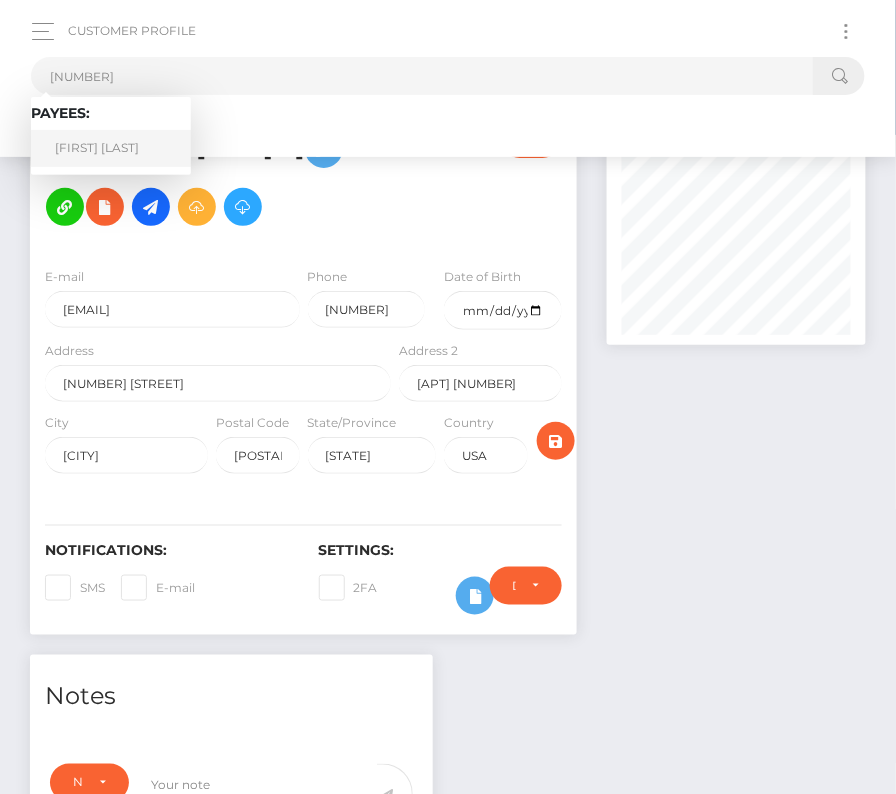 click on "Aaron  Morgan" at bounding box center (111, 148) 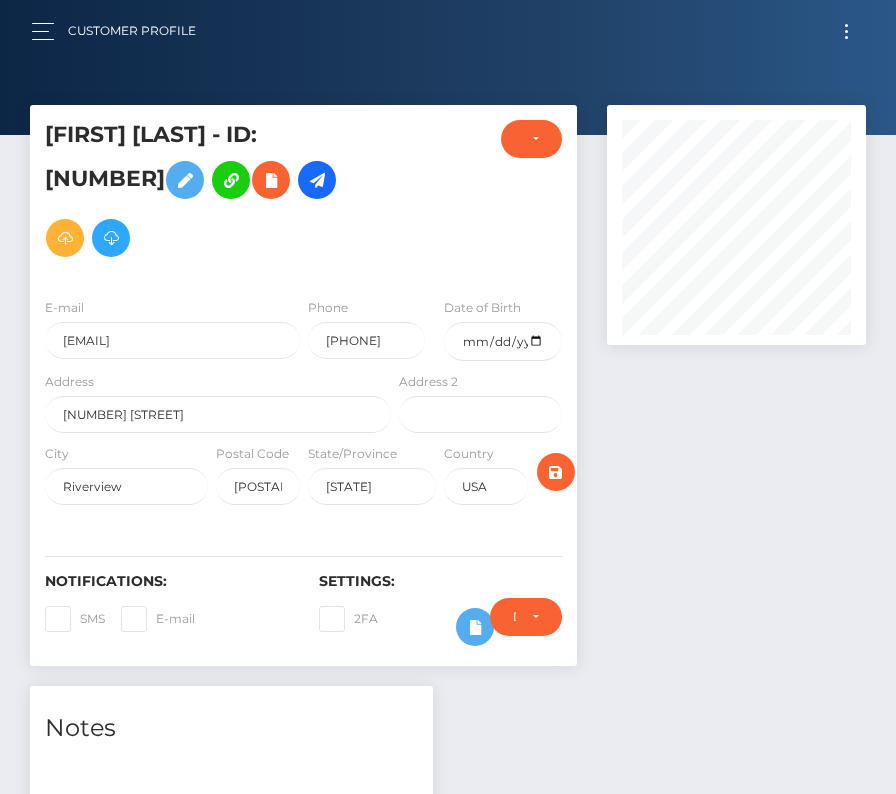 scroll, scrollTop: 0, scrollLeft: 0, axis: both 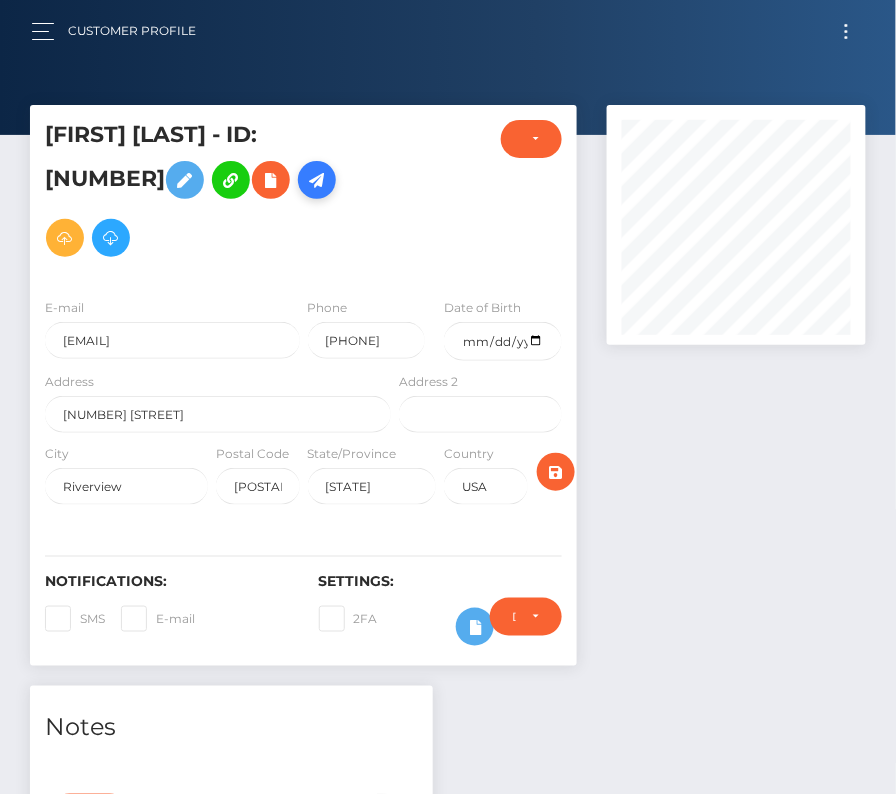 click at bounding box center [317, 180] 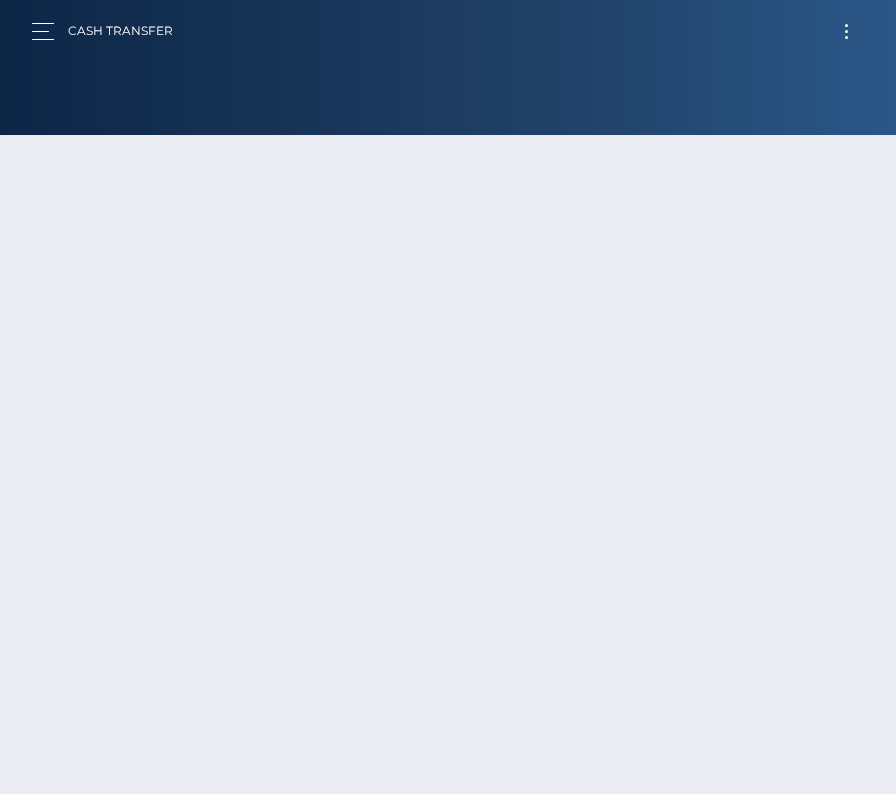 scroll, scrollTop: 0, scrollLeft: 0, axis: both 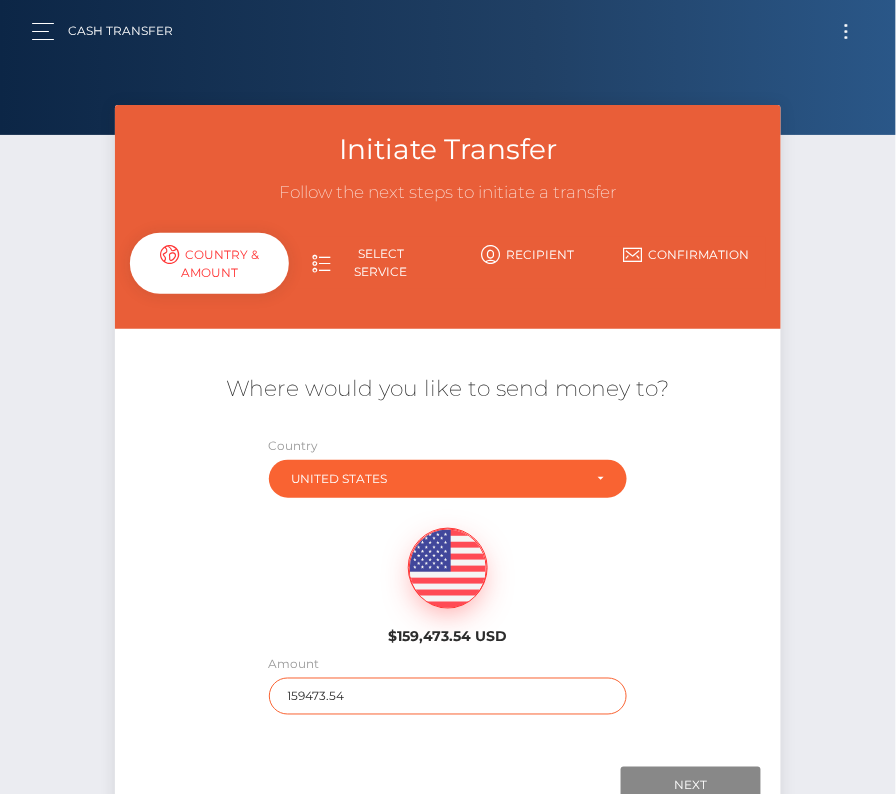 click on "159473.54" at bounding box center [448, 696] 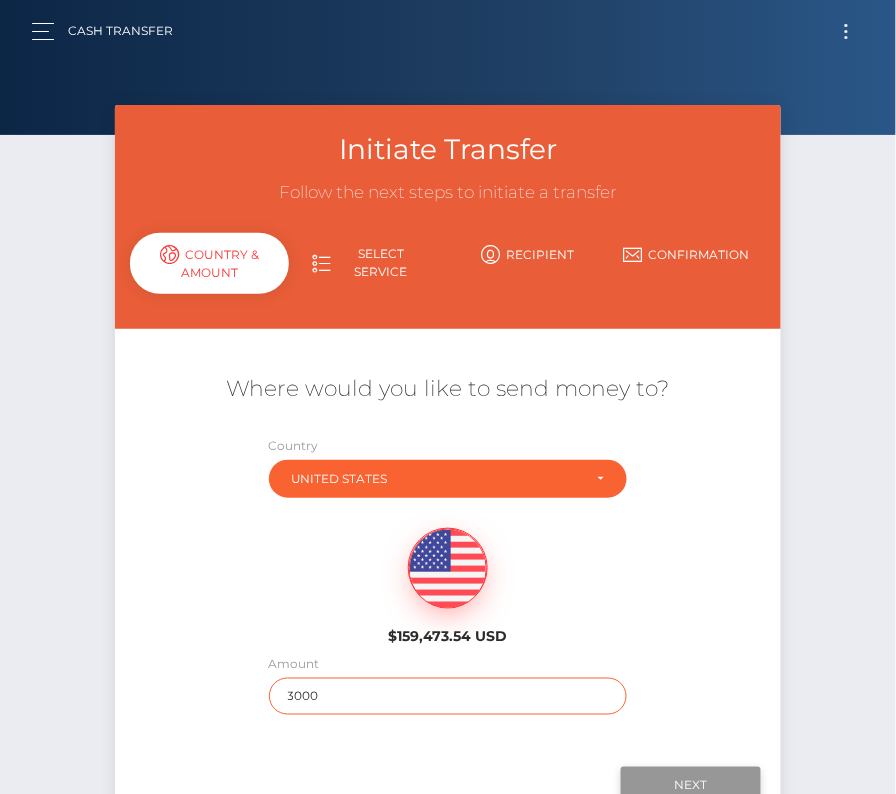 type on "3000" 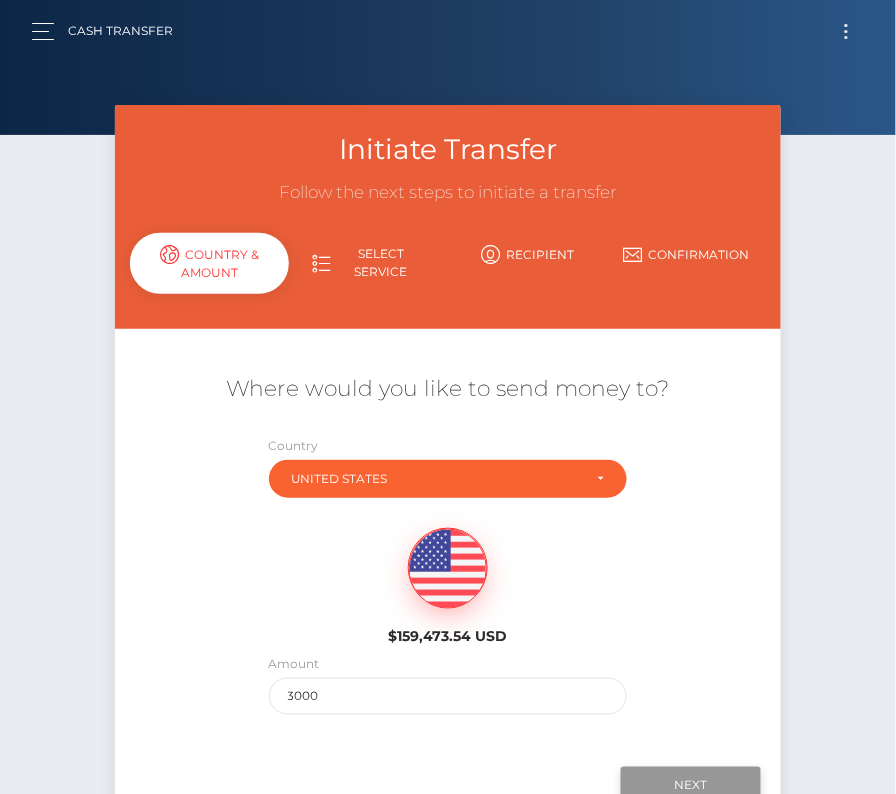 click on "Next" at bounding box center (691, 786) 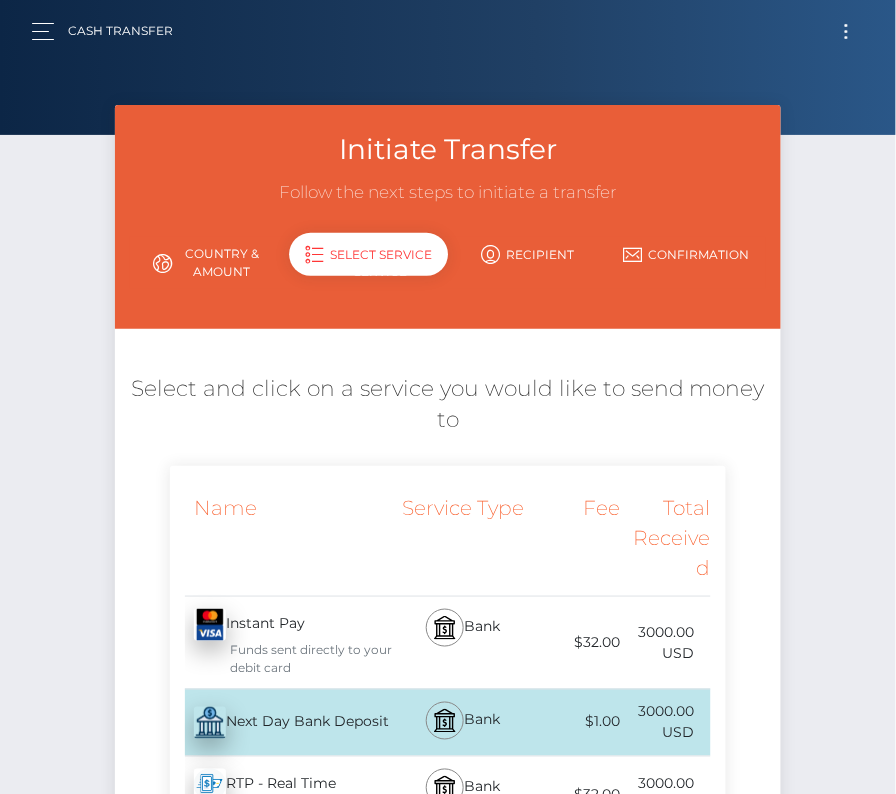 click on "Next Day Bank Deposit  - USD" at bounding box center (282, 723) 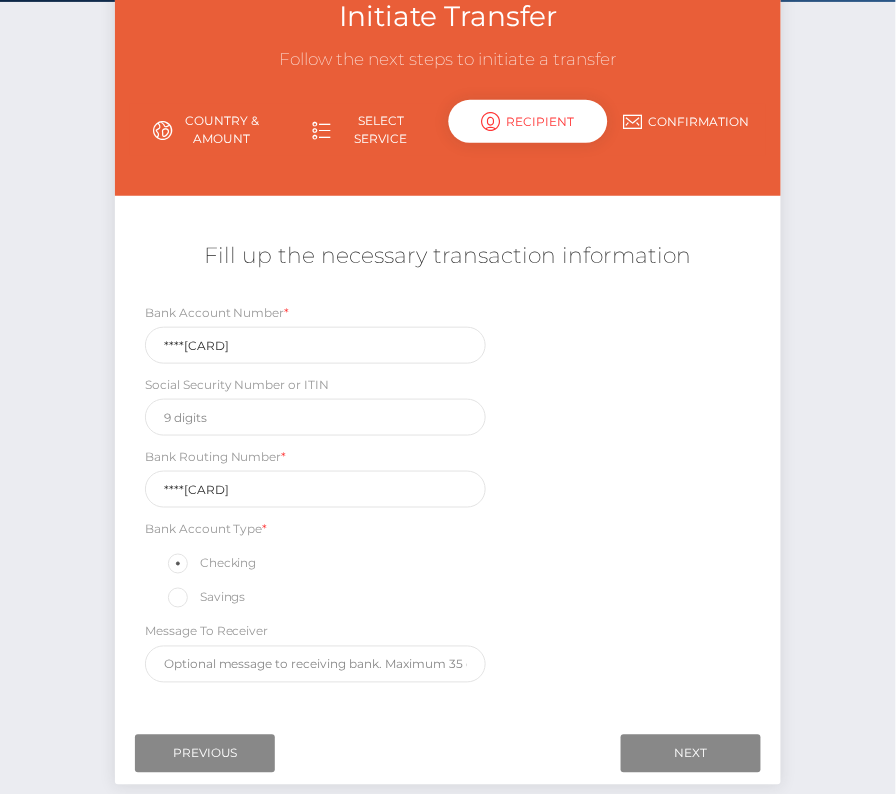 scroll, scrollTop: 158, scrollLeft: 0, axis: vertical 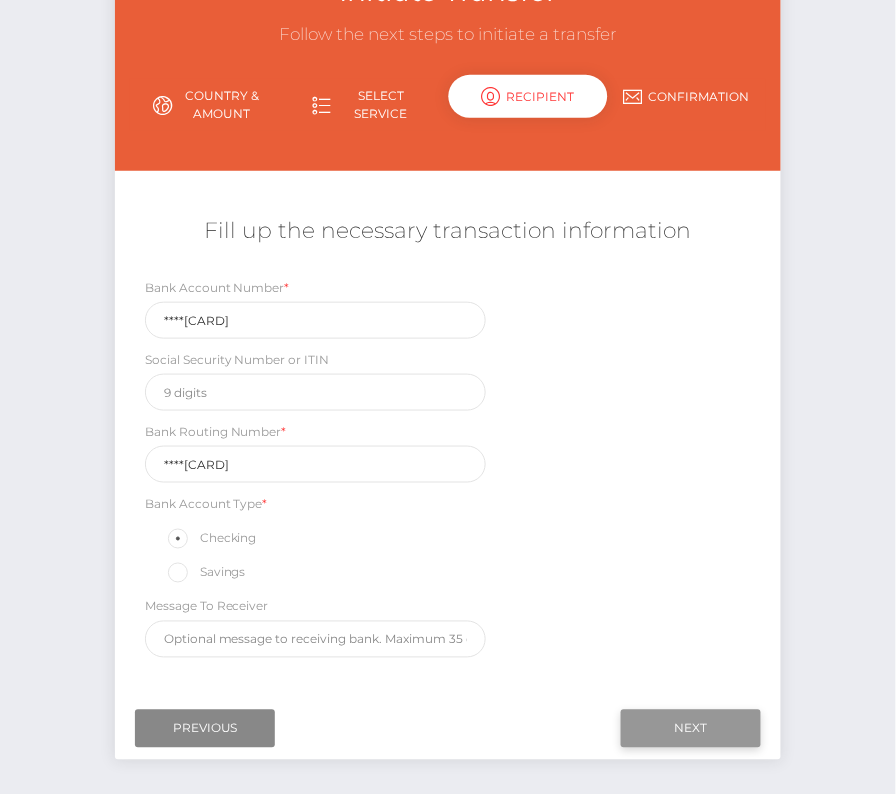 click on "Next" at bounding box center (691, 729) 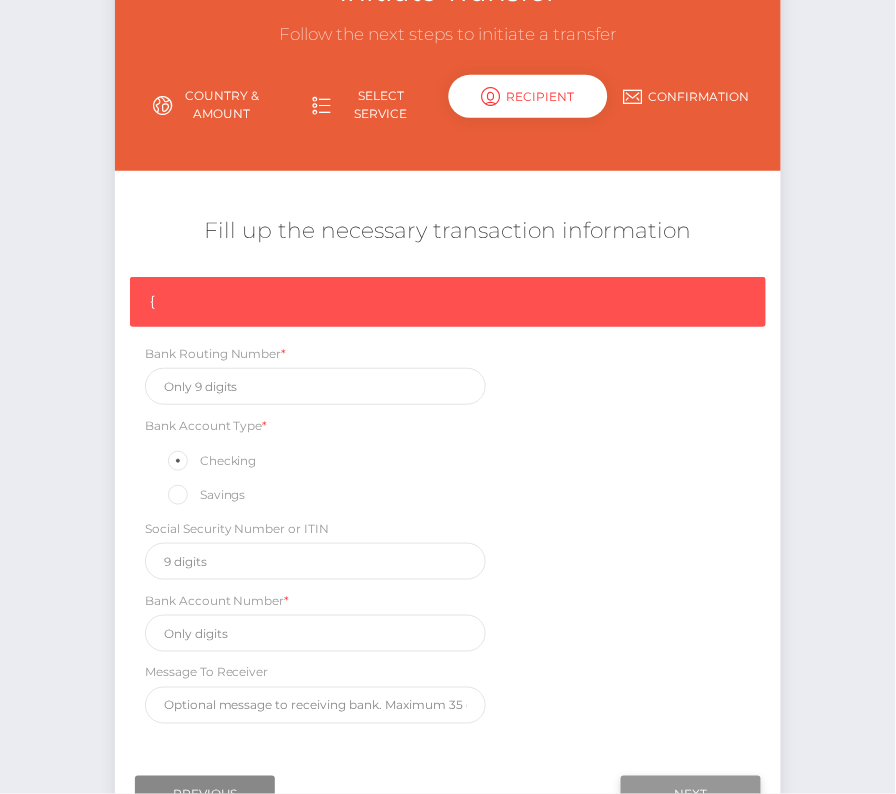 scroll, scrollTop: 169, scrollLeft: 0, axis: vertical 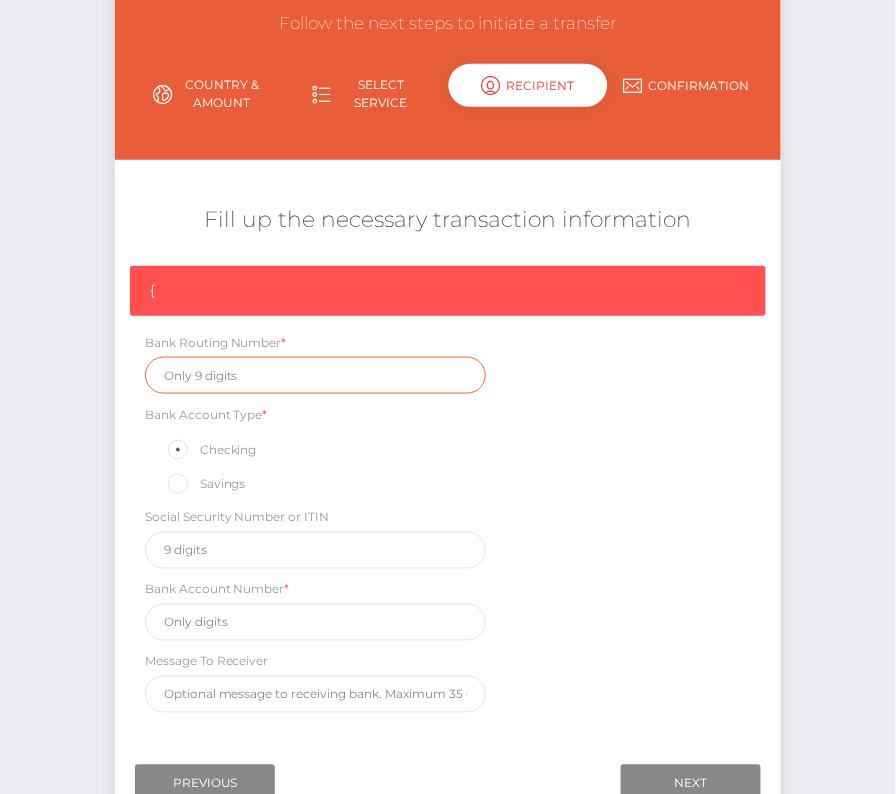 click at bounding box center [315, 375] 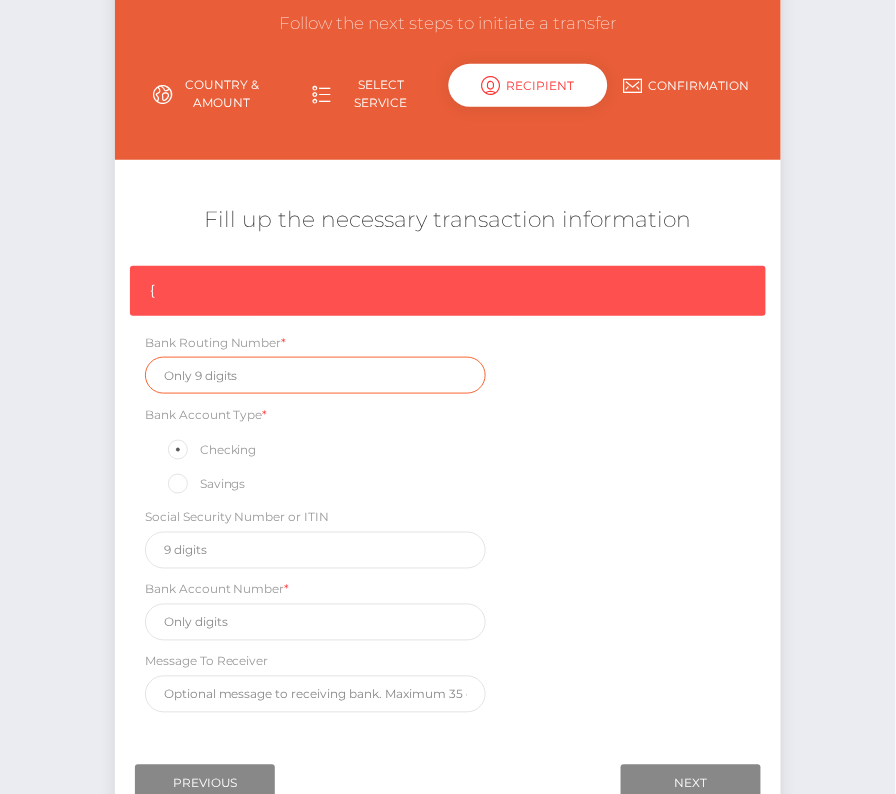 paste on "256074974" 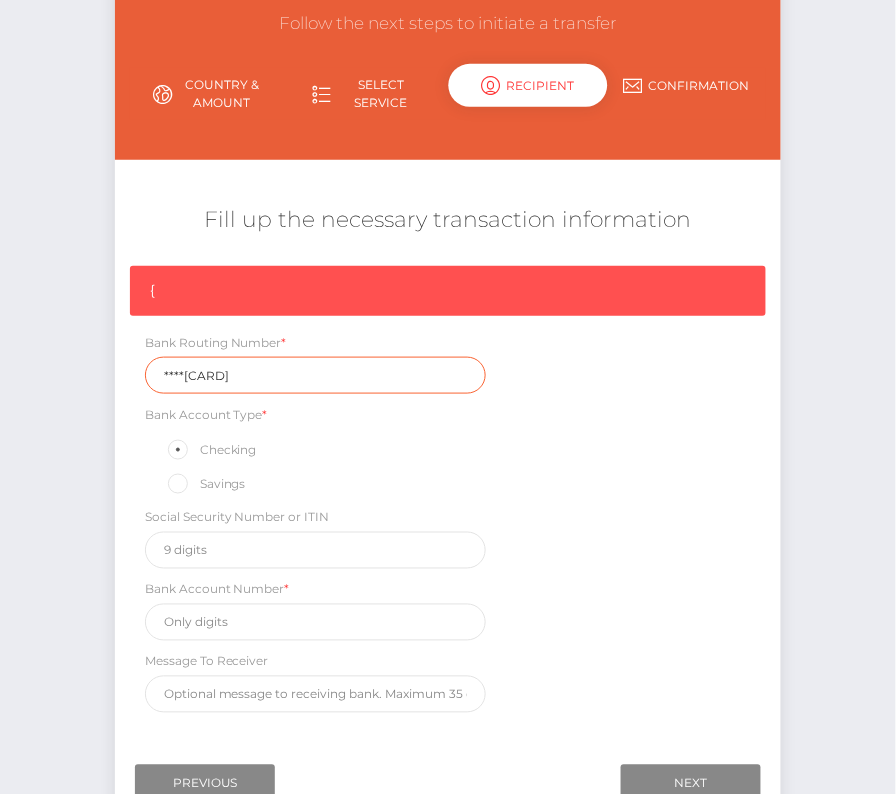 type on "256074974" 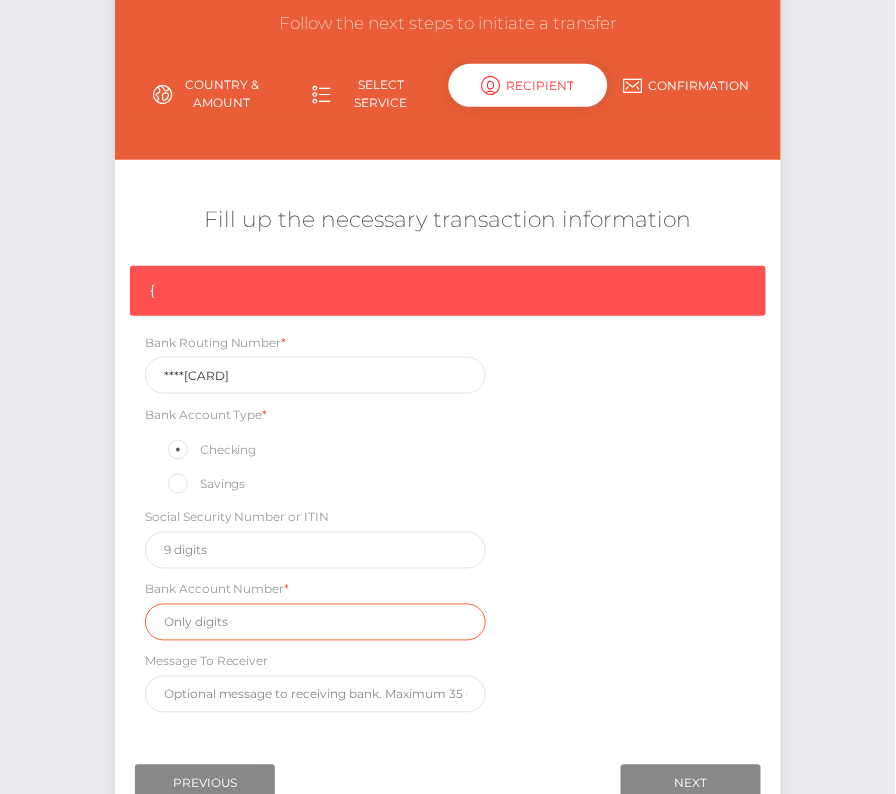 click at bounding box center (315, 622) 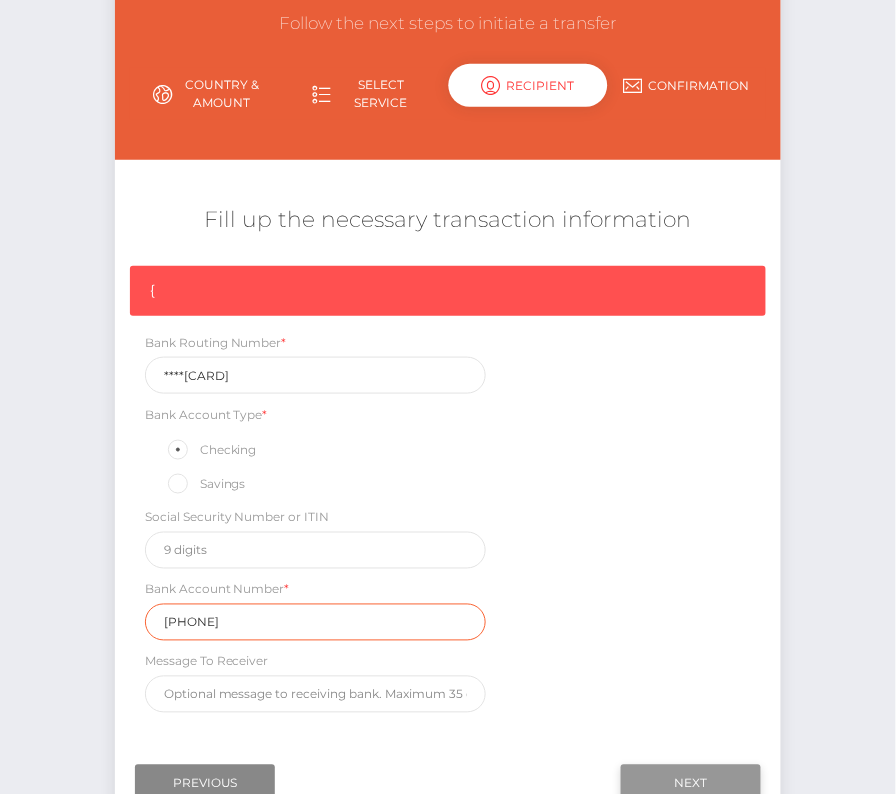 type on "7070466268" 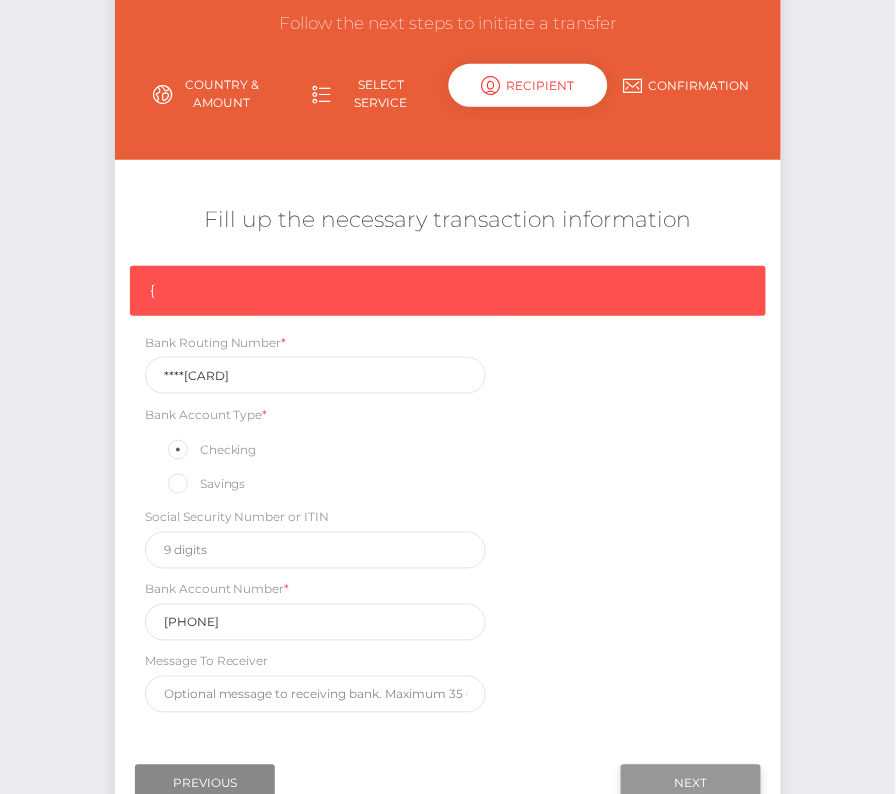 click on "Next" at bounding box center (691, 784) 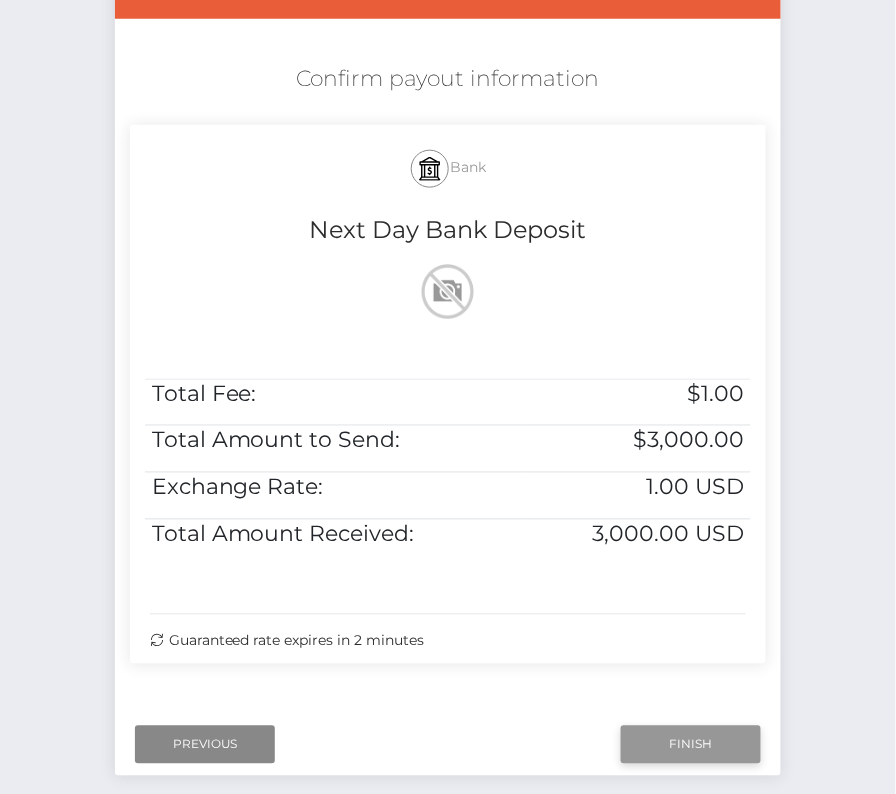 scroll, scrollTop: 322, scrollLeft: 0, axis: vertical 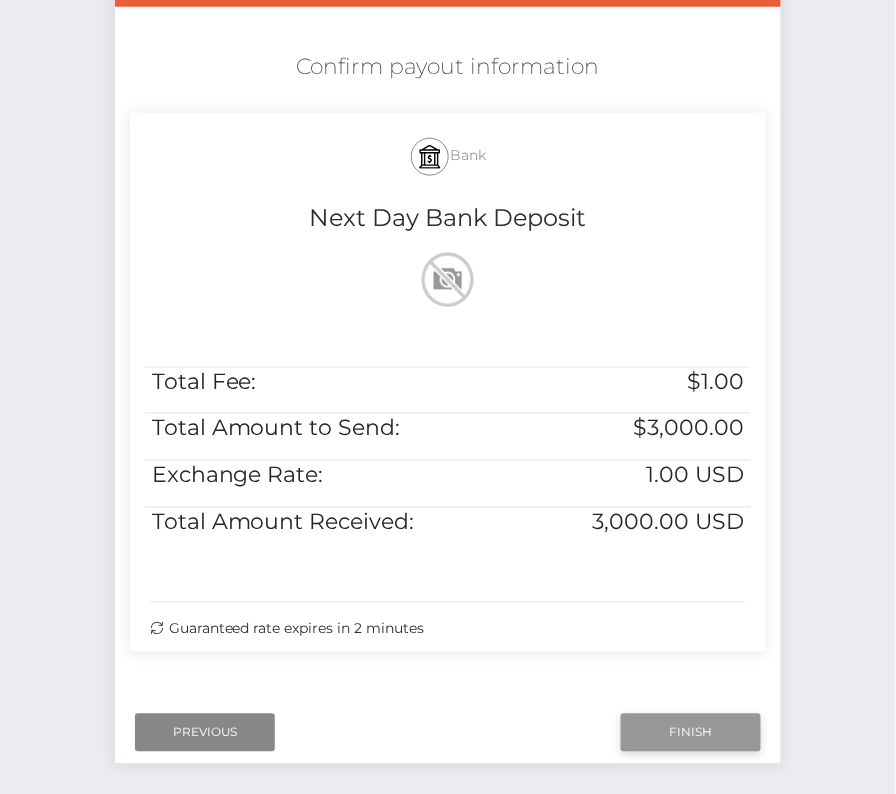 click on "Finish" at bounding box center (691, 733) 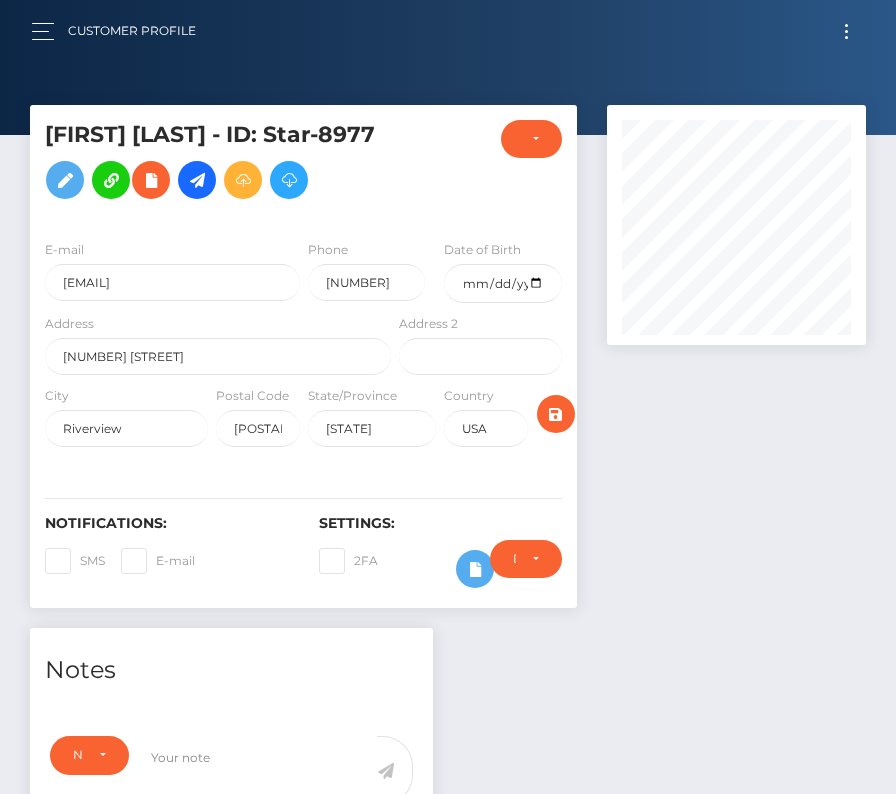 scroll, scrollTop: 0, scrollLeft: 0, axis: both 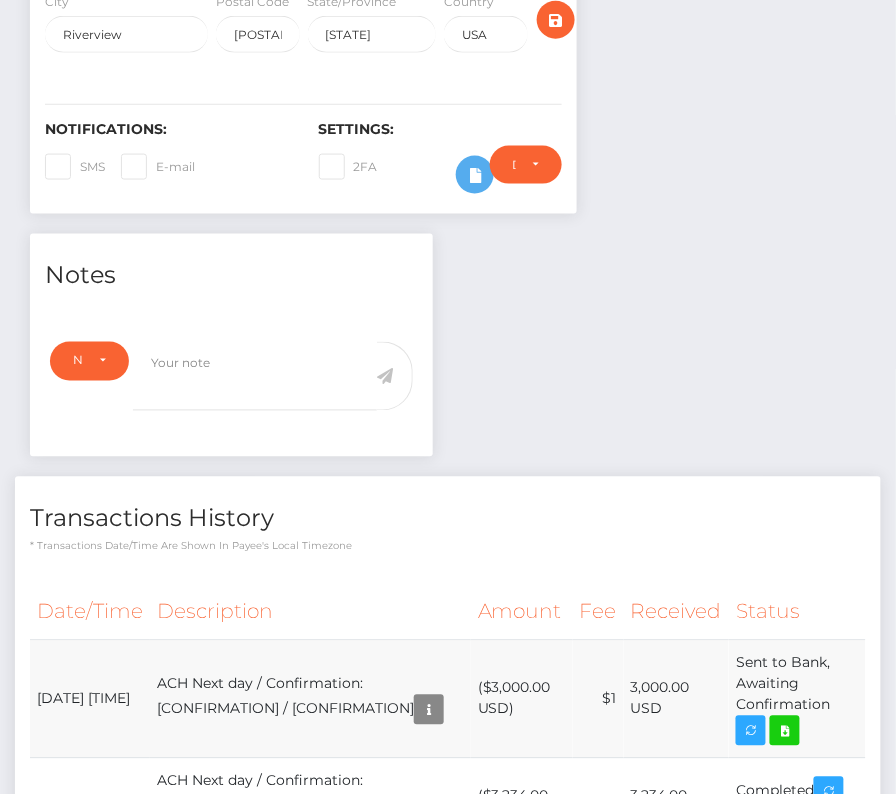drag, startPoint x: 35, startPoint y: 676, endPoint x: 833, endPoint y: 697, distance: 798.27625 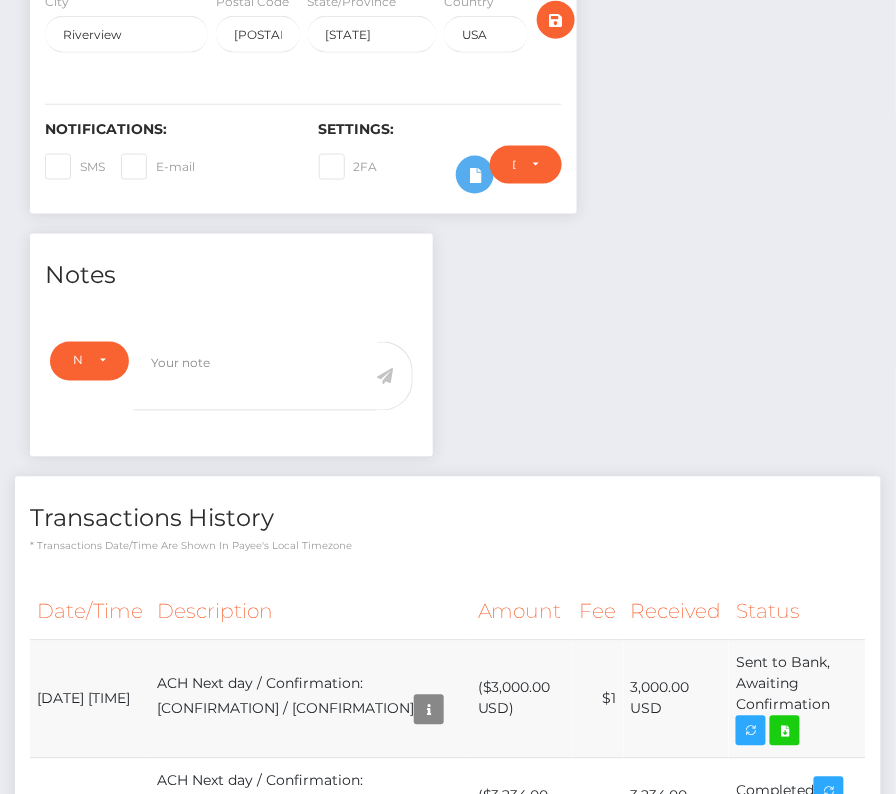 click on "[DATE] [TIME]
ACH Next day / Confirmation: [CONFIRMATION] / [CONFIRMATION]
($3,000.00 USD)
$1
3,000.00 USD" at bounding box center (448, 699) 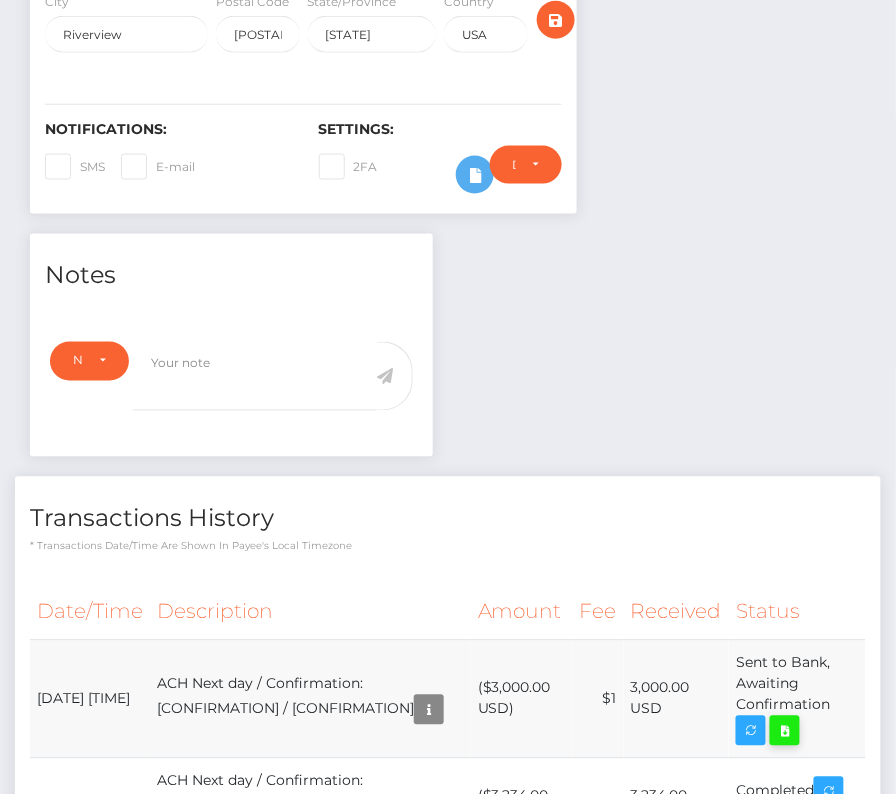 click at bounding box center (785, 731) 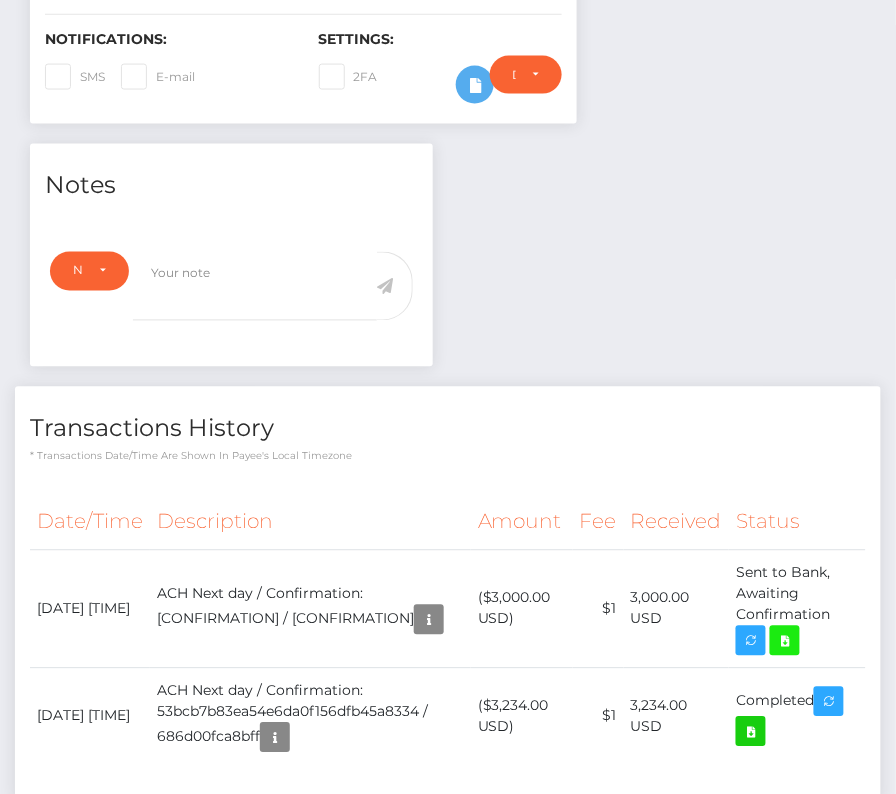 scroll, scrollTop: 602, scrollLeft: 0, axis: vertical 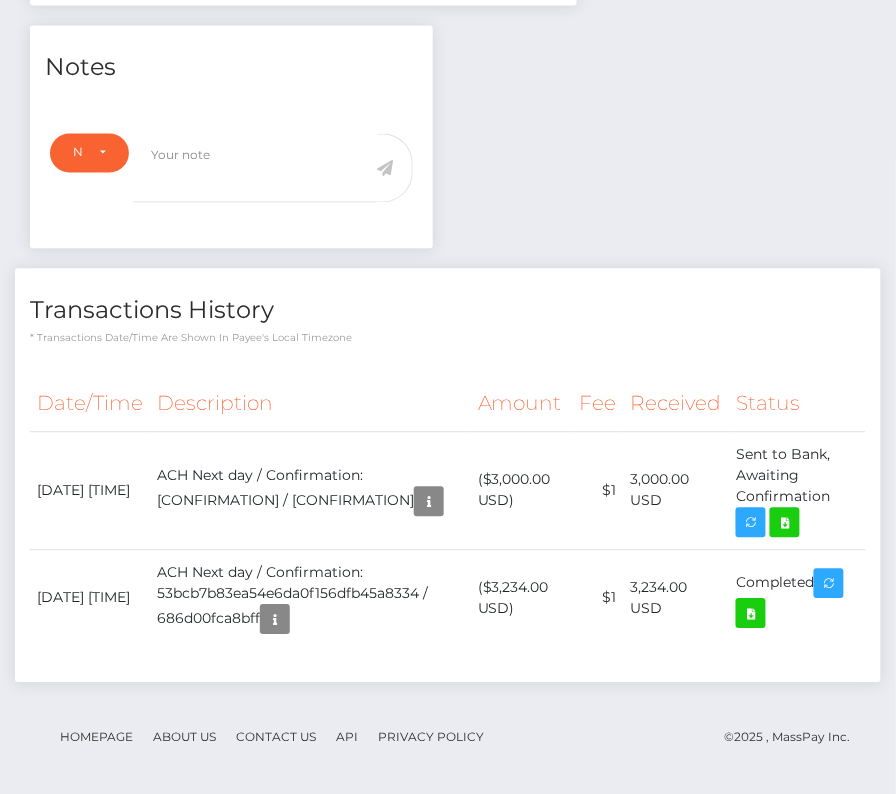 click on "Date/Time
Description
Amount
Fee
Received
Status" at bounding box center (448, 522) 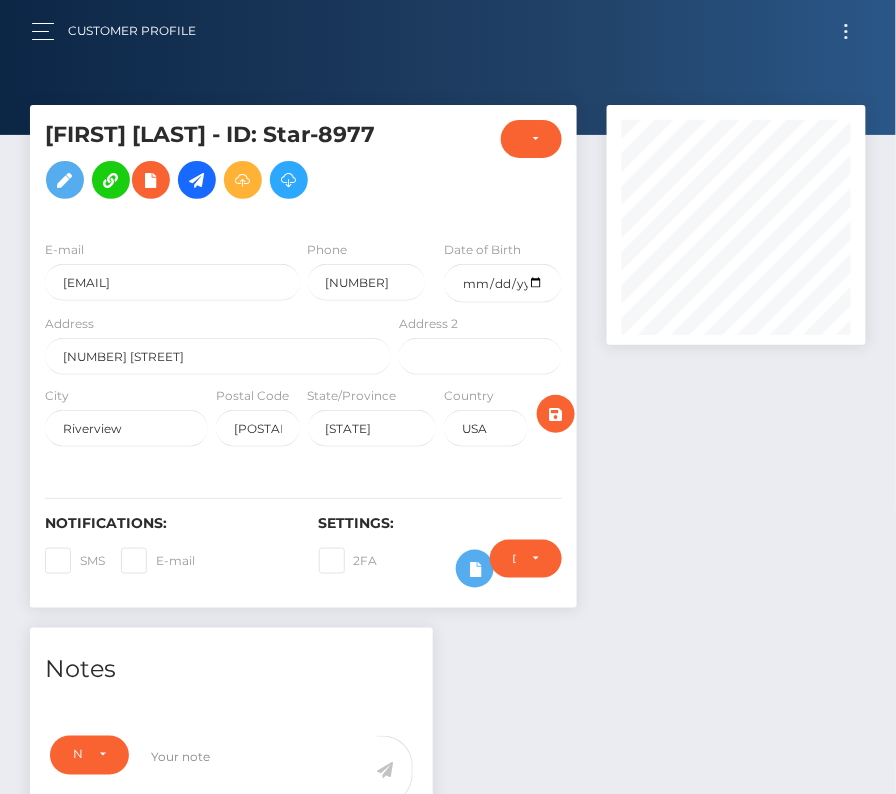 click at bounding box center [846, 31] 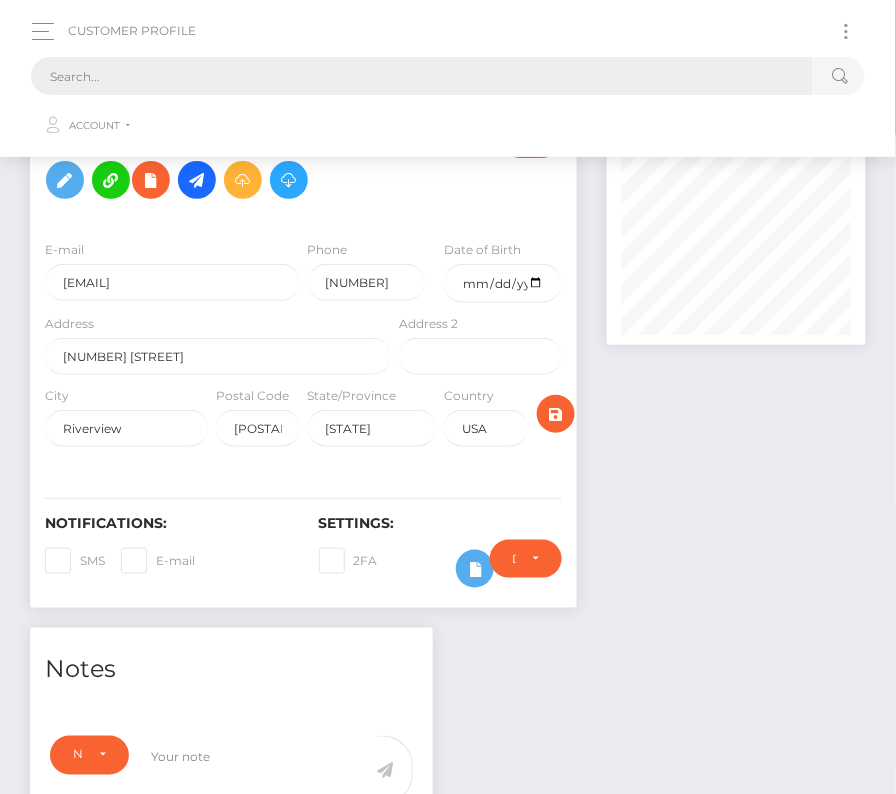 click at bounding box center [422, 76] 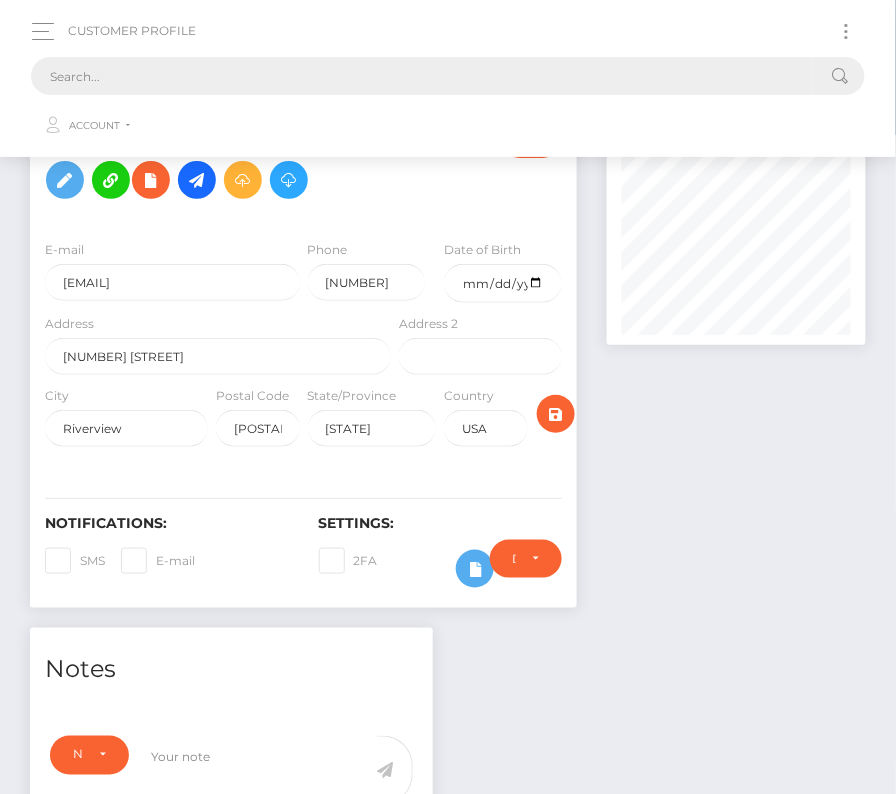 paste on "249223" 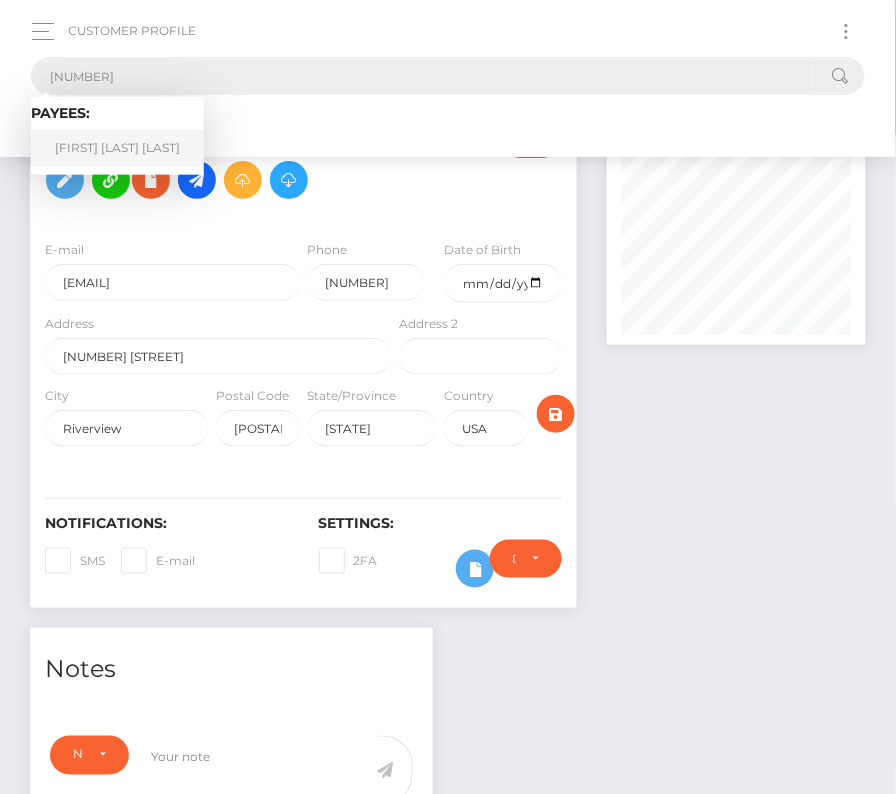 type on "249223" 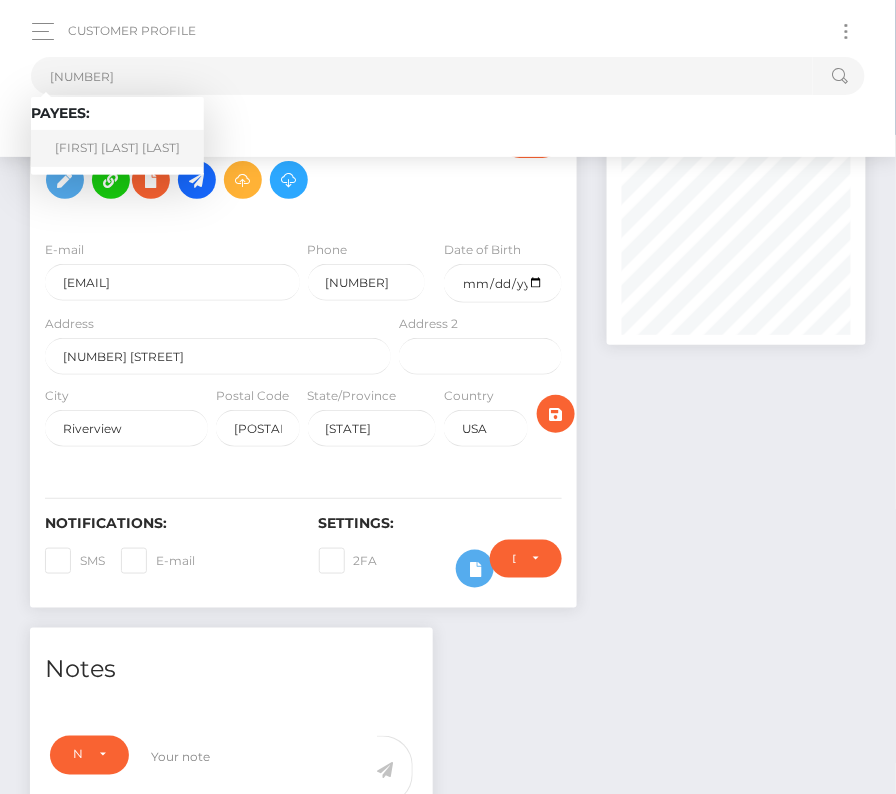 drag, startPoint x: 120, startPoint y: 139, endPoint x: 84, endPoint y: 179, distance: 53.814495 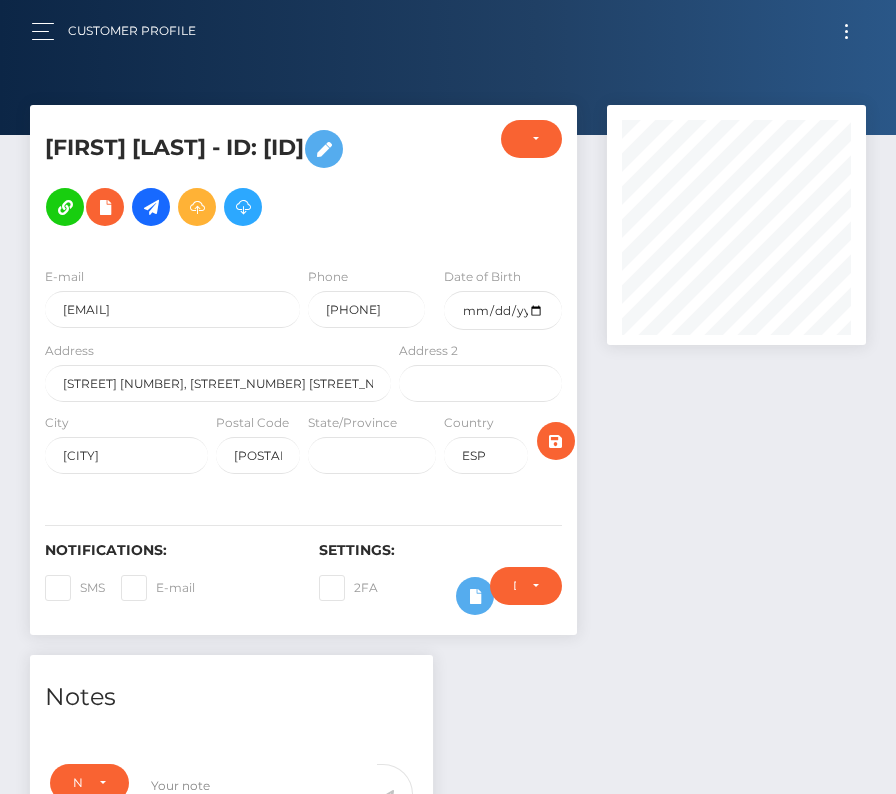 scroll, scrollTop: 0, scrollLeft: 0, axis: both 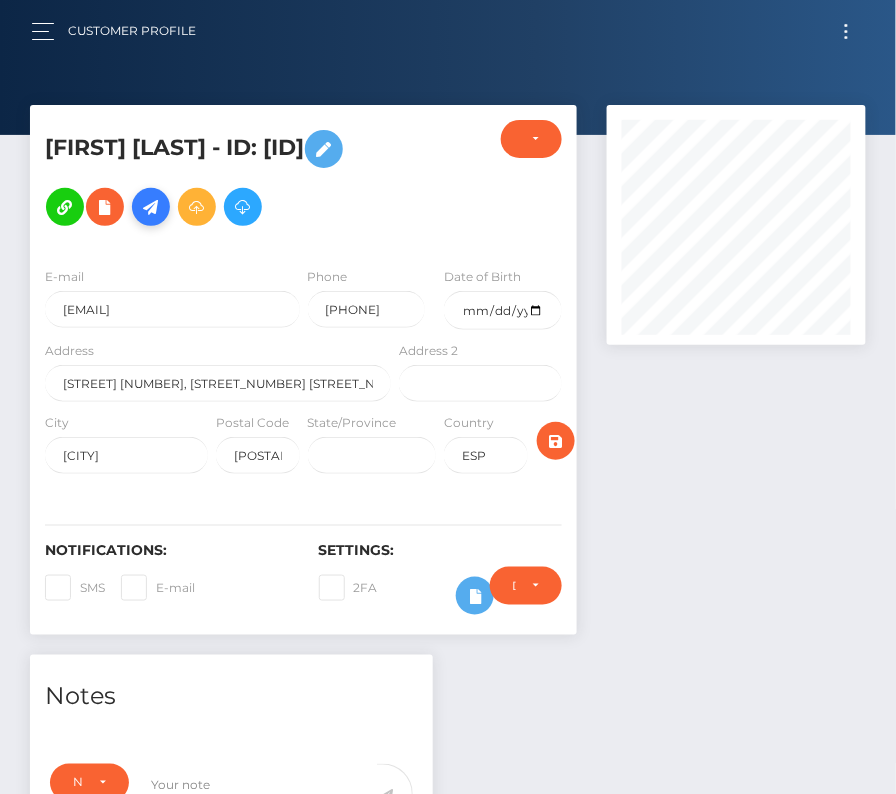 click at bounding box center (151, 207) 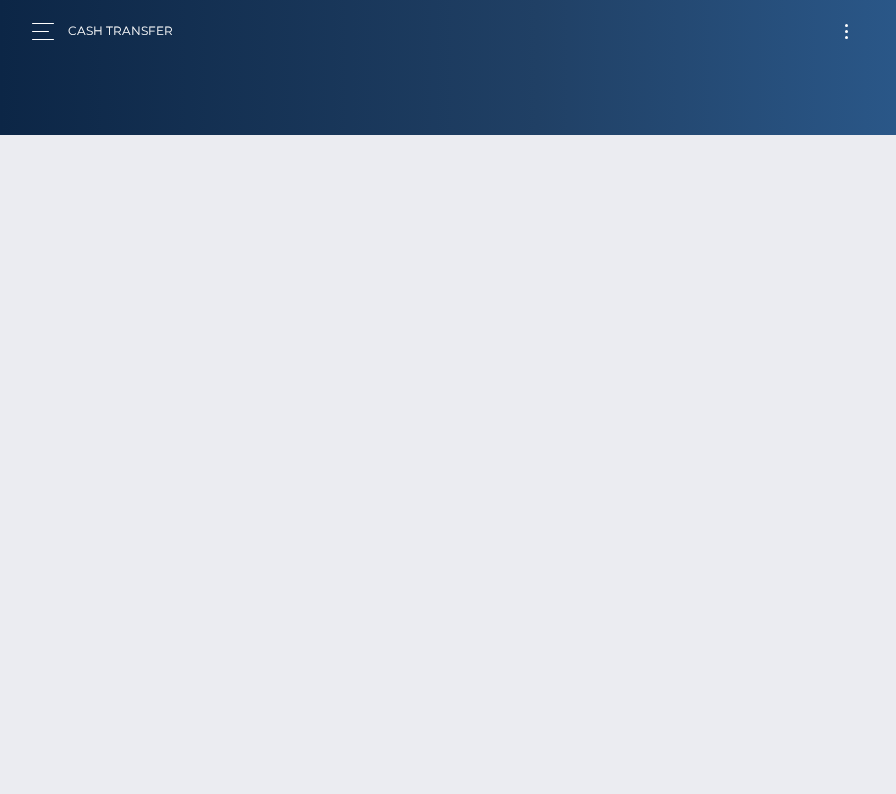 scroll, scrollTop: 0, scrollLeft: 0, axis: both 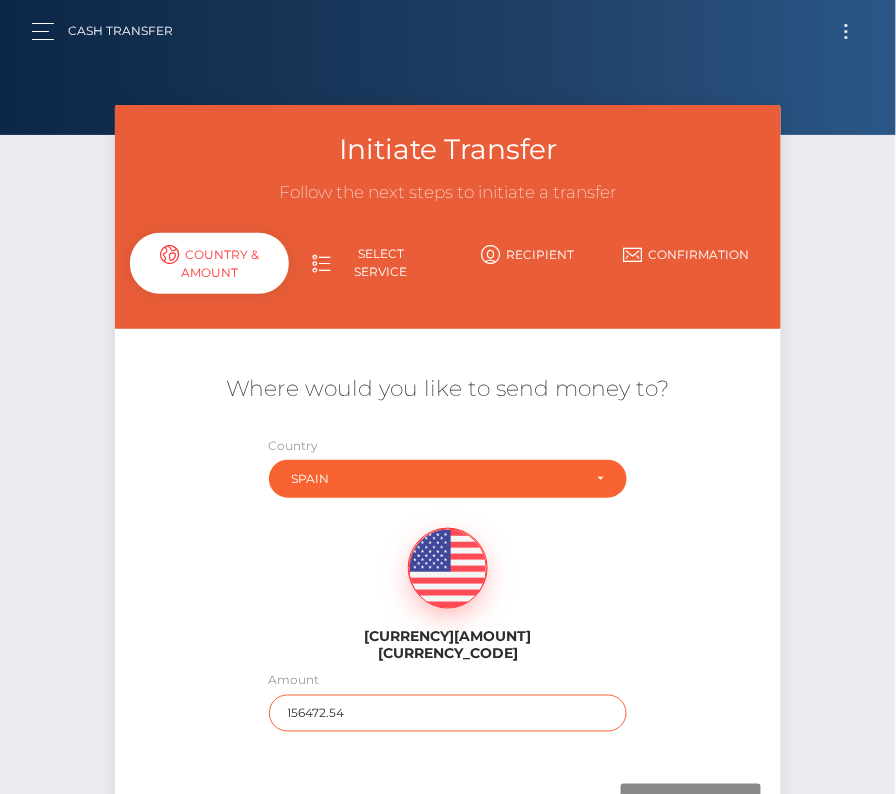 click on "156472.54" at bounding box center [448, 713] 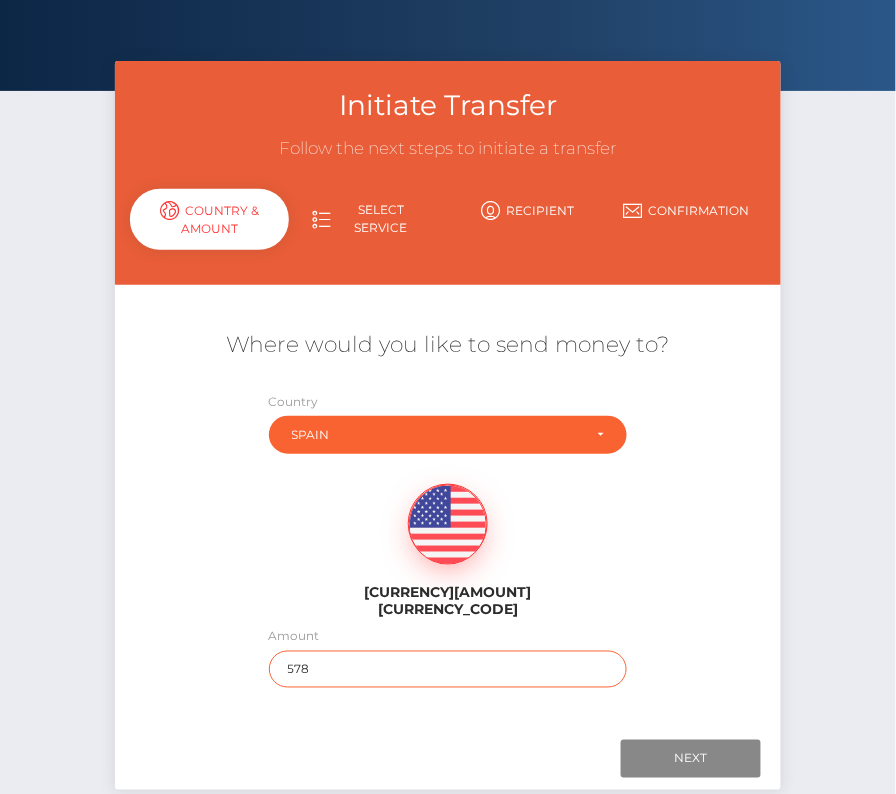 scroll, scrollTop: 68, scrollLeft: 0, axis: vertical 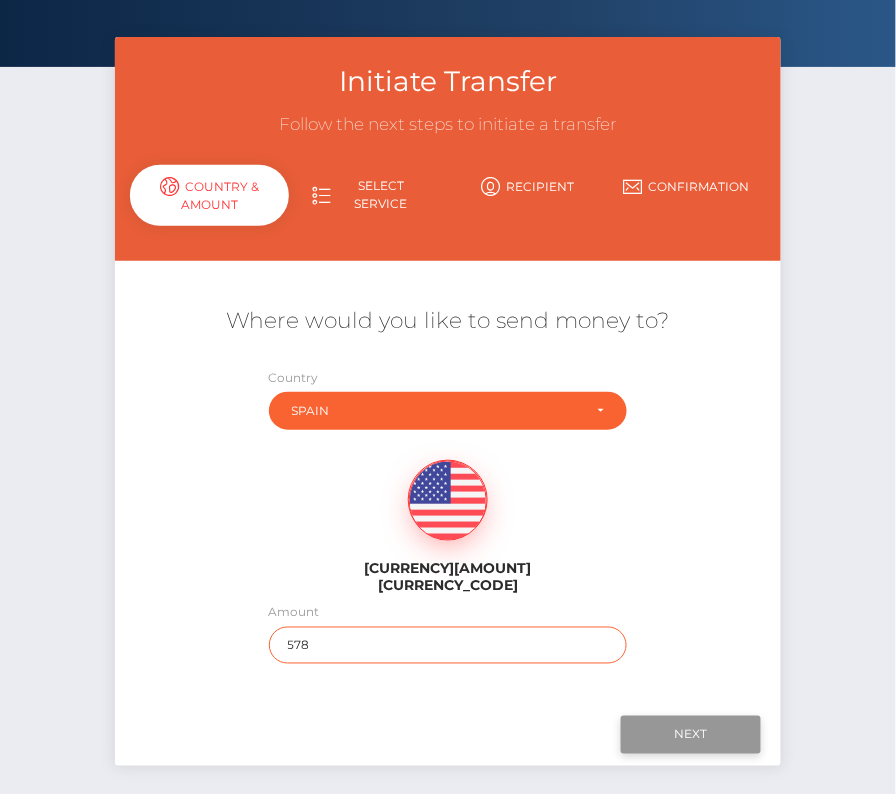 type on "578" 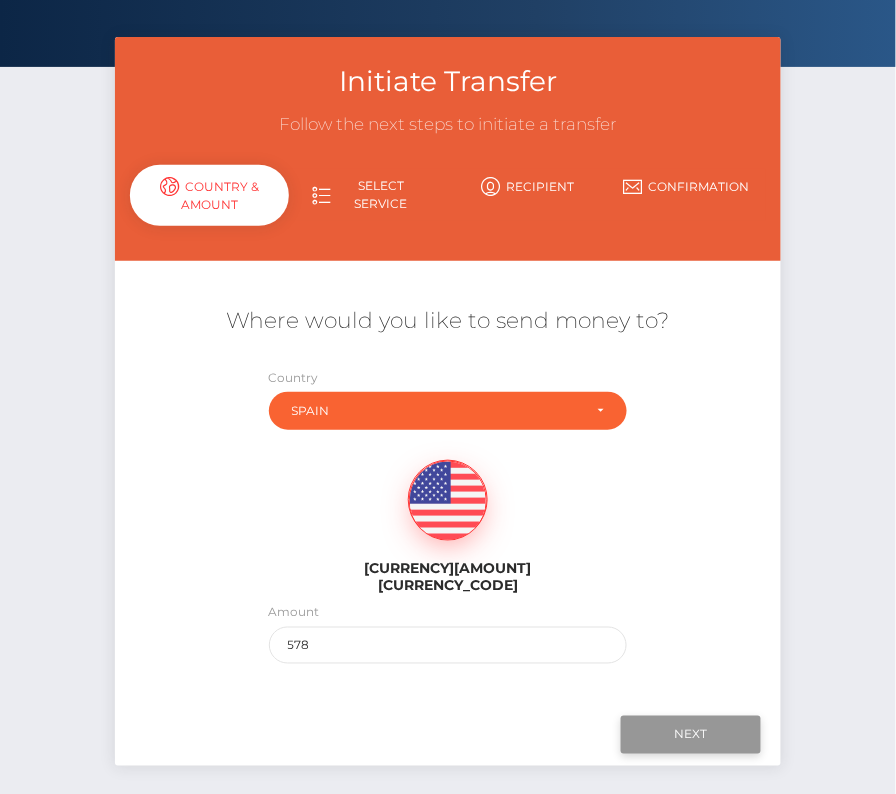 click on "Next" at bounding box center [691, 735] 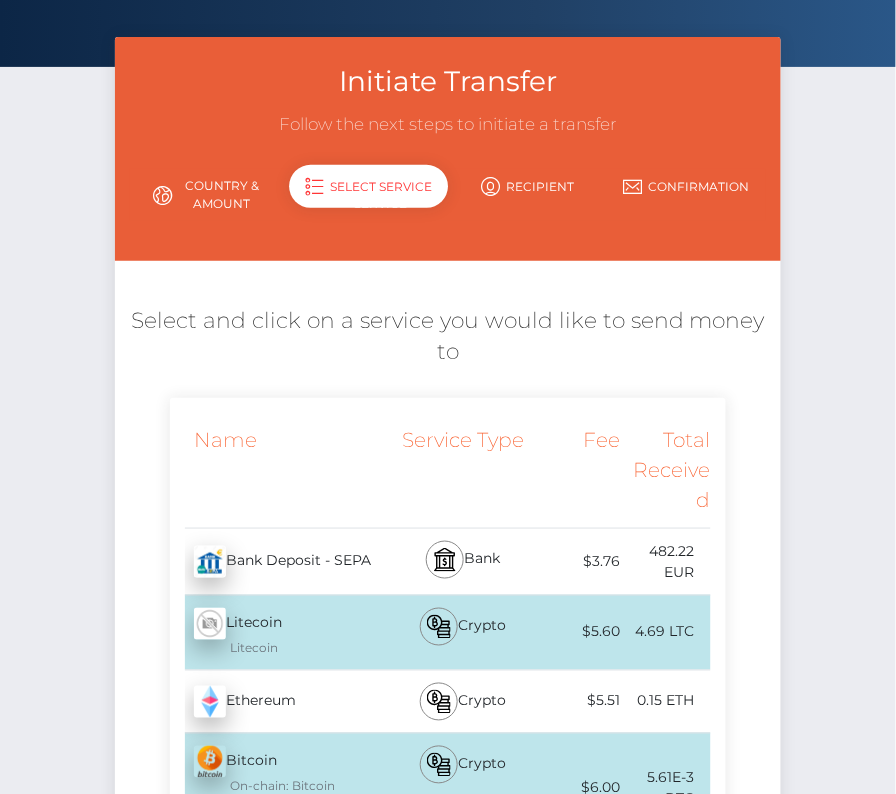 click on "Bank Deposit - SEPA  - EUR" at bounding box center [282, 562] 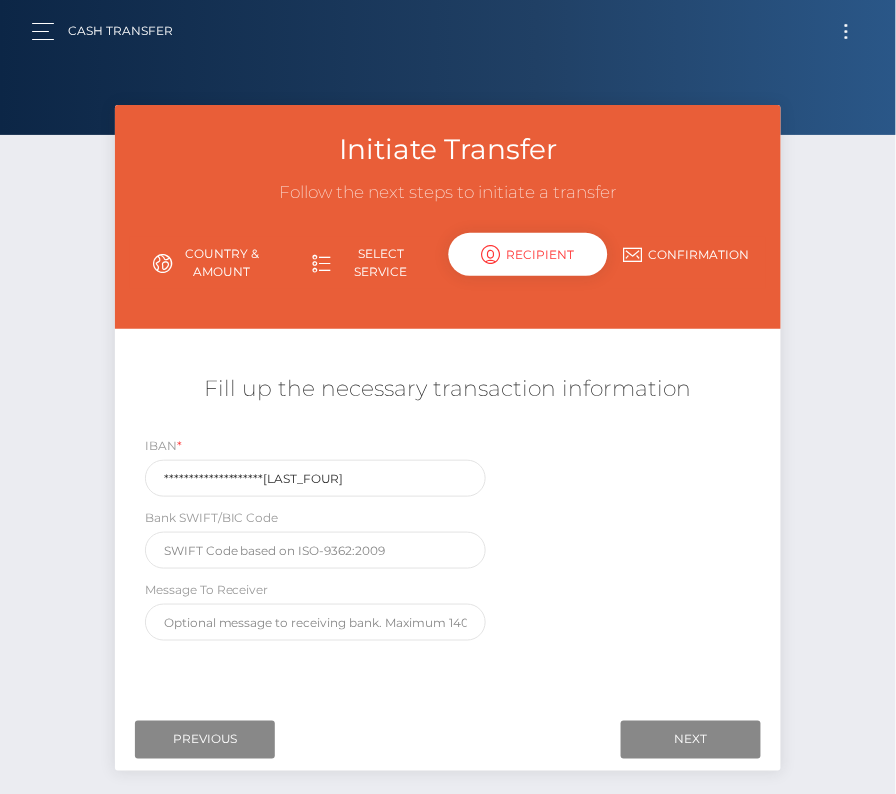 scroll, scrollTop: 0, scrollLeft: 0, axis: both 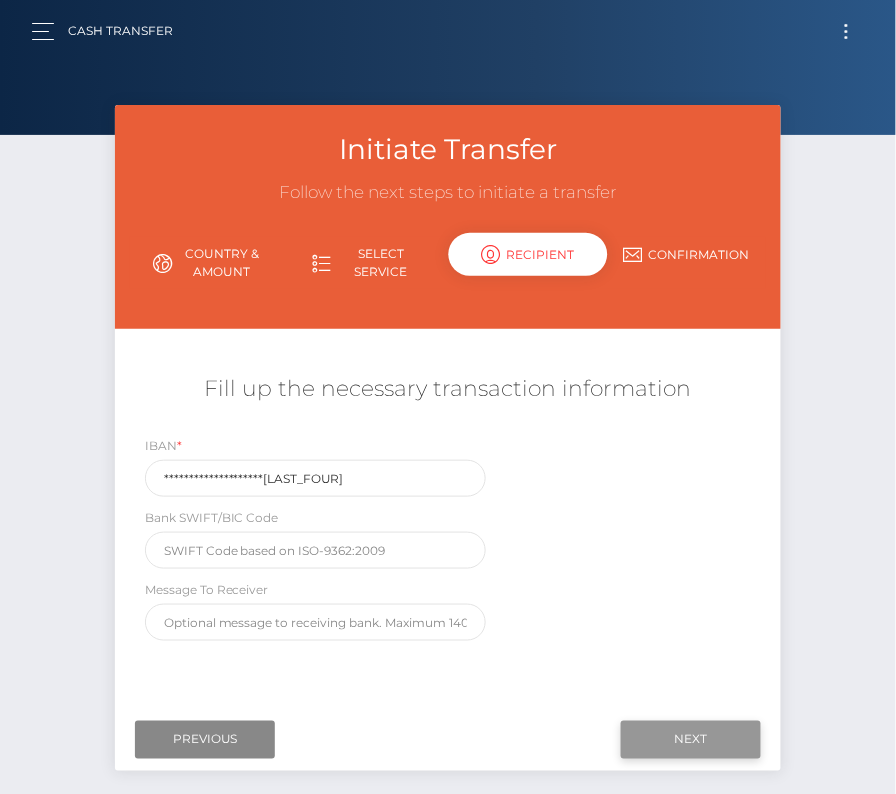click on "Next" at bounding box center (691, 740) 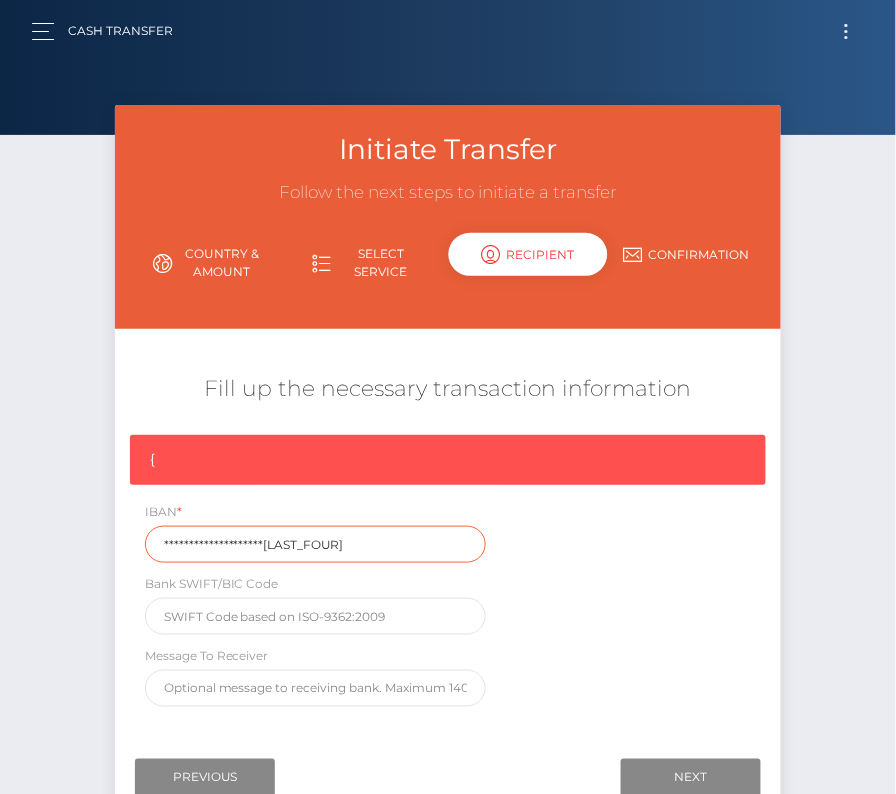 drag, startPoint x: 185, startPoint y: 539, endPoint x: 33, endPoint y: 539, distance: 152 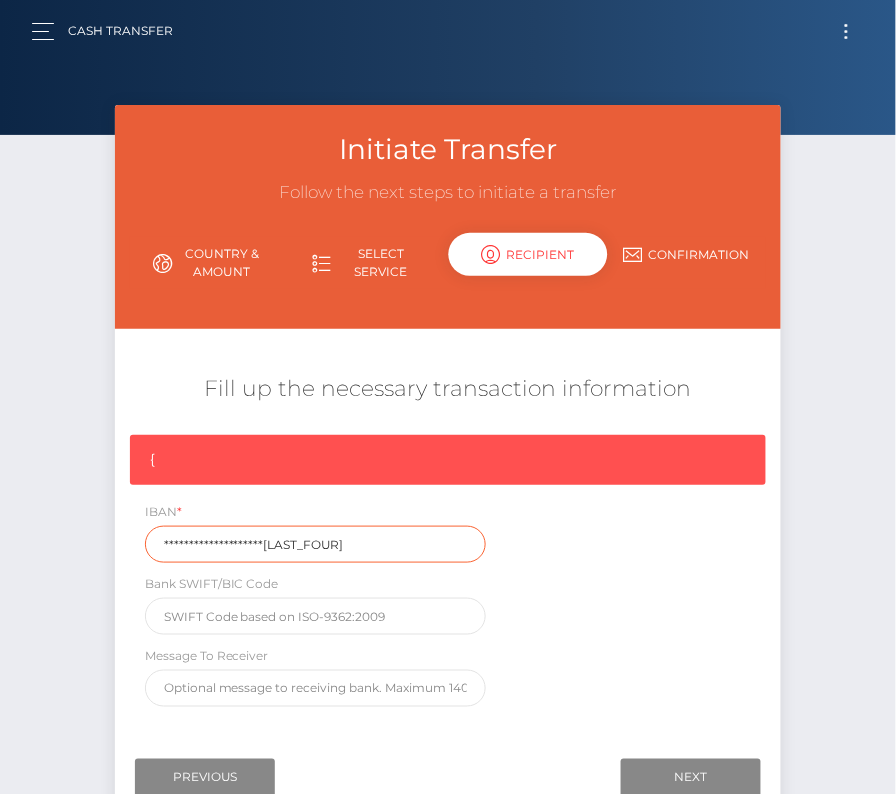 click on "Initiate Transfer
Follow the next steps to initiate a transfer
Country & Amount
Select Service
Recipient
Country" at bounding box center (448, 482) 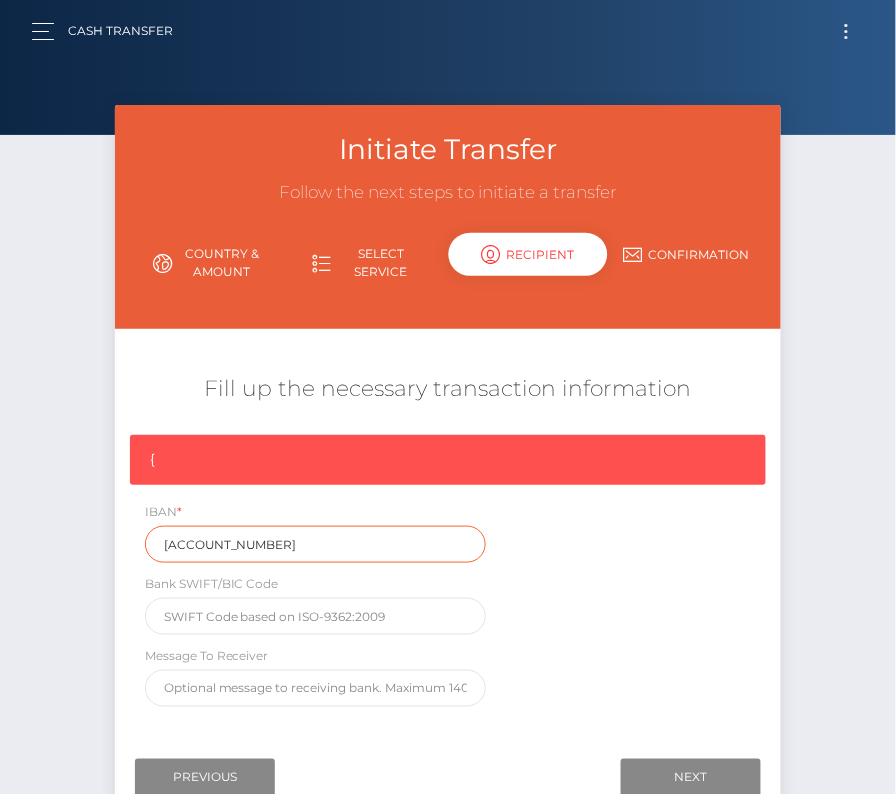 click on "ES50 2100 3840 1102 0001 0094" at bounding box center (315, 544) 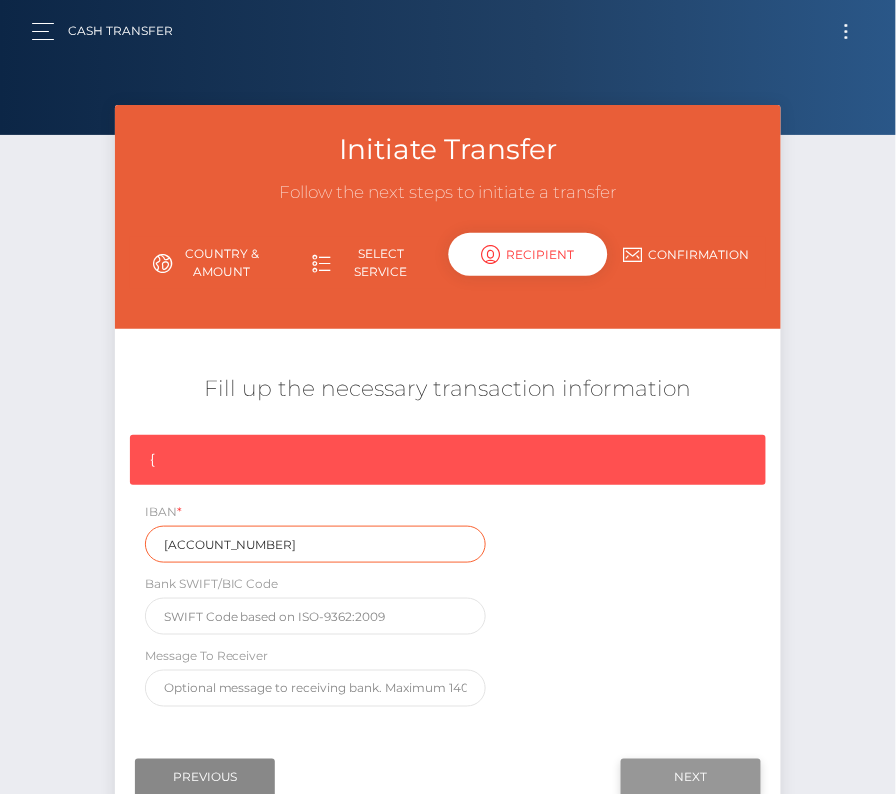 type on "ES5021003840110200010094" 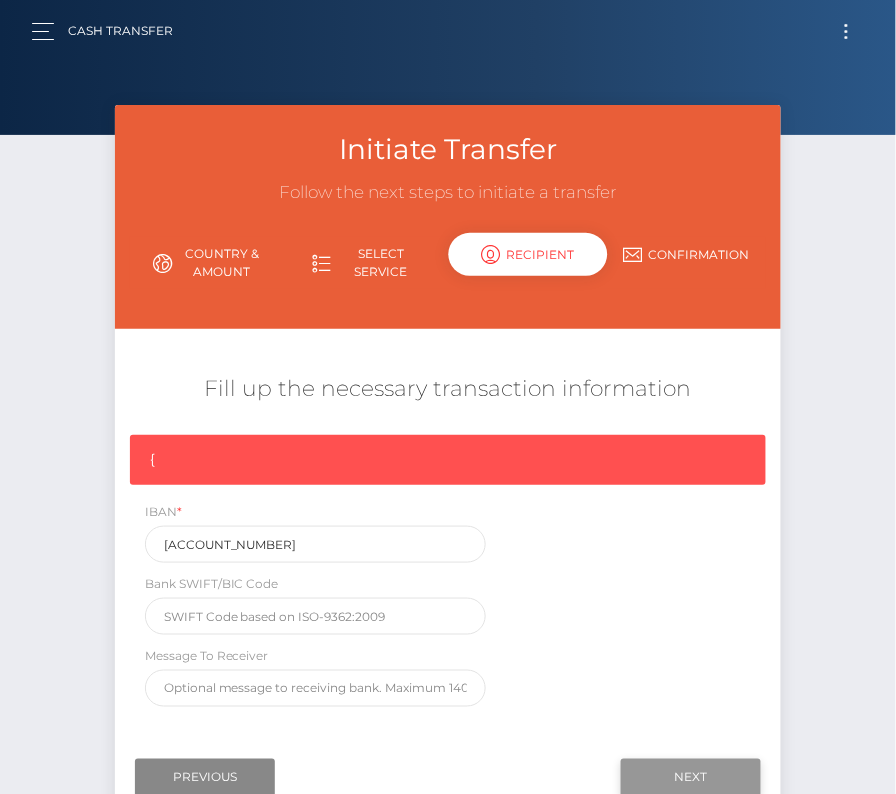 click on "Next" at bounding box center [691, 778] 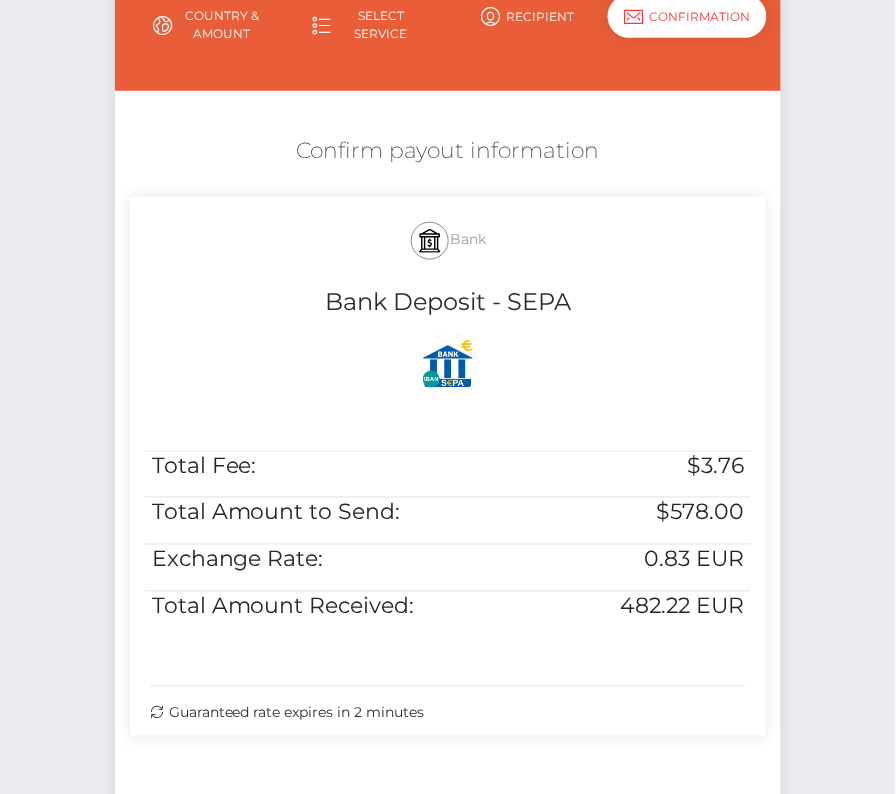 scroll, scrollTop: 281, scrollLeft: 0, axis: vertical 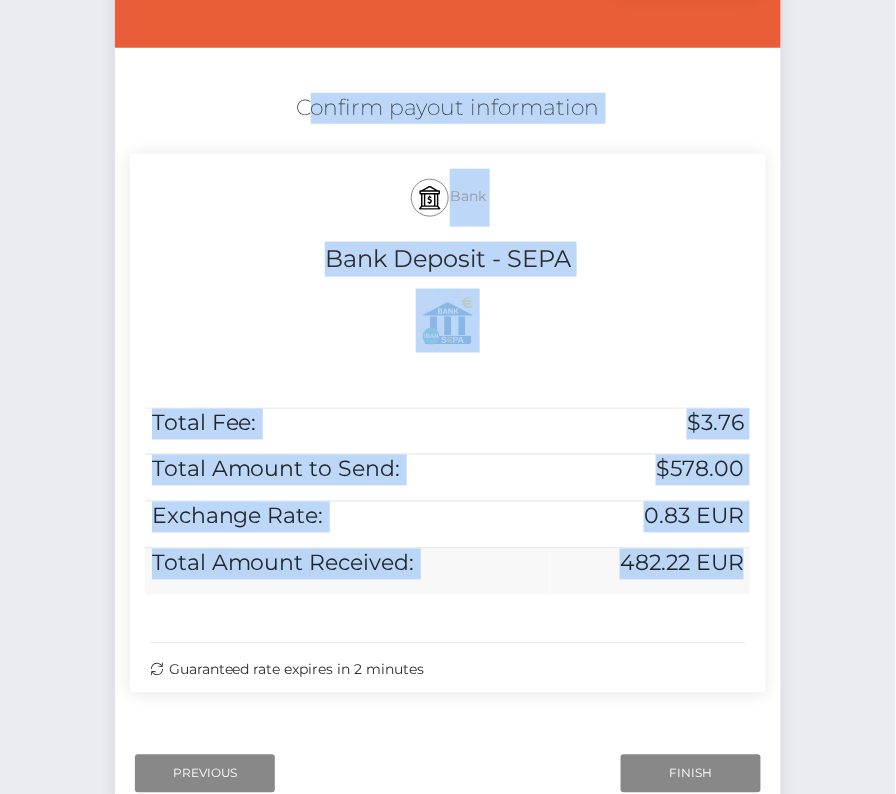 drag, startPoint x: 289, startPoint y: 98, endPoint x: 745, endPoint y: 557, distance: 647.00616 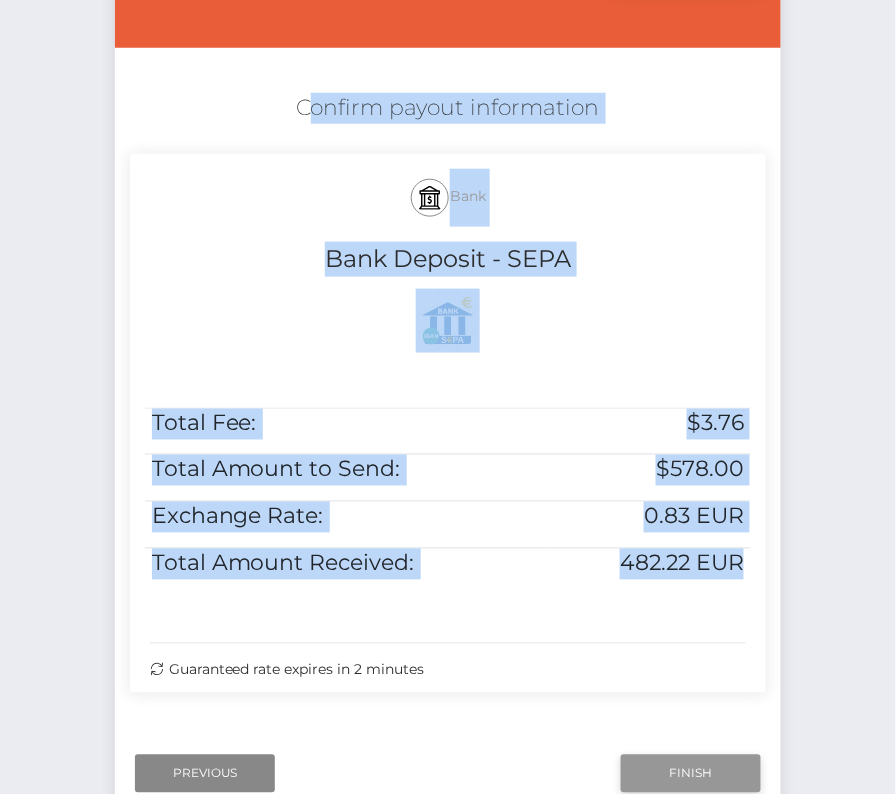 click on "Finish" at bounding box center (691, 774) 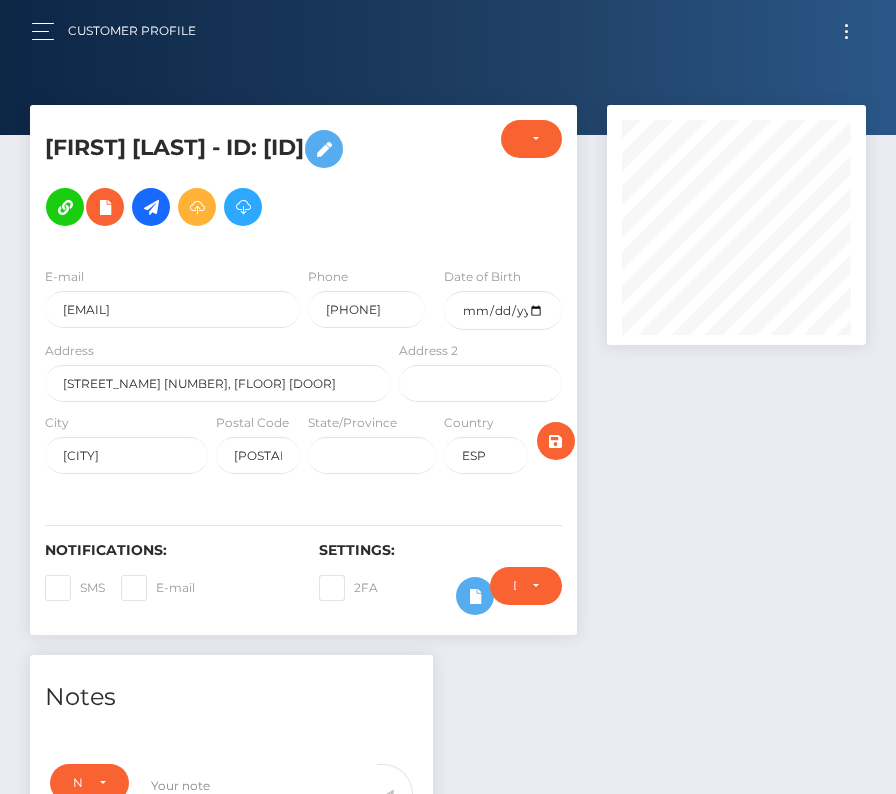 scroll, scrollTop: 0, scrollLeft: 0, axis: both 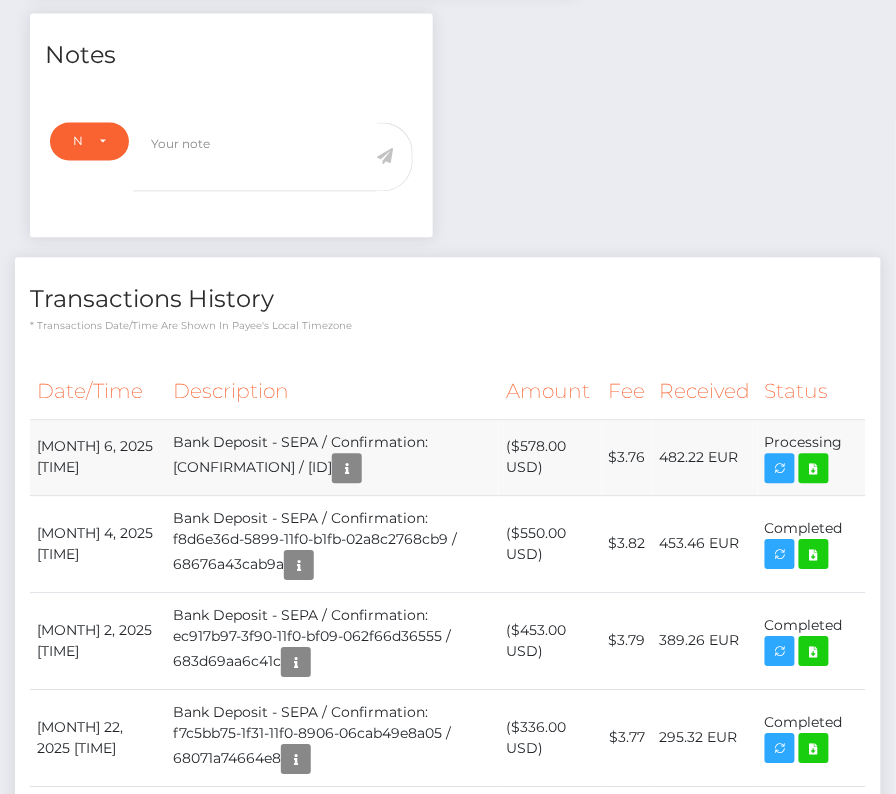 drag, startPoint x: 38, startPoint y: 480, endPoint x: 858, endPoint y: 482, distance: 820.00244 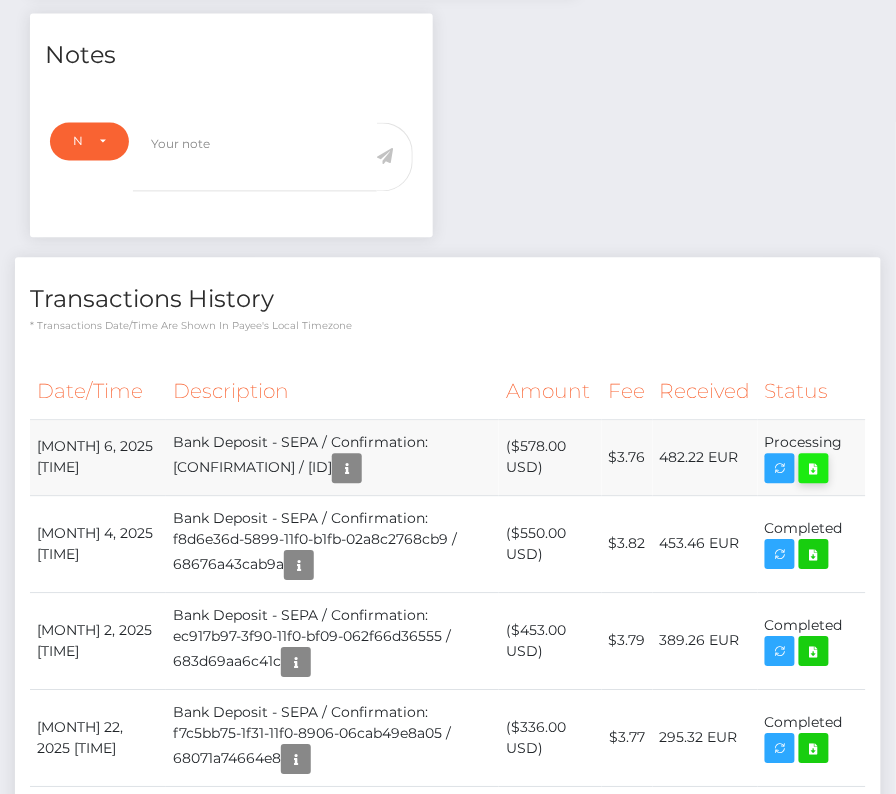 click at bounding box center (814, 469) 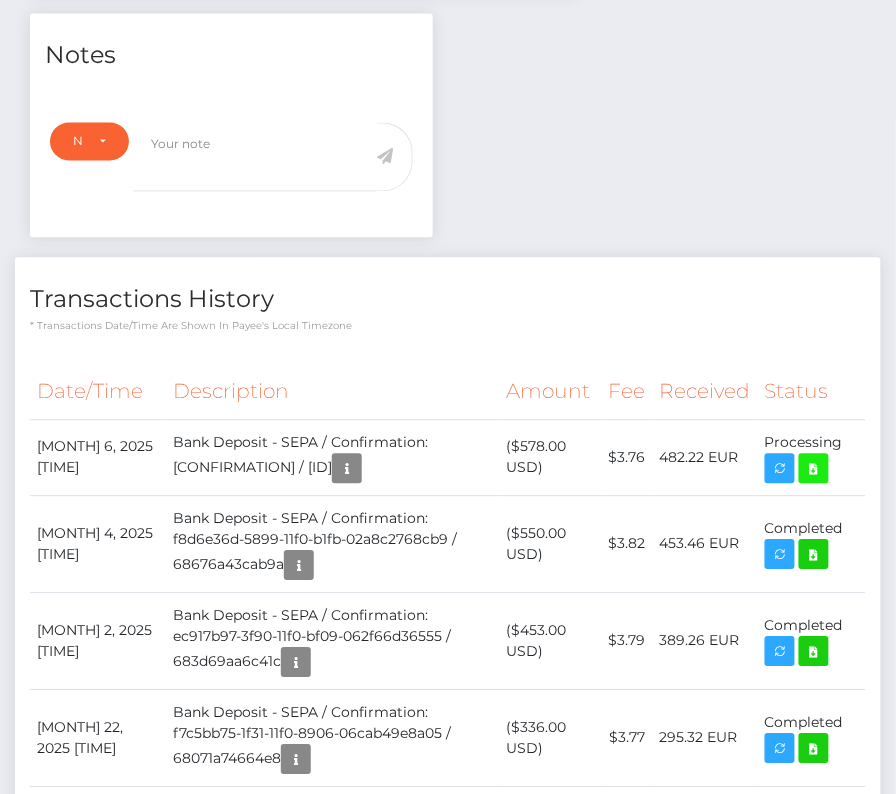 scroll, scrollTop: 0, scrollLeft: 0, axis: both 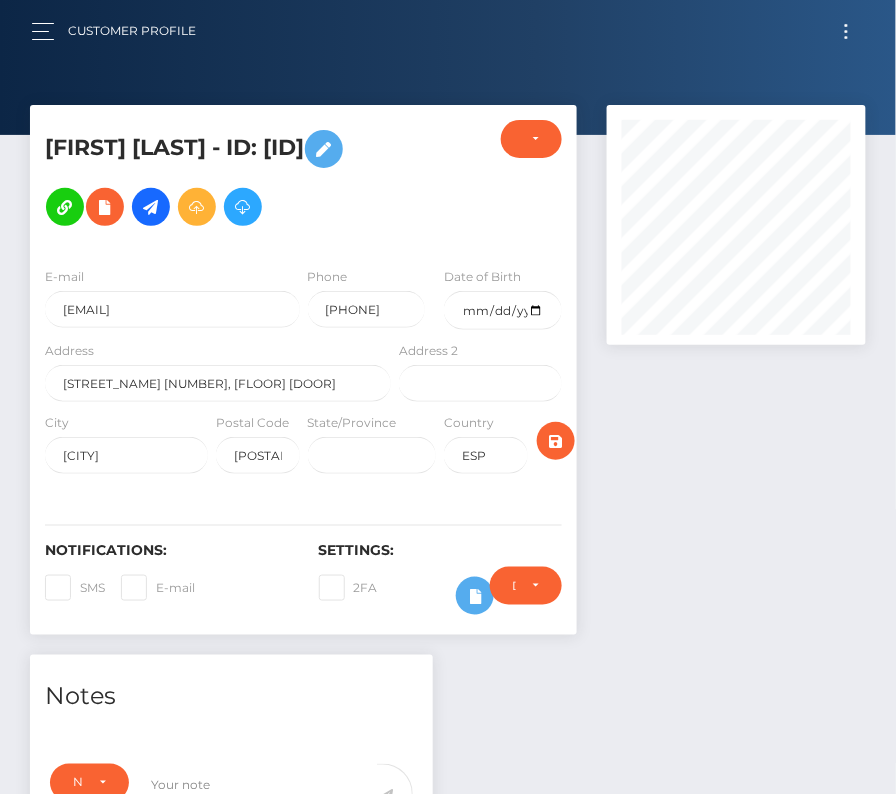 click at bounding box center [846, 31] 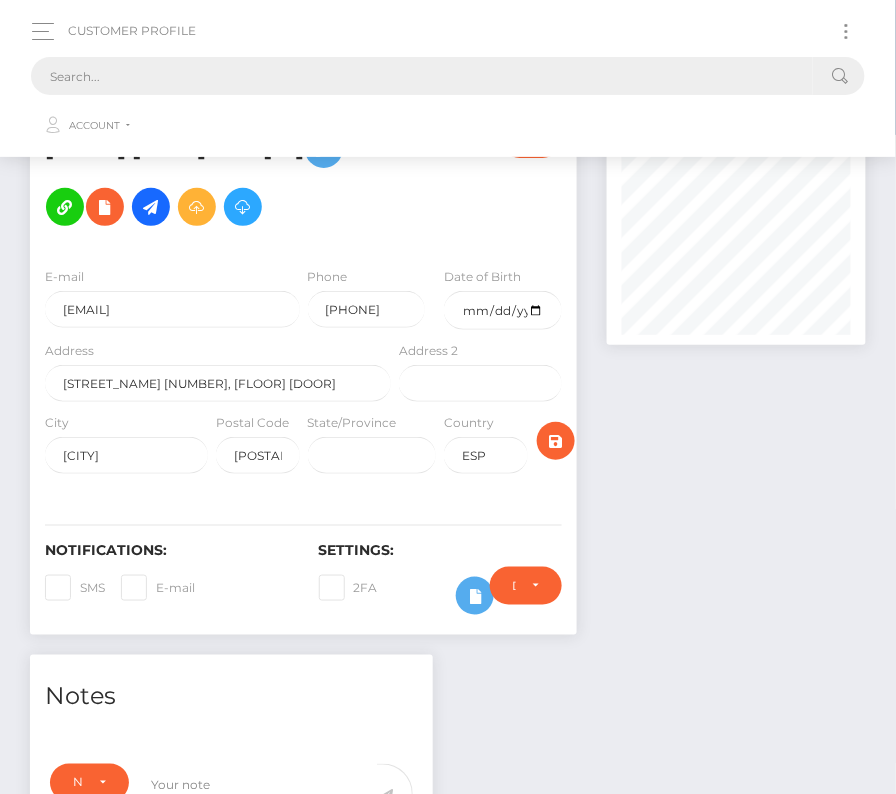 click at bounding box center (422, 76) 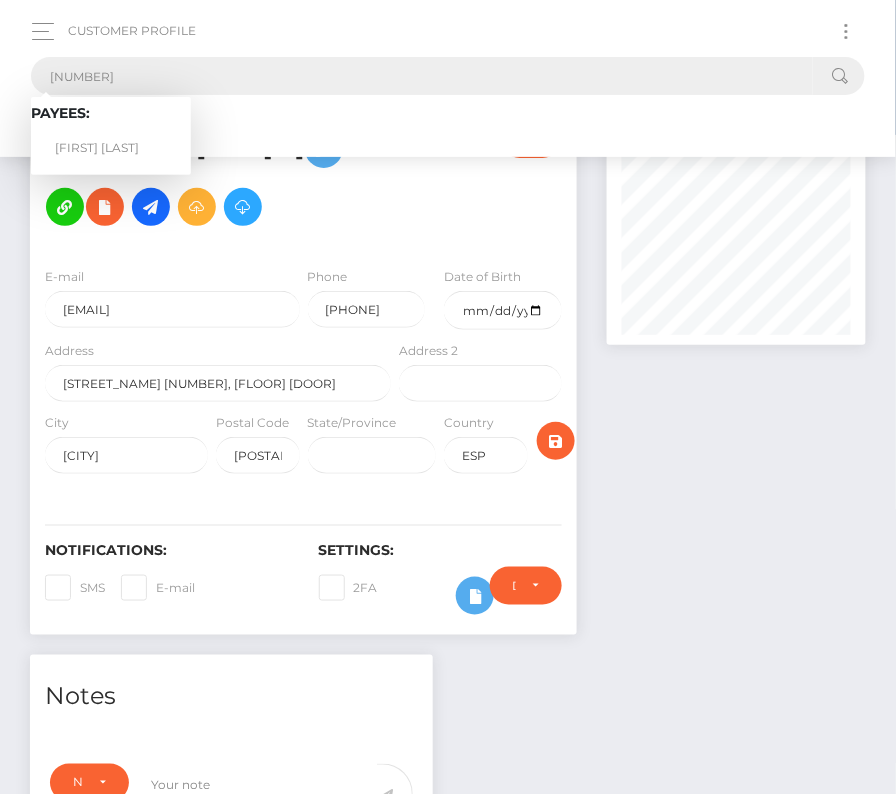 type on "1885449" 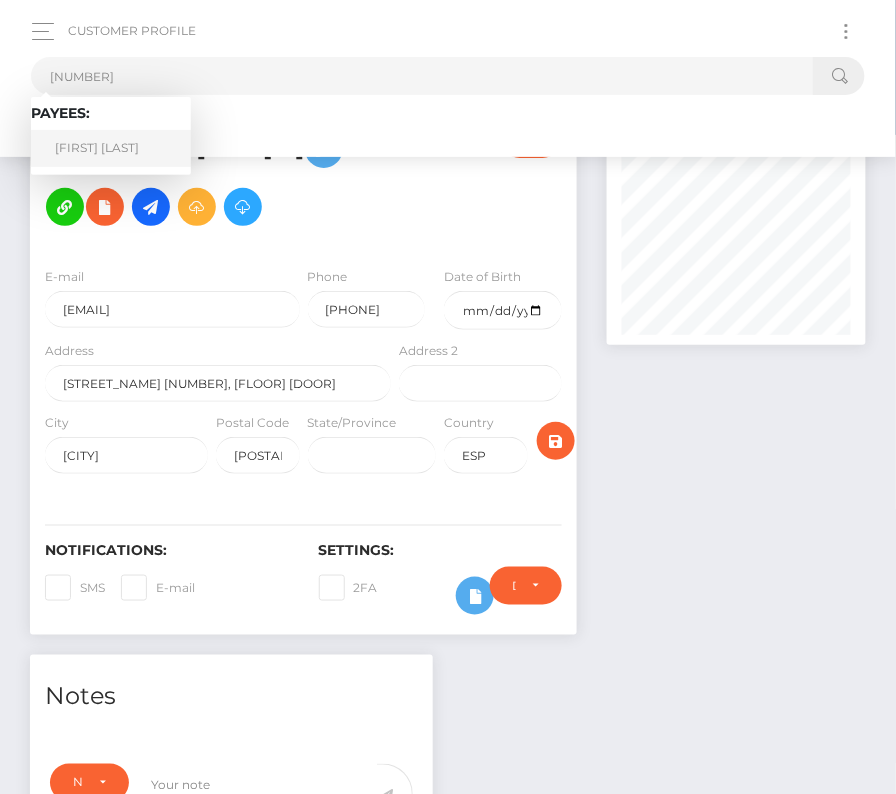 click on "Joey E Strutton" at bounding box center (111, 148) 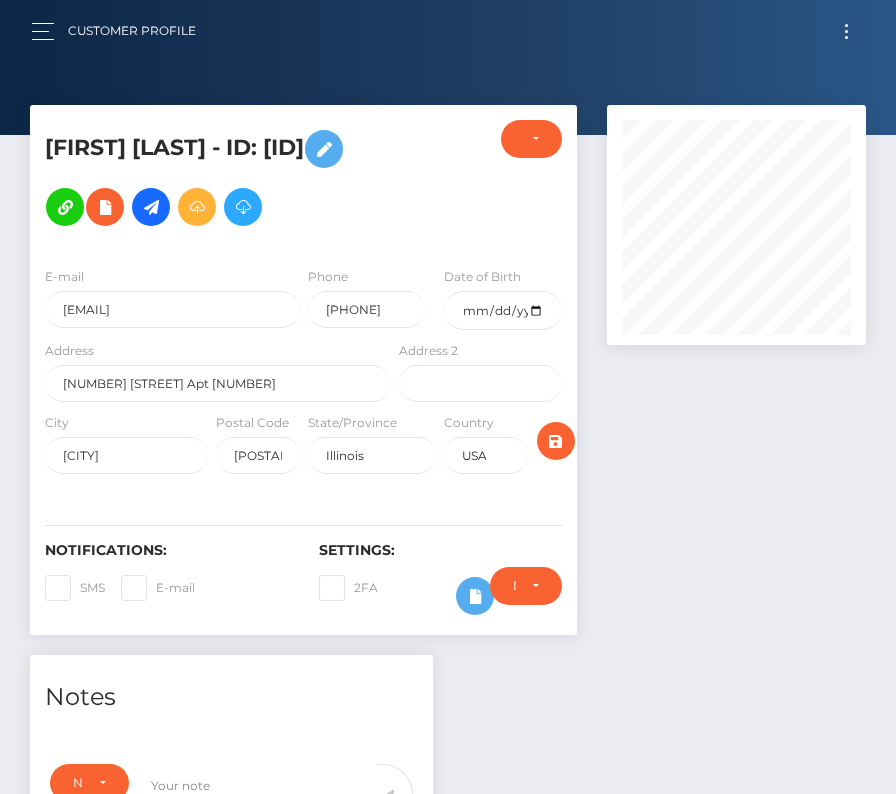 scroll, scrollTop: 0, scrollLeft: 0, axis: both 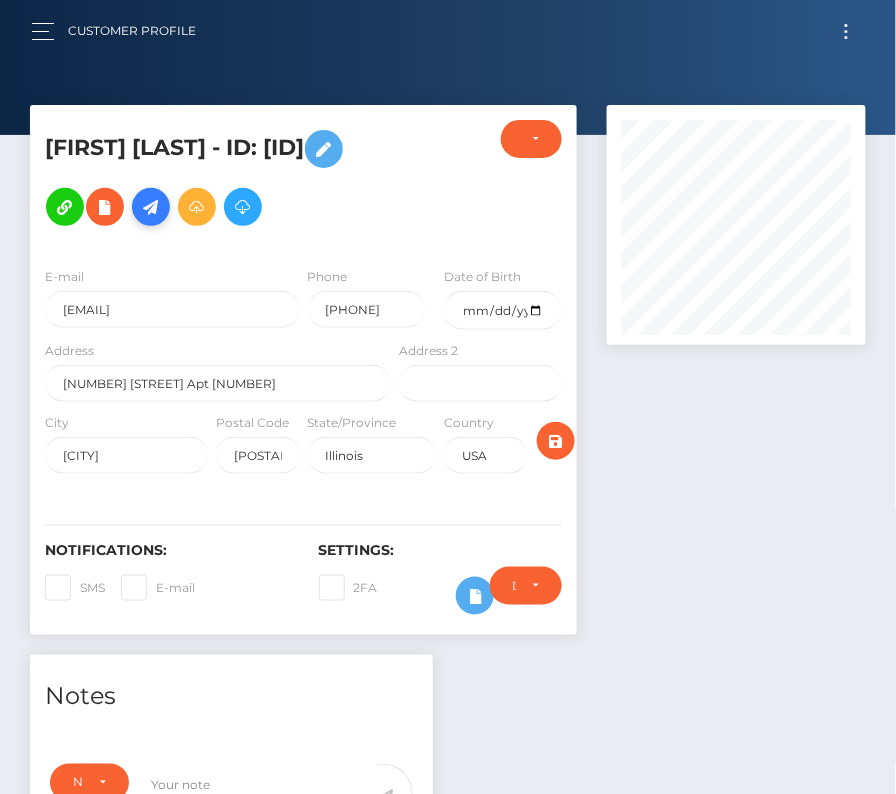 click at bounding box center [151, 207] 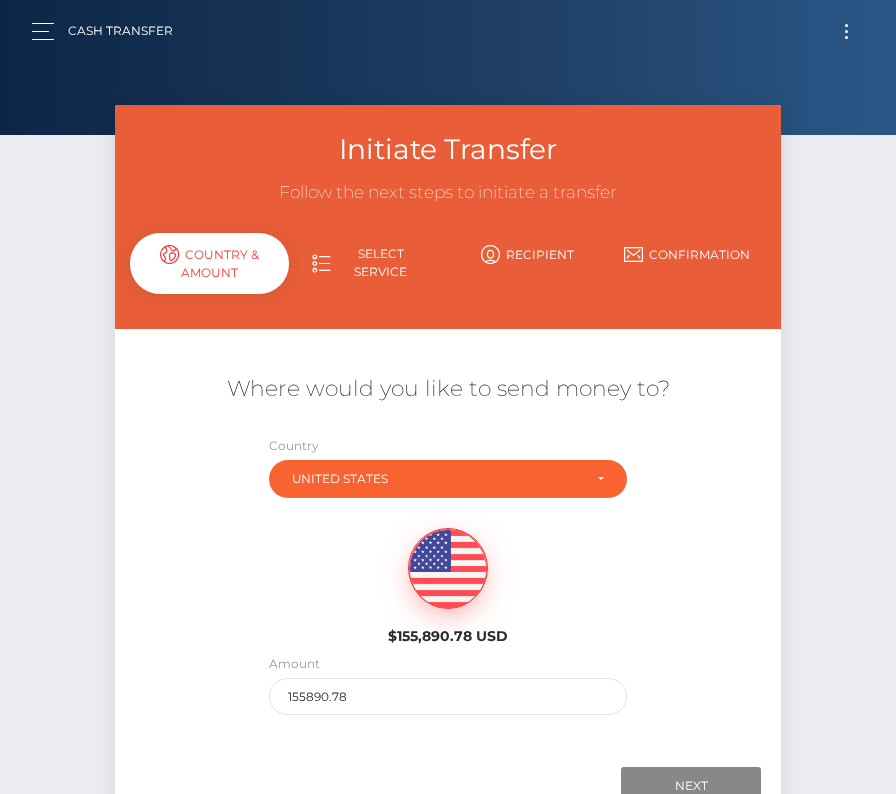 scroll, scrollTop: 0, scrollLeft: 0, axis: both 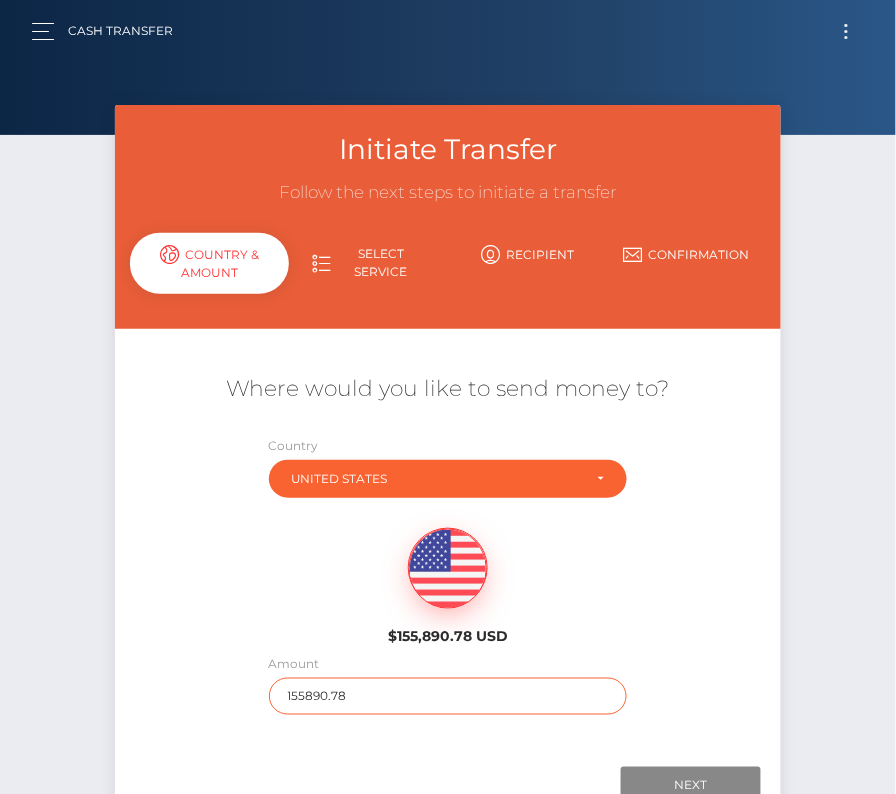 click on "155890.78" at bounding box center [448, 696] 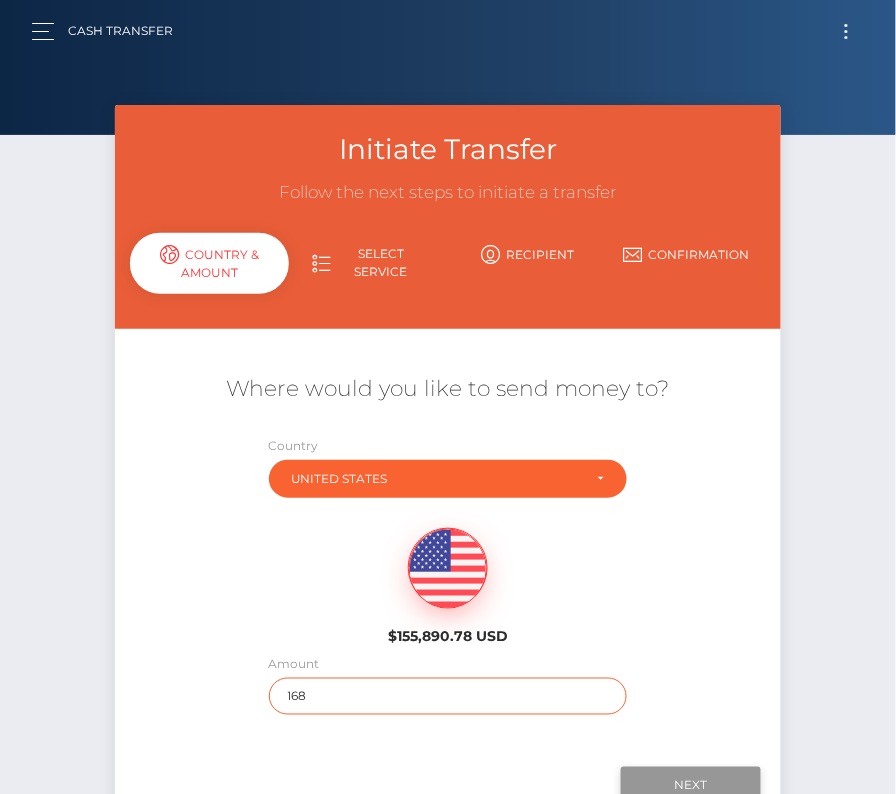 type on "168" 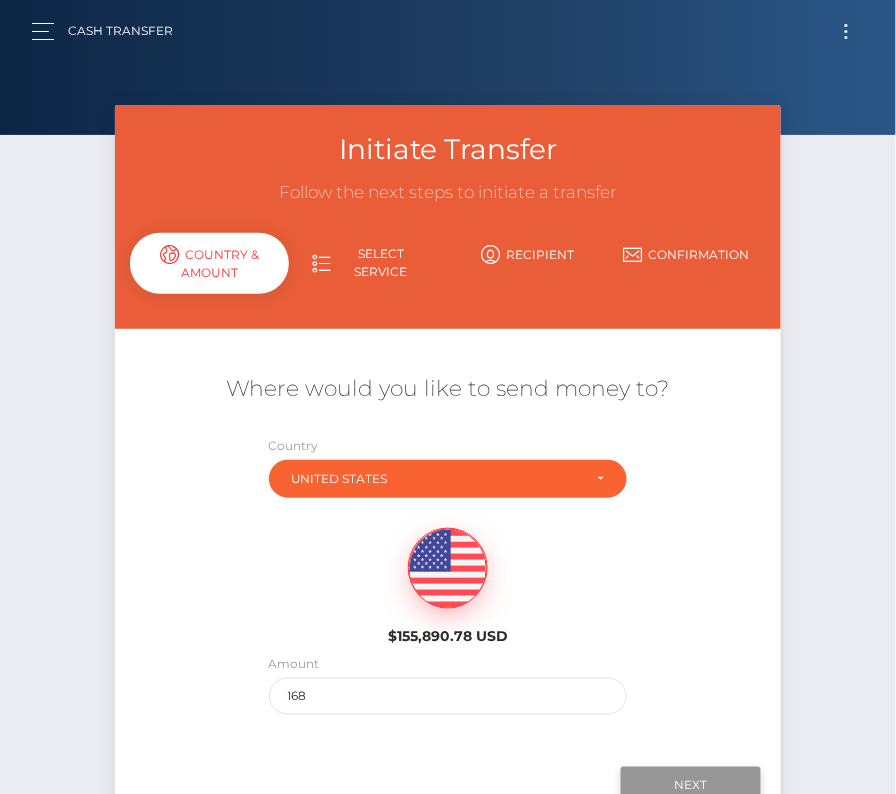 click on "Next" at bounding box center [691, 786] 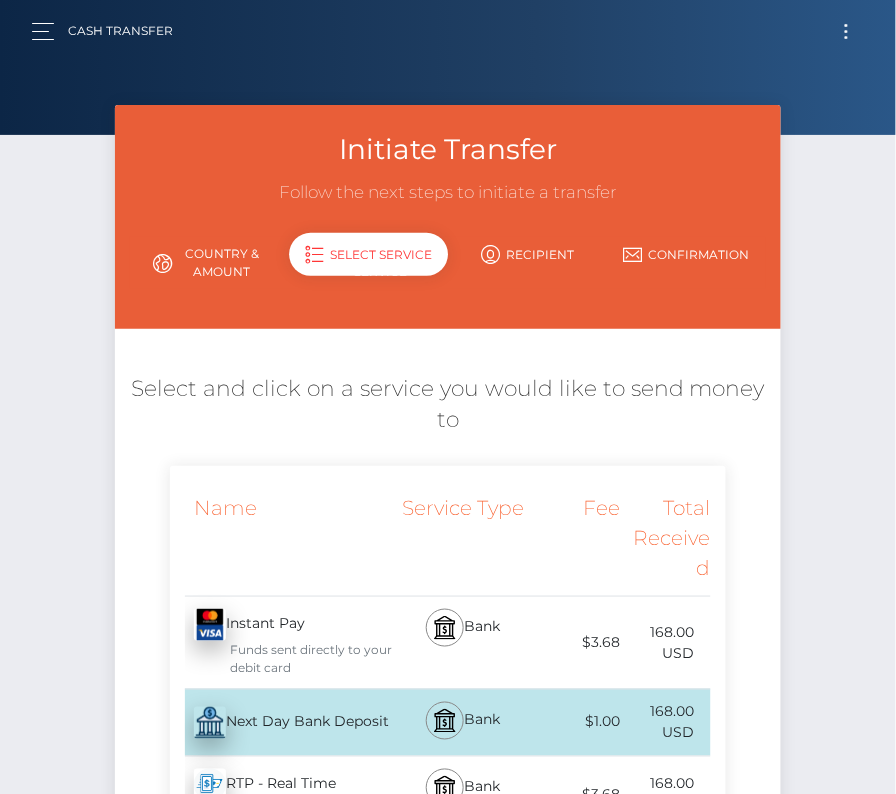 click on "Next Day Bank Deposit  - USD" at bounding box center [282, 723] 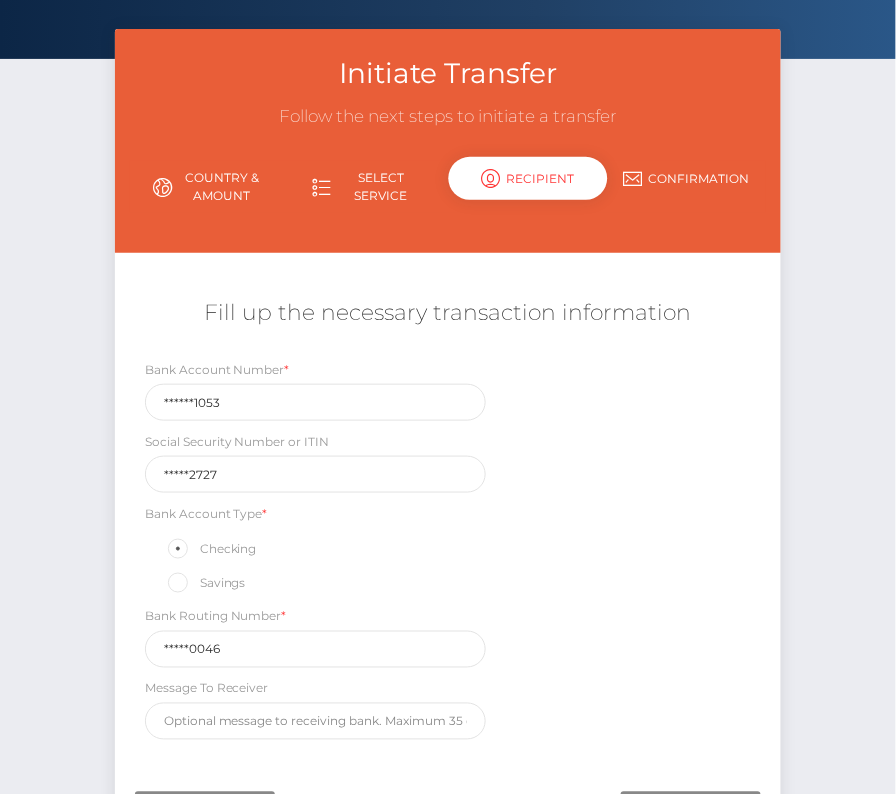 scroll, scrollTop: 193, scrollLeft: 0, axis: vertical 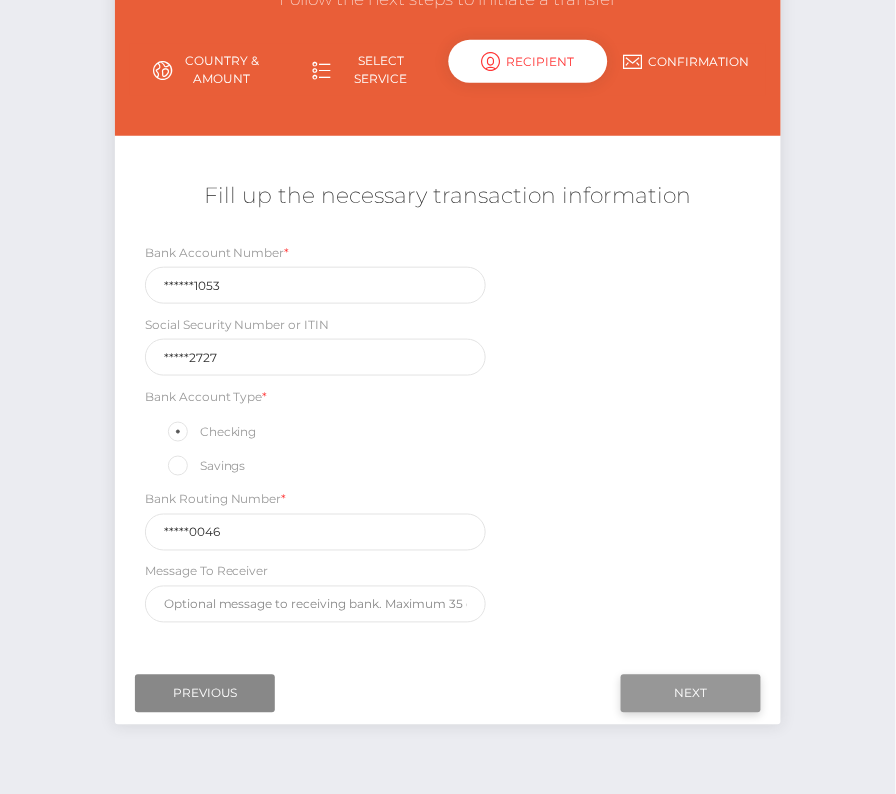 click on "Next" at bounding box center (691, 694) 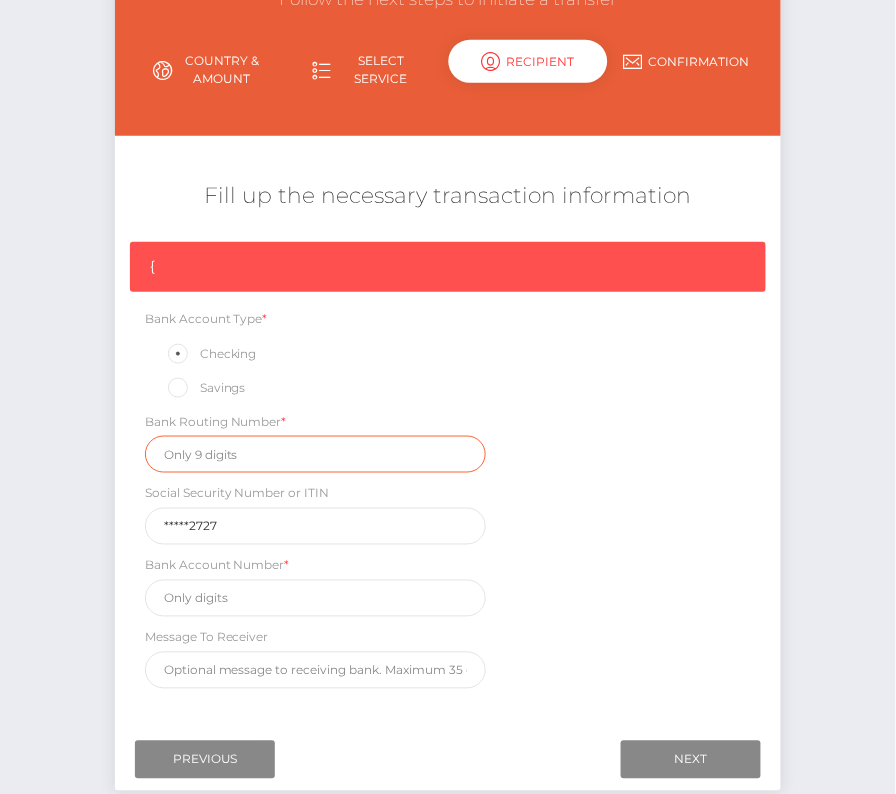 click at bounding box center (315, 454) 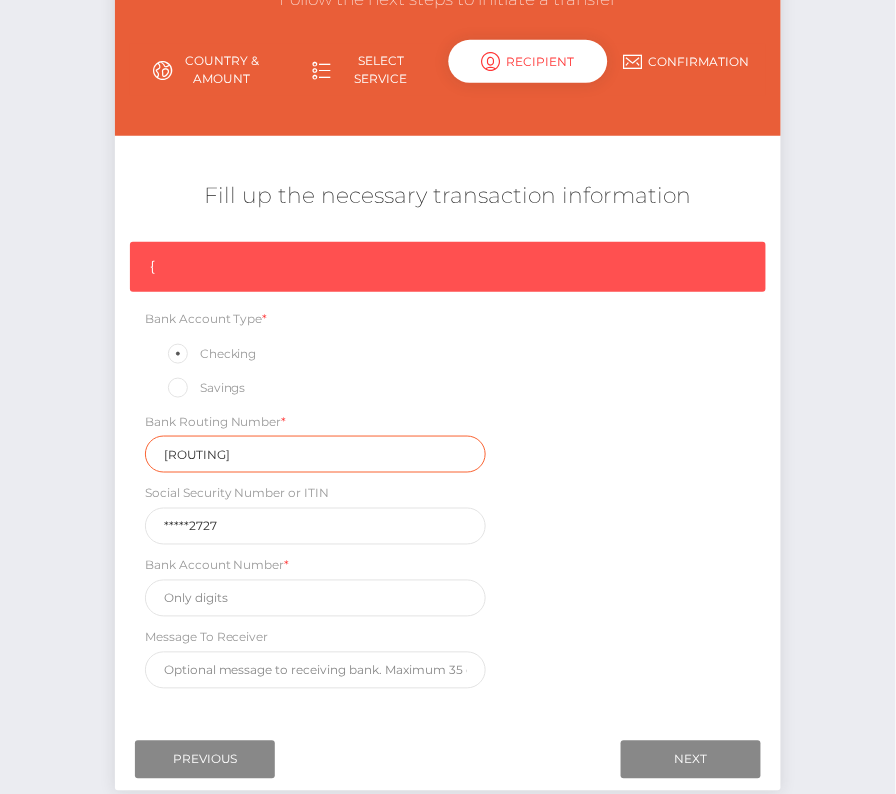 type on "091400046" 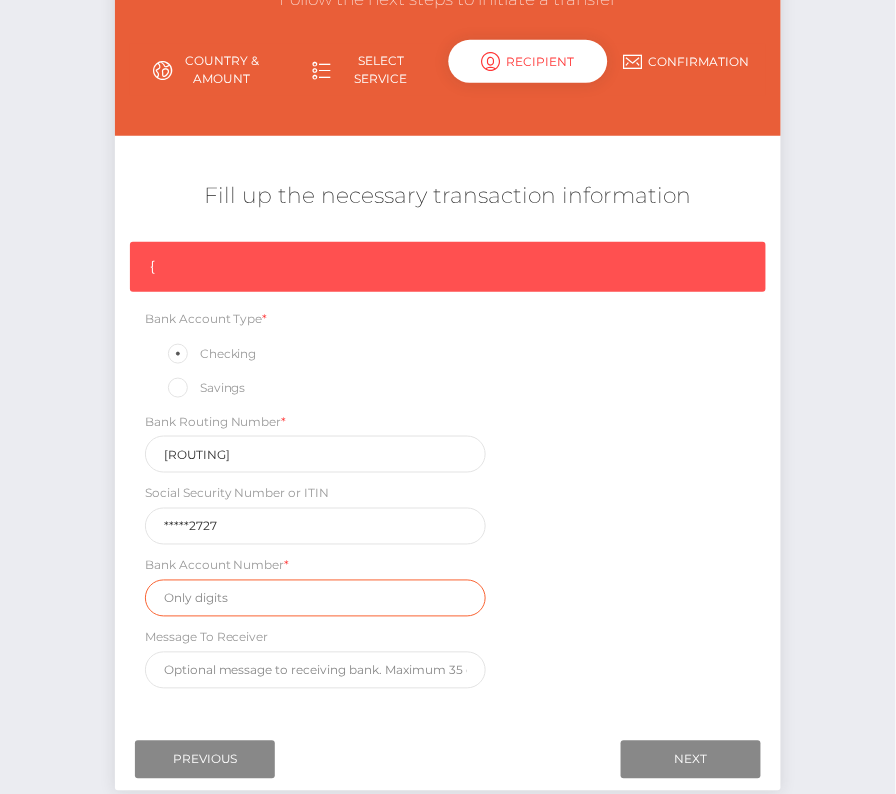 click at bounding box center (315, 598) 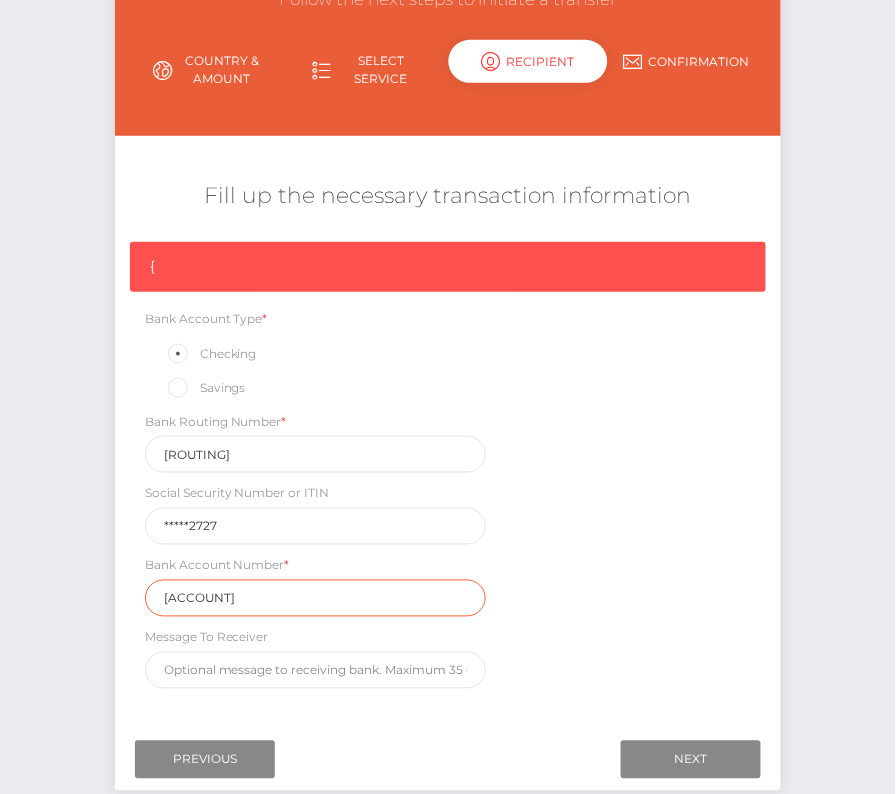 type on "6277561053" 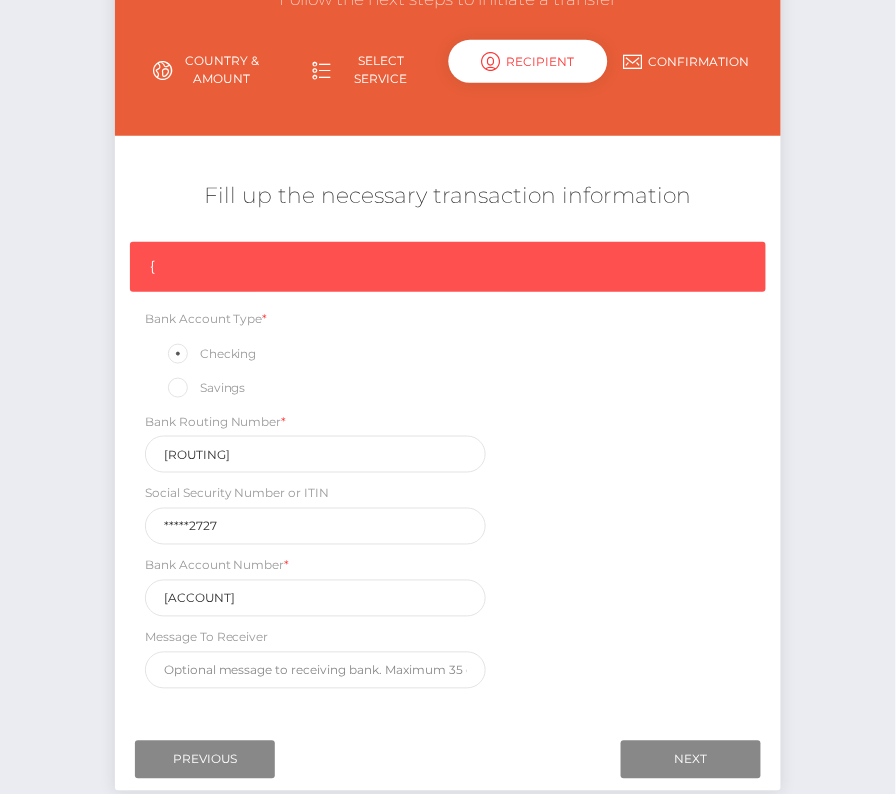 click on "{
Bank Account Type  *
Checking
Savings
Bank Routing Number  *
091400046
Social Security Number or ITIN
*****2727
Bank Account Number  *
6277561053" at bounding box center [448, 470] 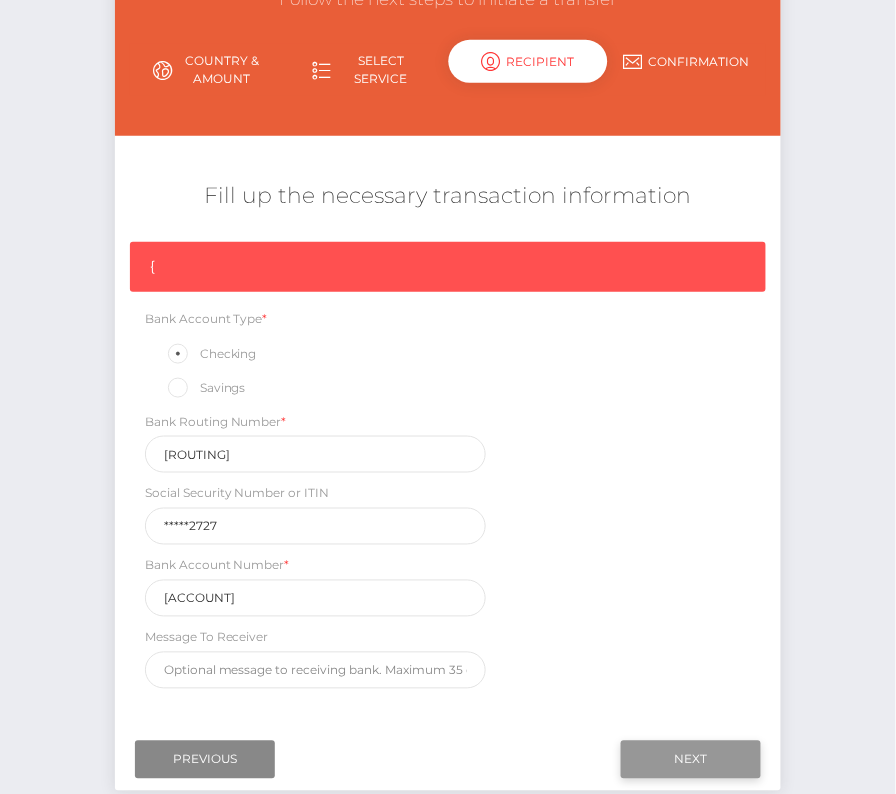 click on "Next" at bounding box center [691, 760] 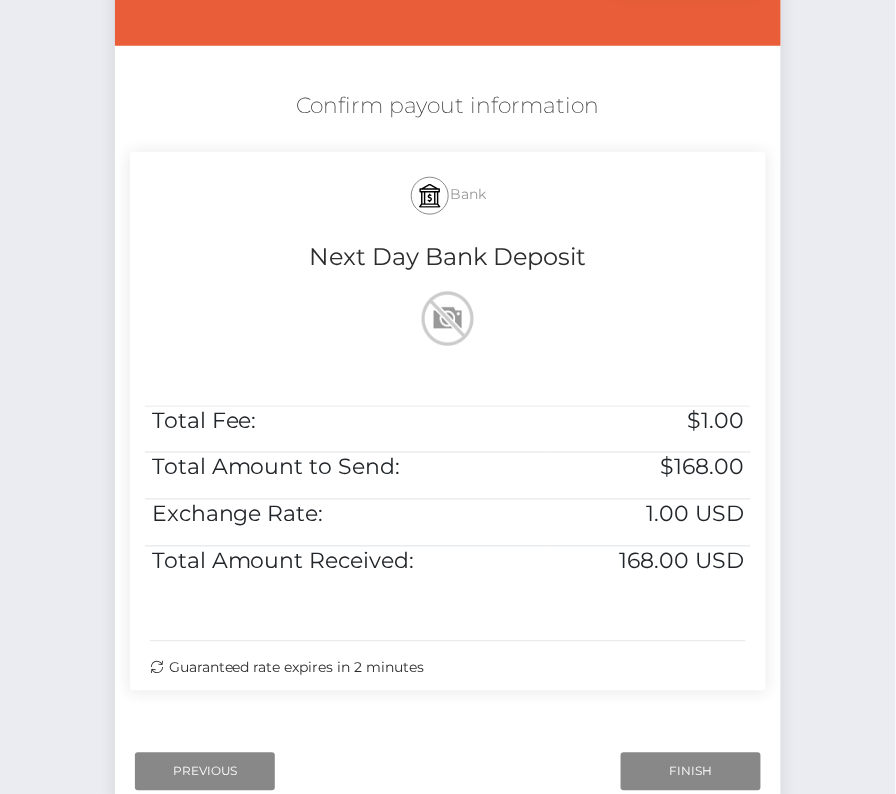 scroll, scrollTop: 408, scrollLeft: 0, axis: vertical 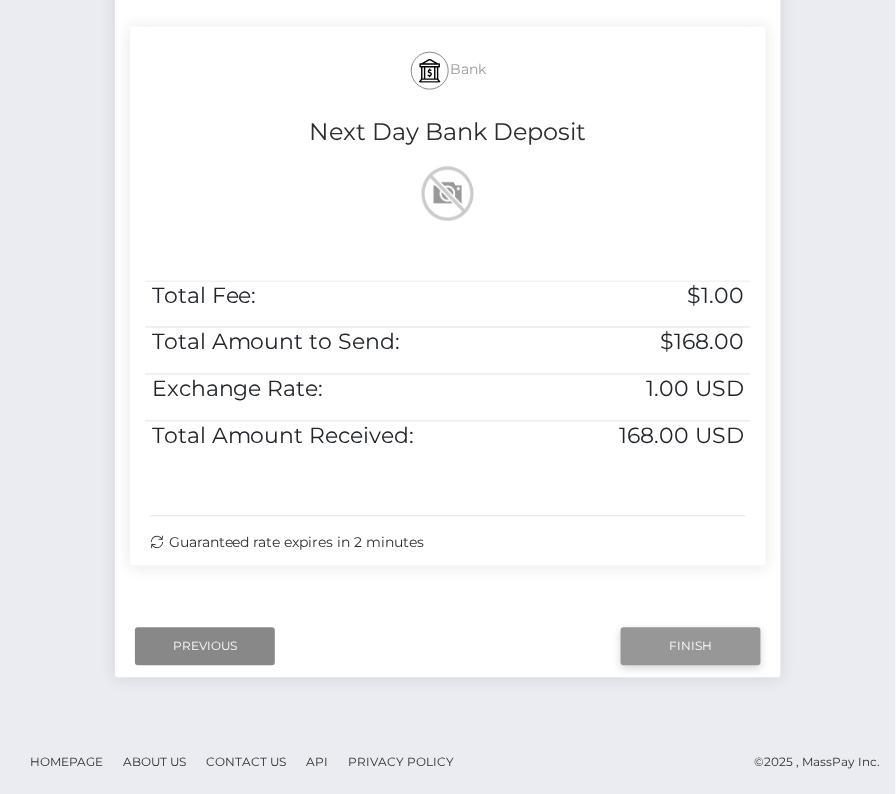 click on "Finish" at bounding box center (691, 647) 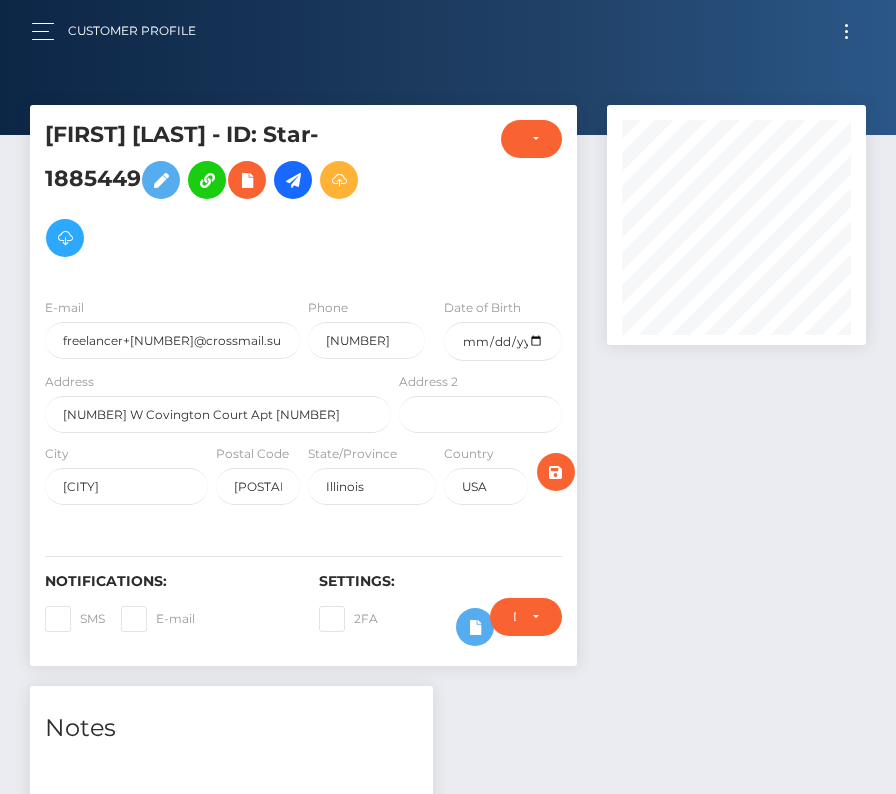 scroll, scrollTop: 313, scrollLeft: 0, axis: vertical 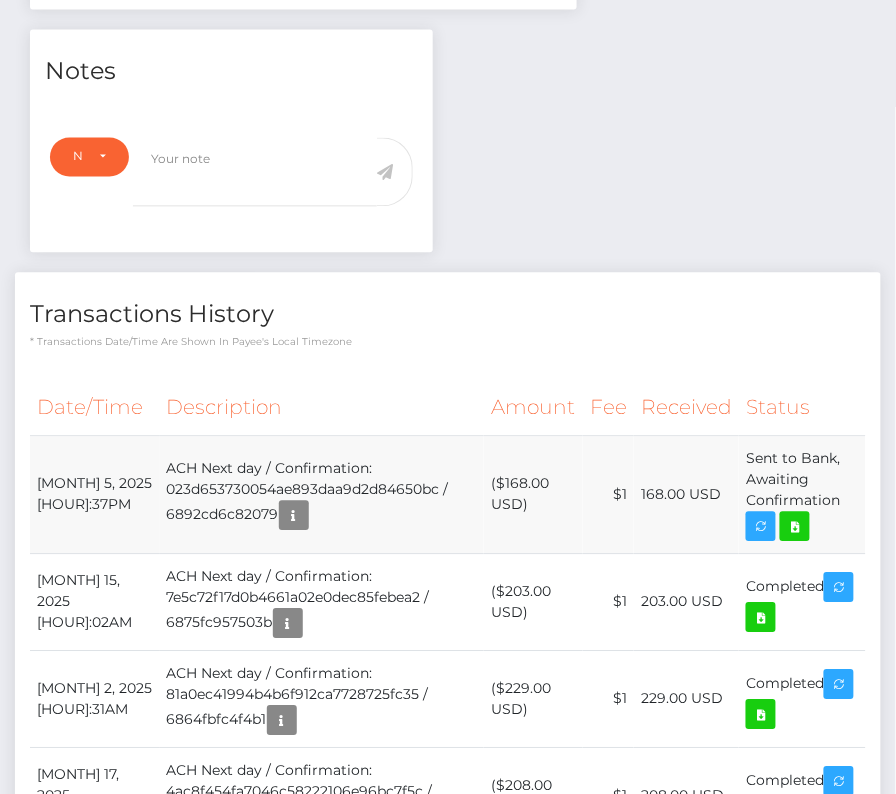 drag, startPoint x: 33, startPoint y: 476, endPoint x: 842, endPoint y: 498, distance: 809.2991 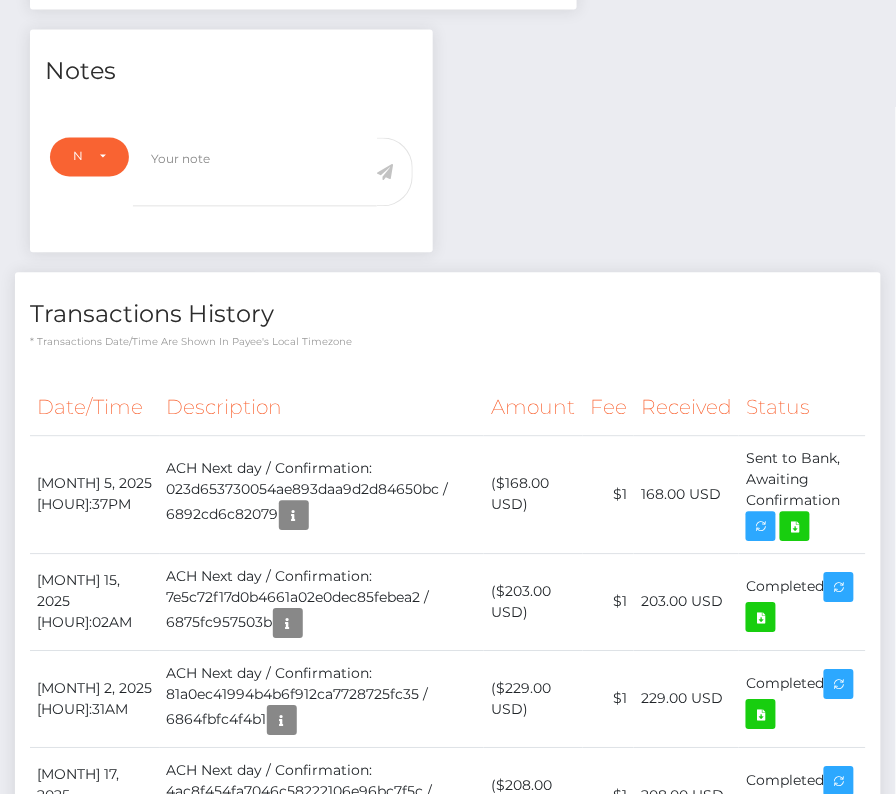 copy on "[MONTH]  5, 2025 [HOUR]:37PM
ACH Next day / Confirmation: 023d653730054ae893daa9d2d84650bc / 6892cd6c82079
($[NUMBER] USD)
$[NUMBER]
[NUMBER] USD
Sent to Bank, Awaiting Confirmation" 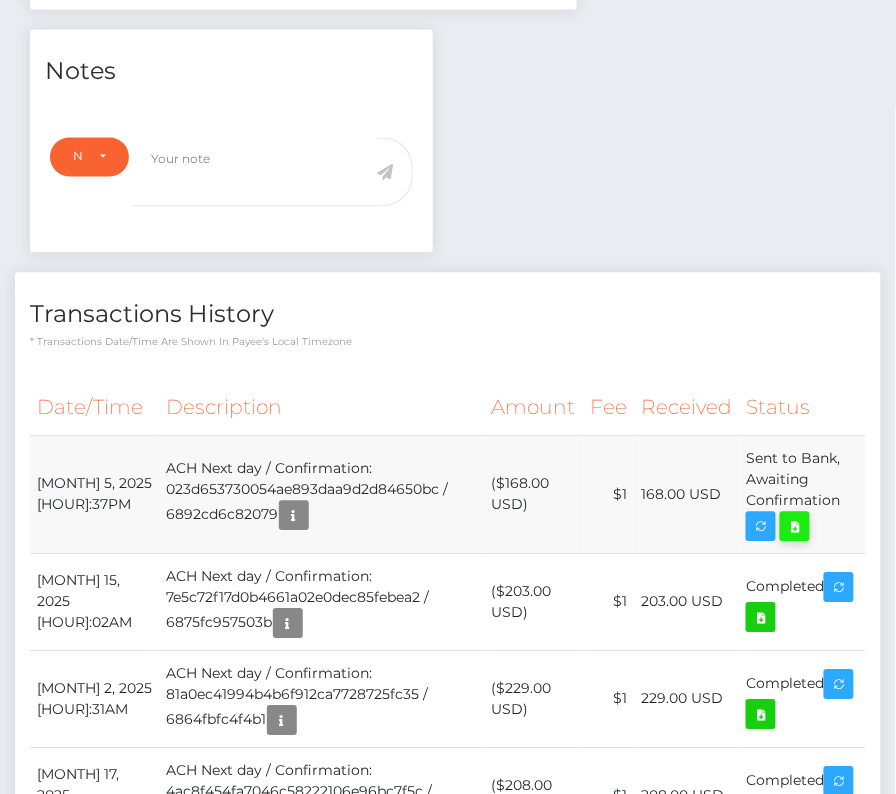 click at bounding box center [795, 527] 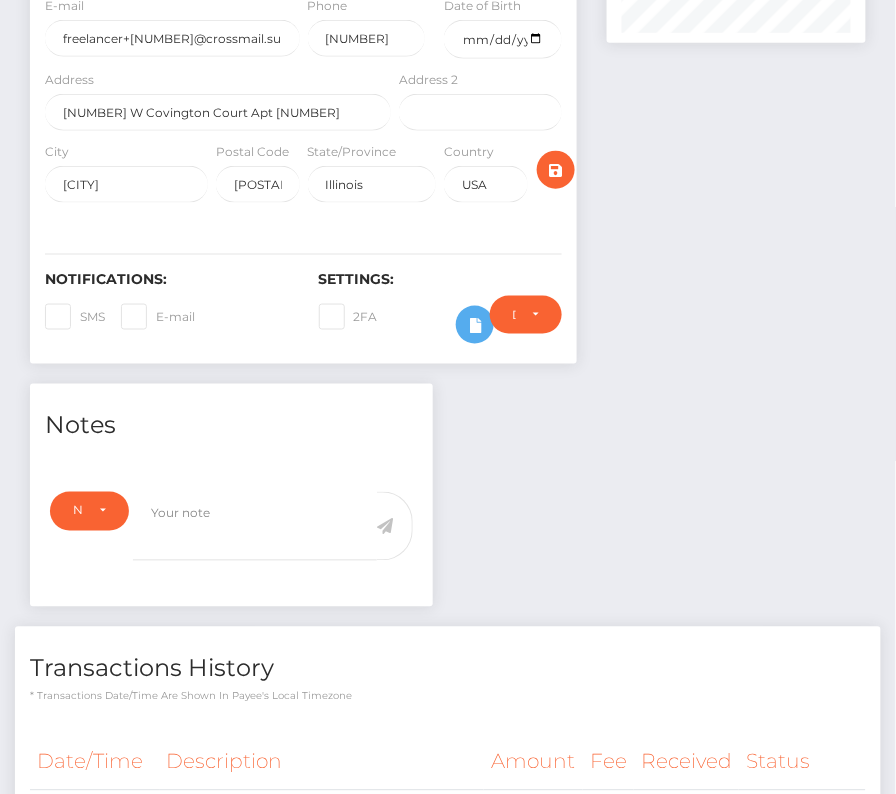scroll, scrollTop: 0, scrollLeft: 0, axis: both 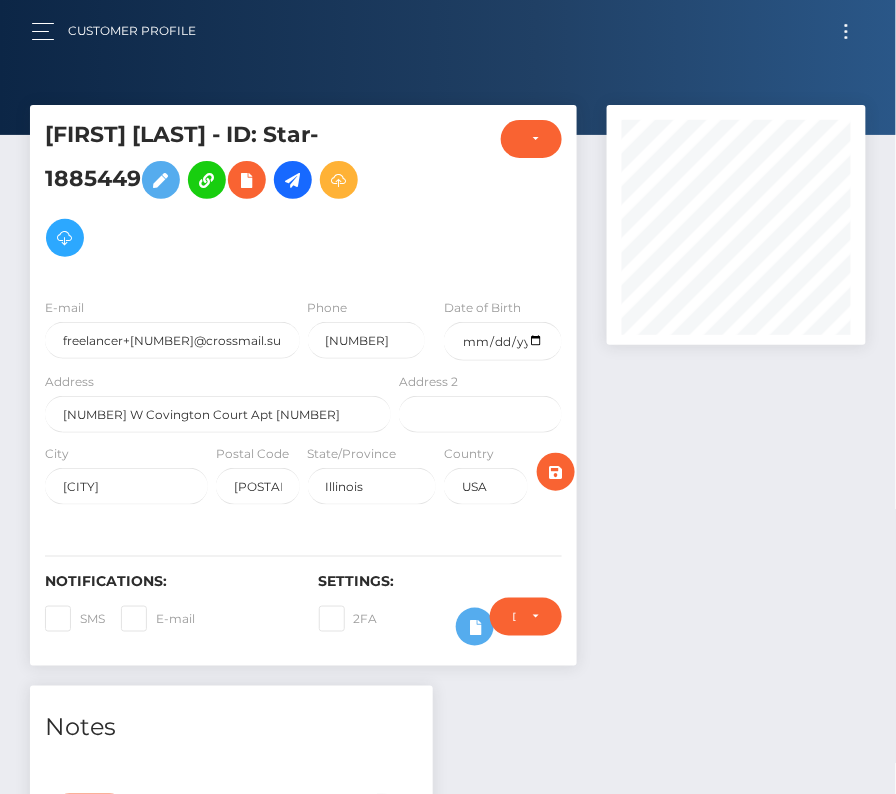 click at bounding box center (846, 31) 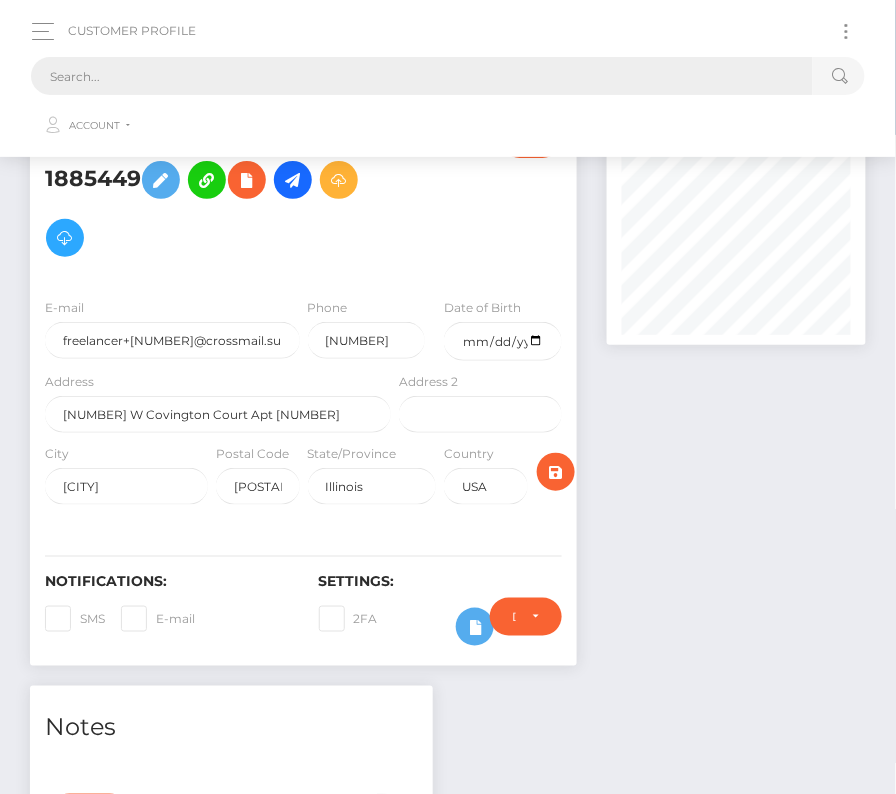 click at bounding box center (422, 76) 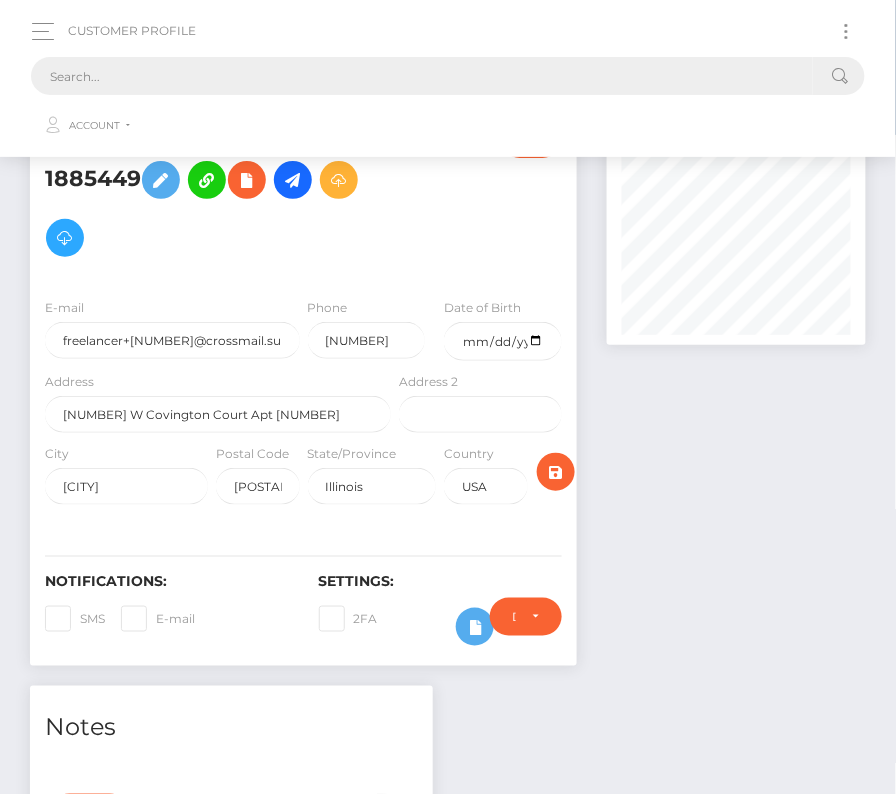 paste on "762449" 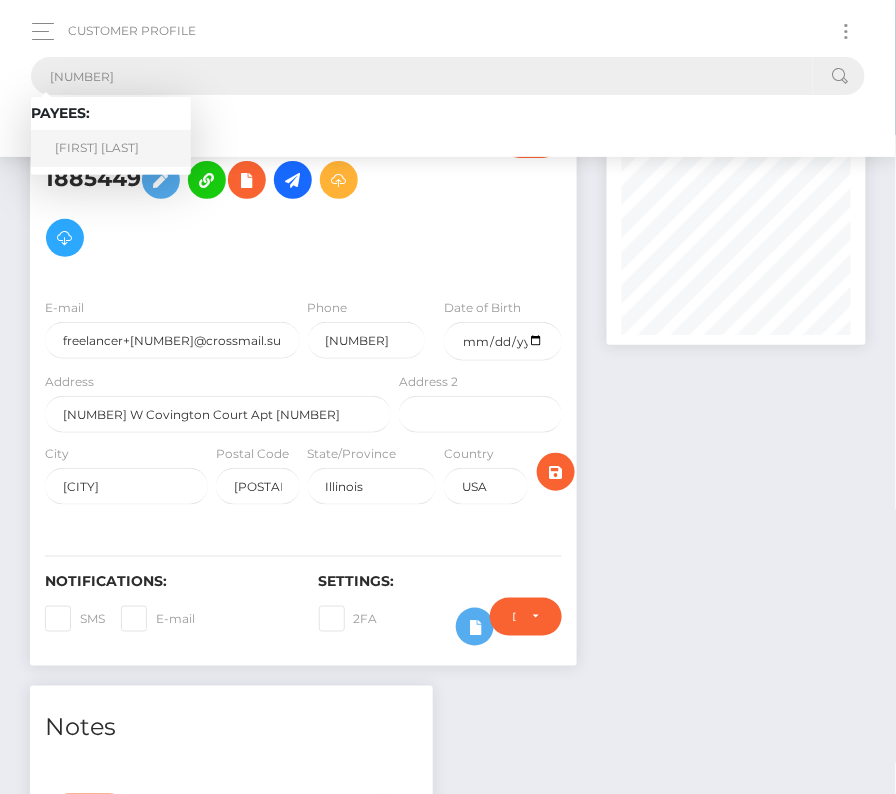 type on "762449" 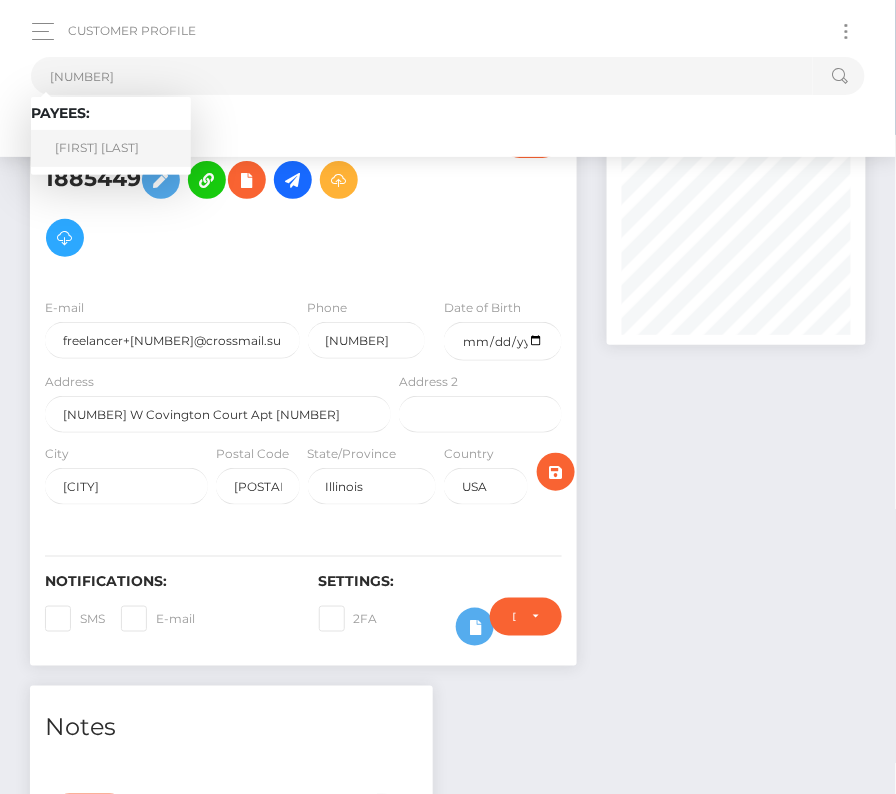 click on "Milahan  Williams" at bounding box center [111, 148] 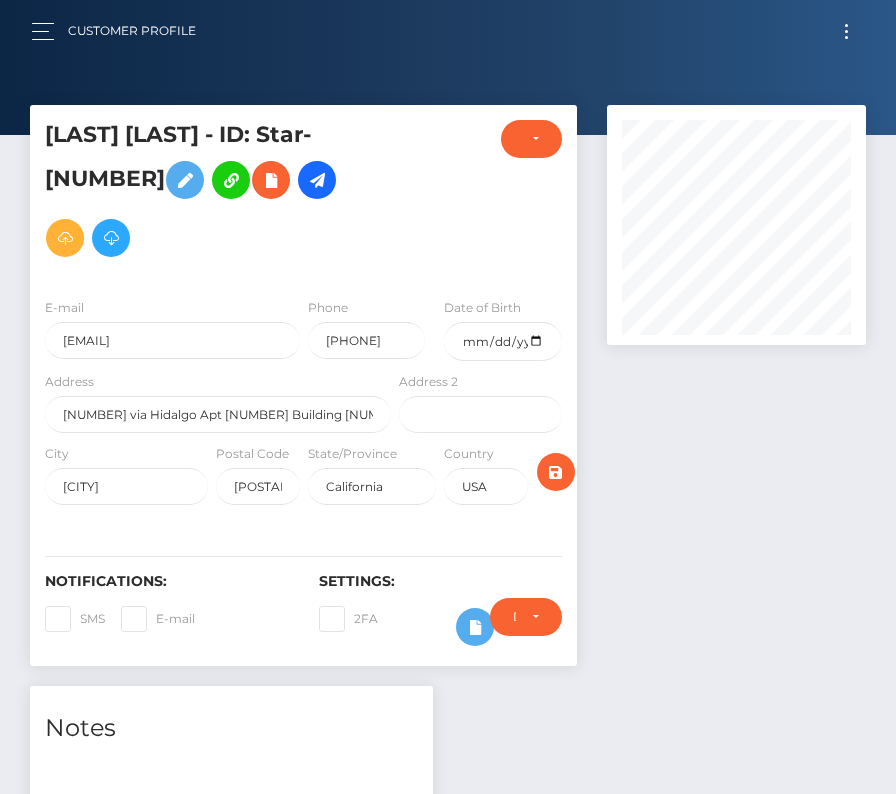scroll, scrollTop: 0, scrollLeft: 0, axis: both 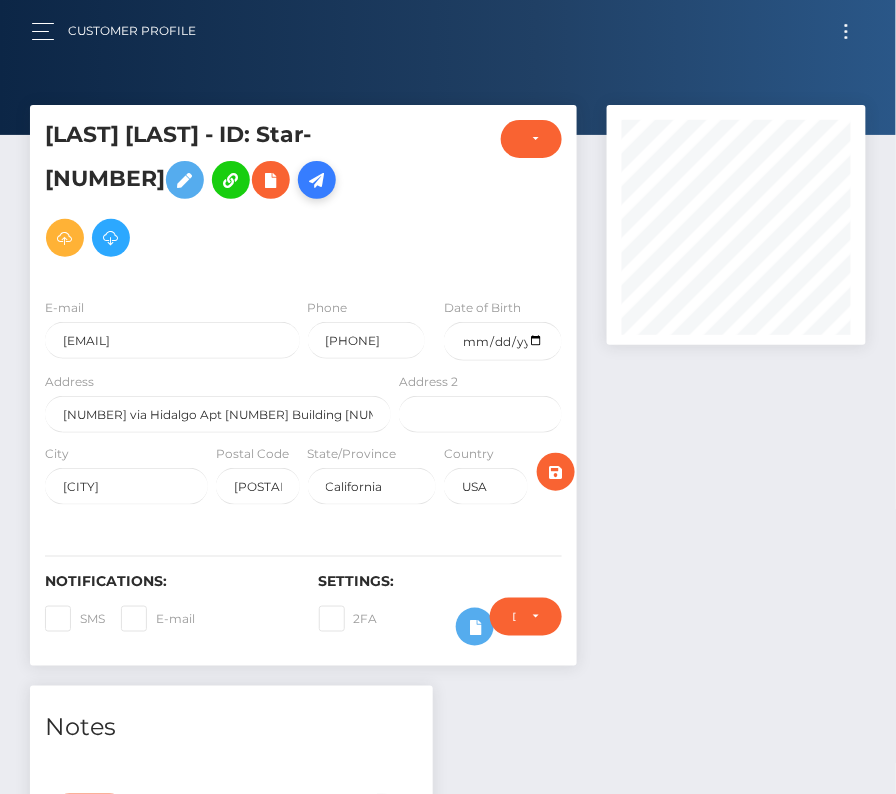 click at bounding box center [317, 180] 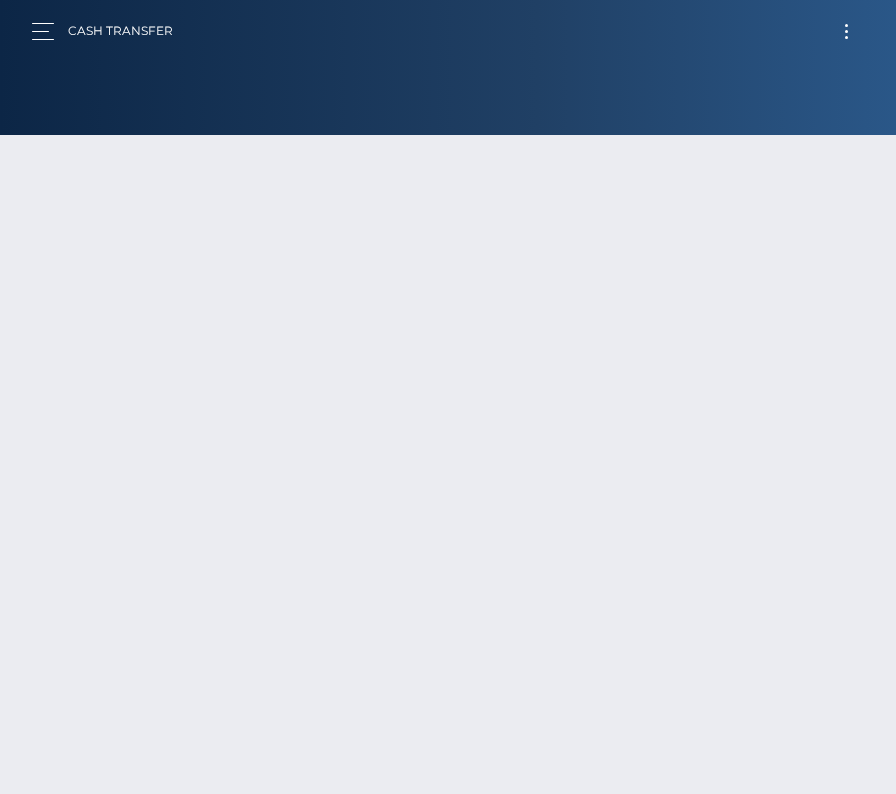 scroll, scrollTop: 0, scrollLeft: 0, axis: both 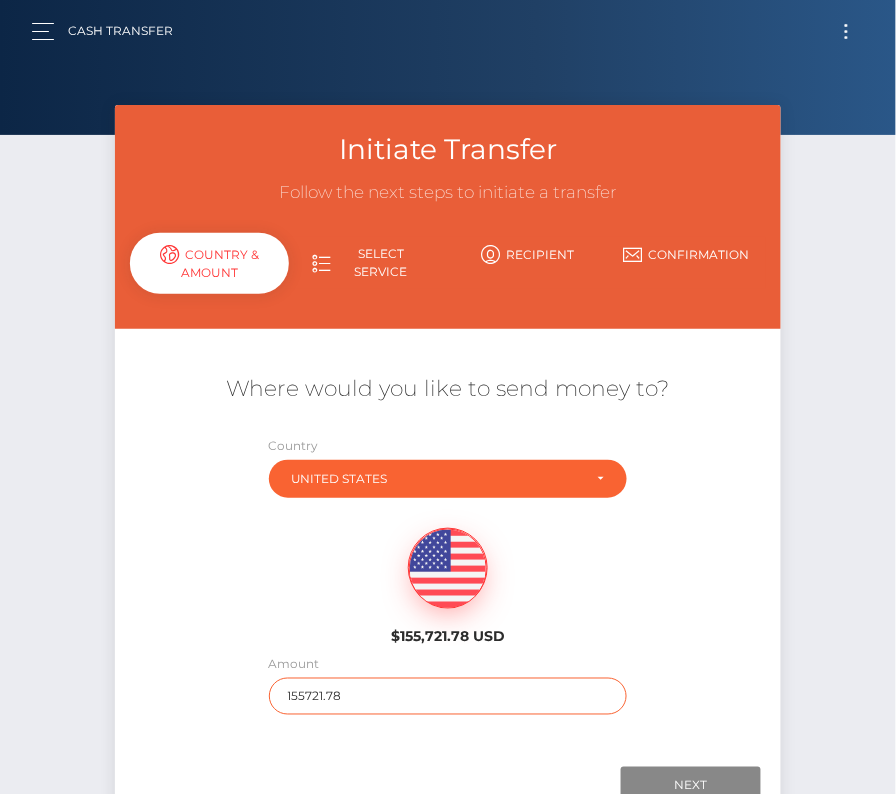 click on "155721.78" at bounding box center (448, 696) 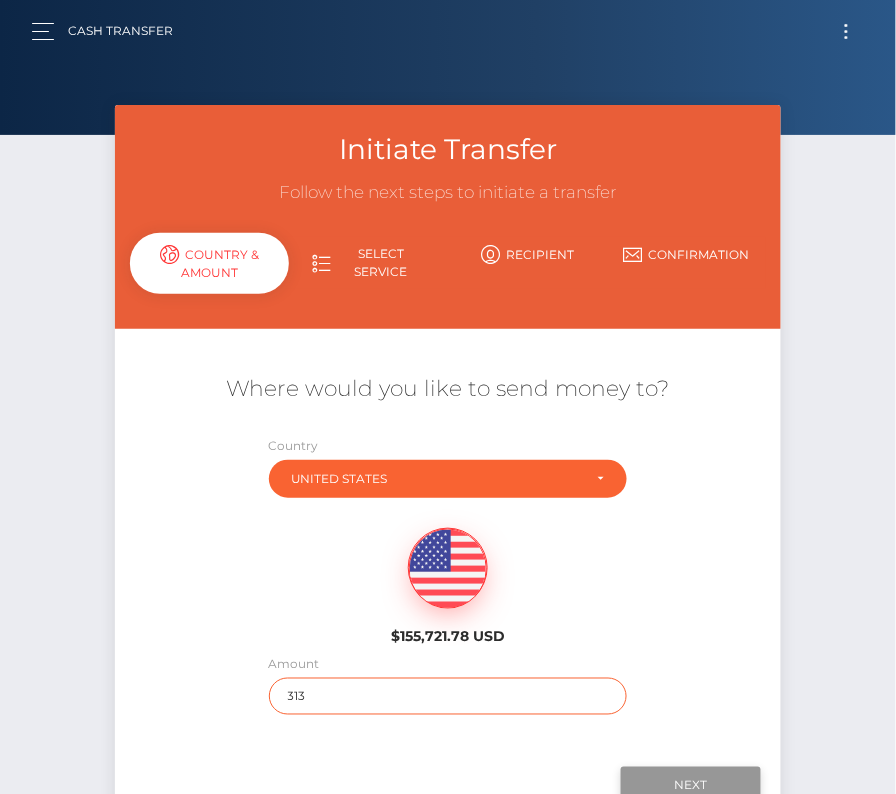 type on "313" 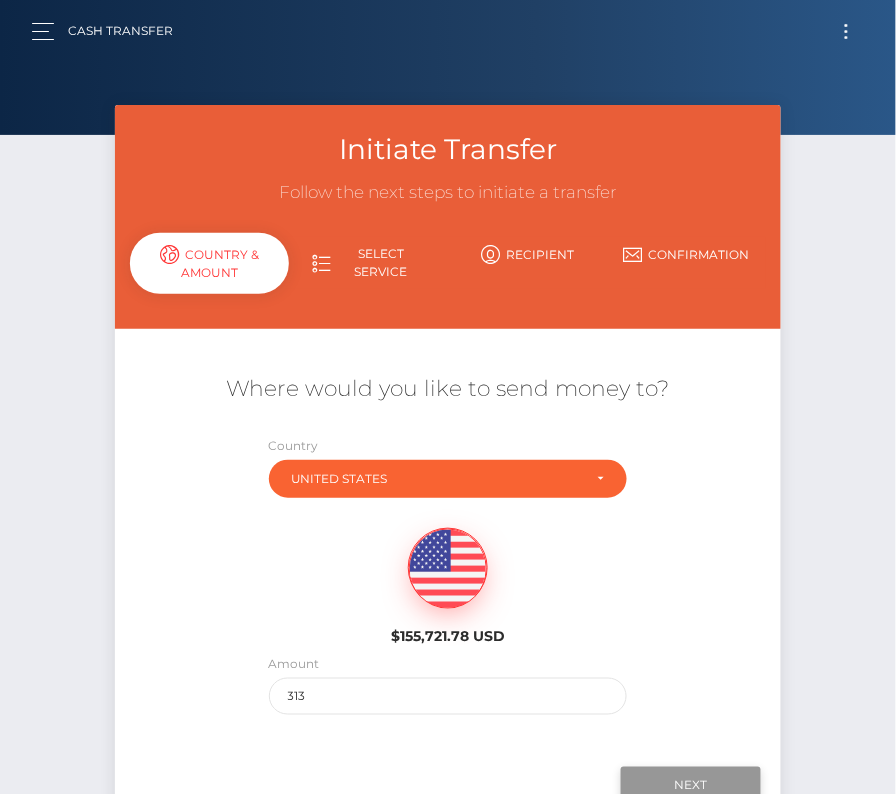 click on "Next" at bounding box center (691, 786) 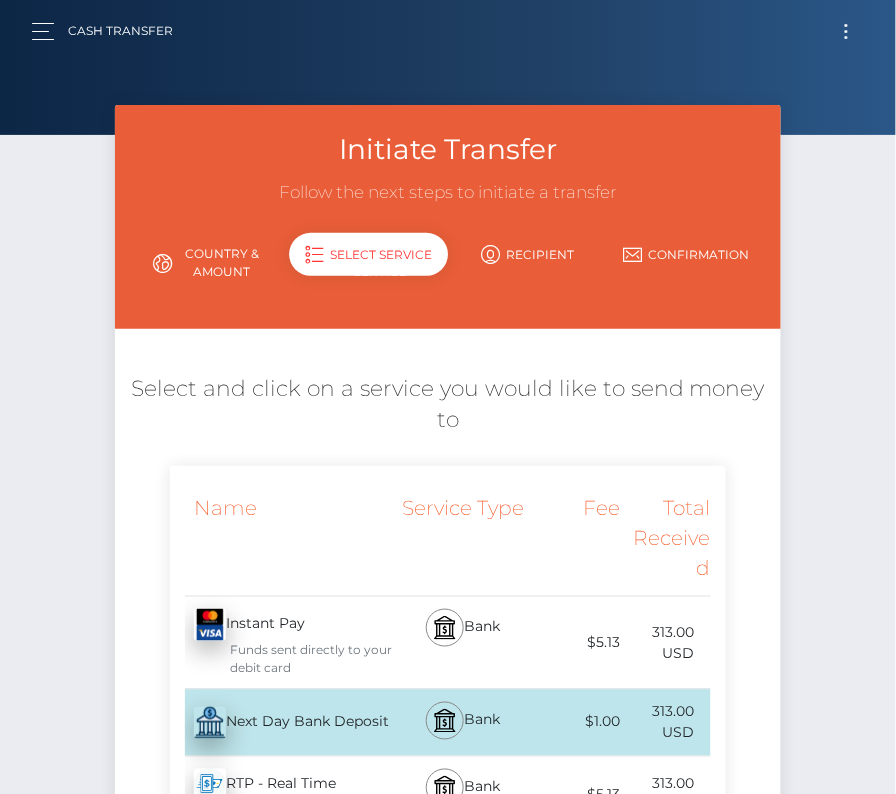 click on "Next Day Bank Deposit  - USD" at bounding box center [282, 723] 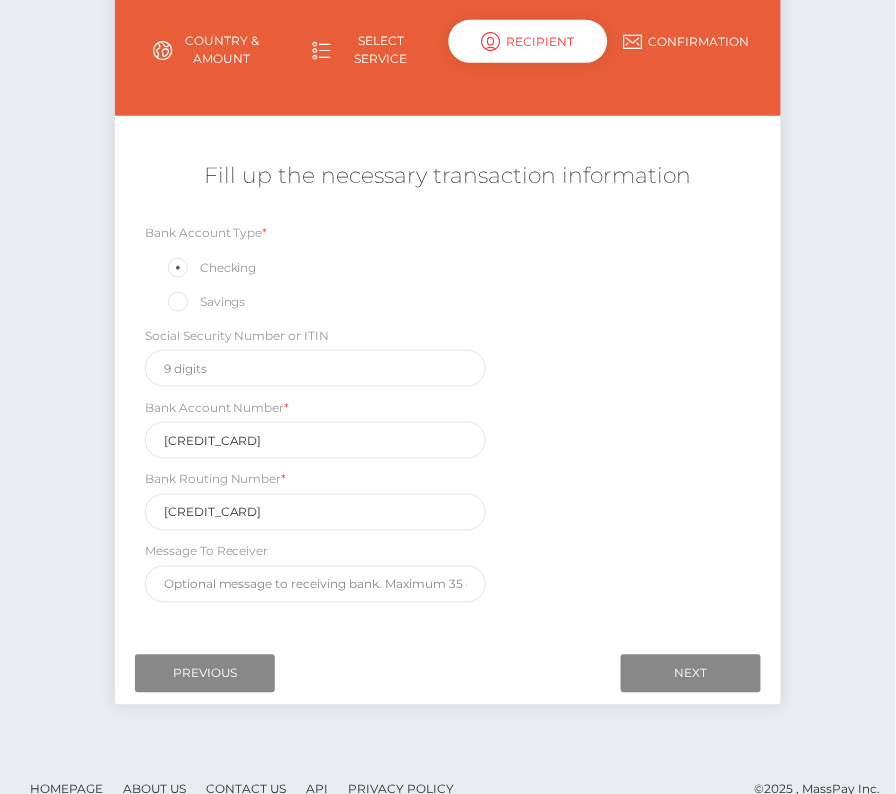 scroll, scrollTop: 235, scrollLeft: 0, axis: vertical 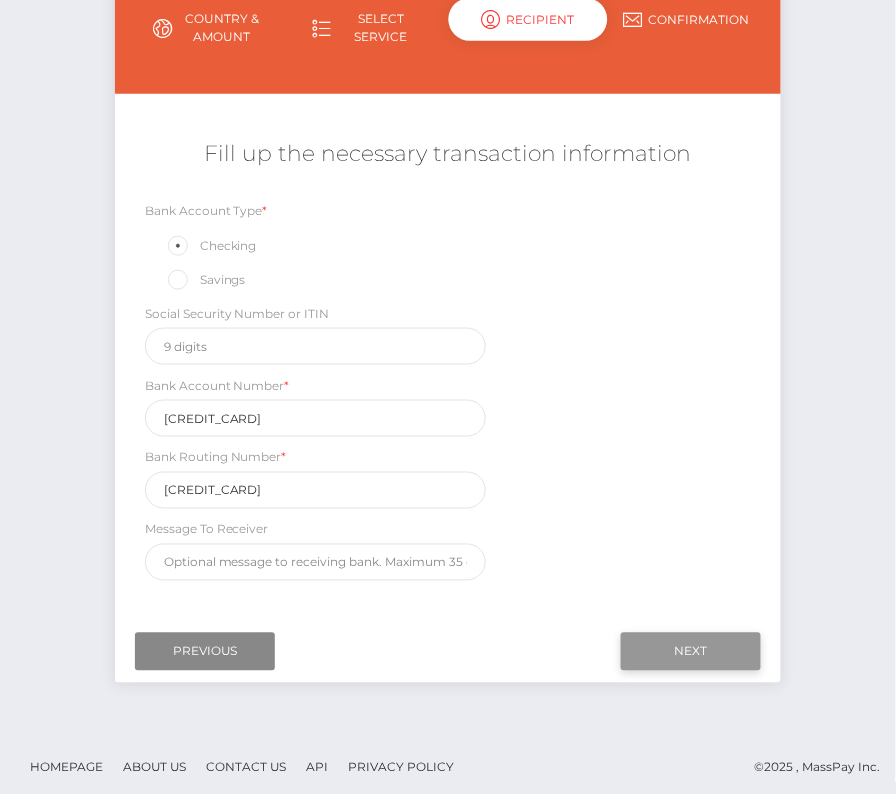click on "Next" at bounding box center (691, 652) 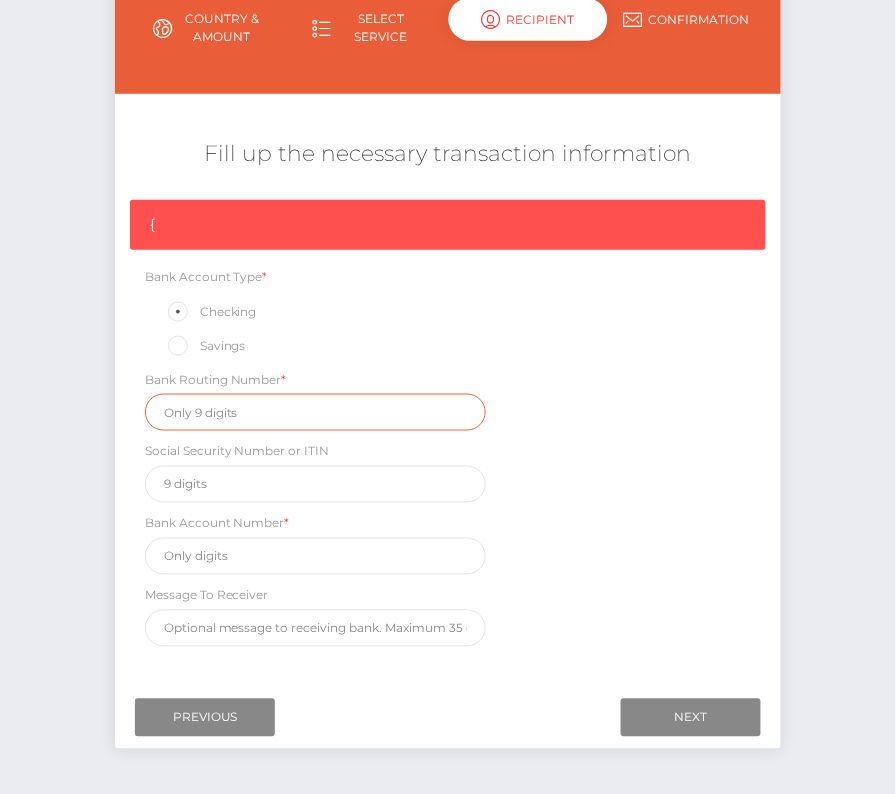 click at bounding box center [315, 412] 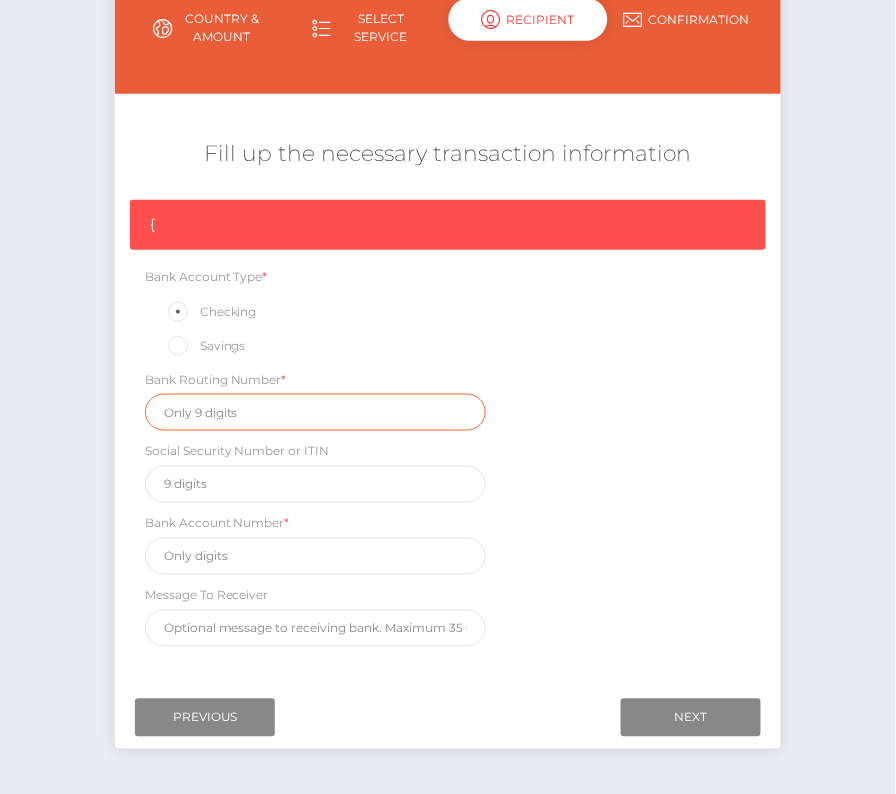 paste on "121042882" 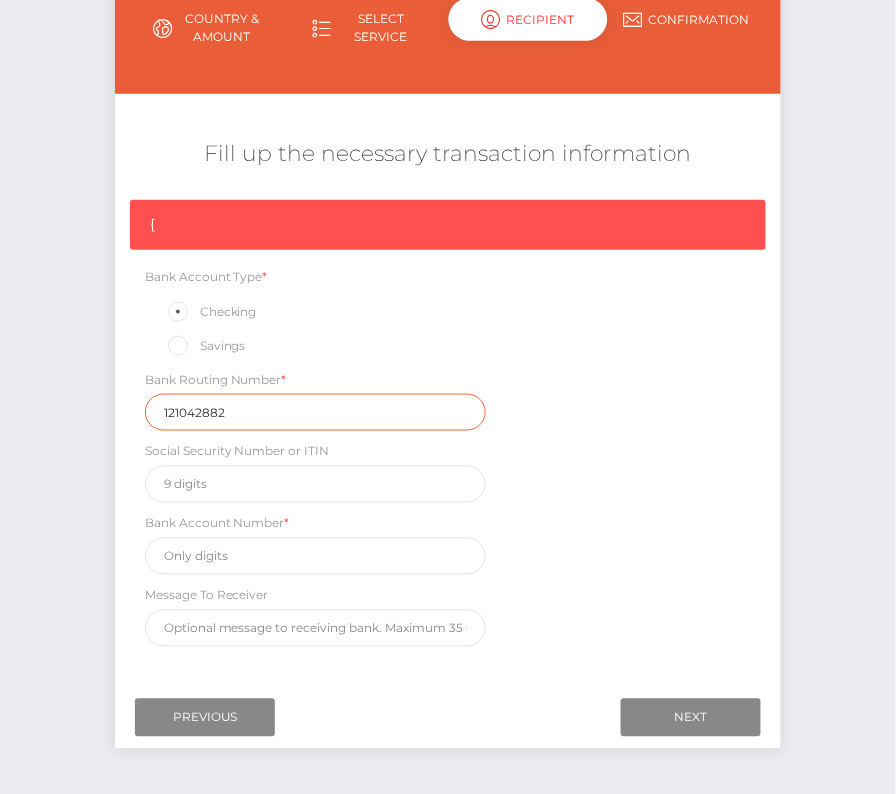 type on "121042882" 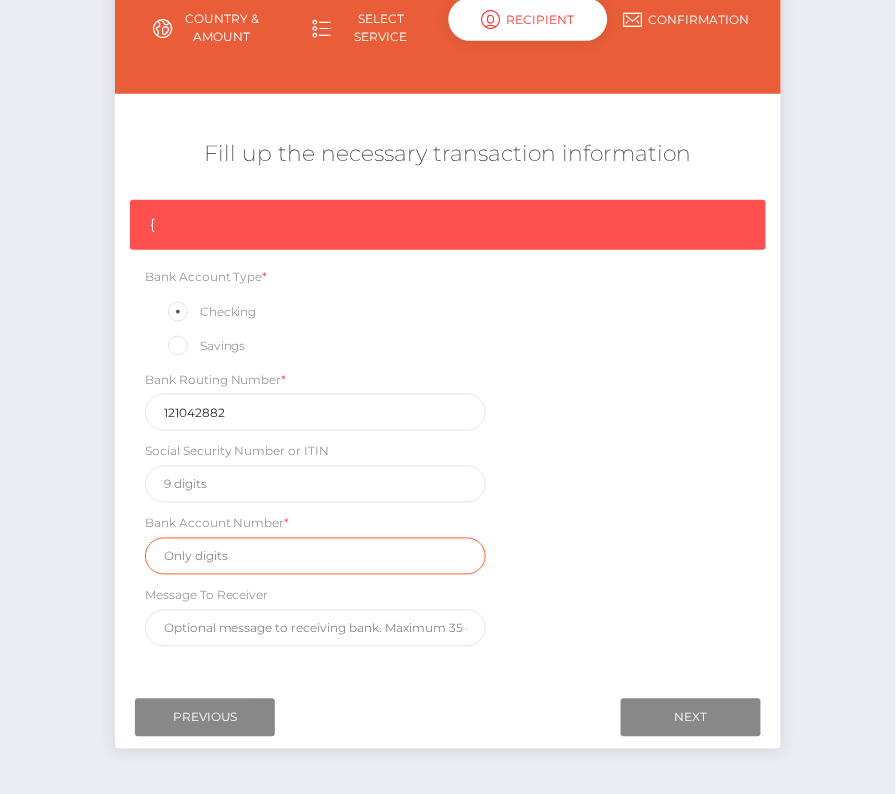 click at bounding box center (315, 556) 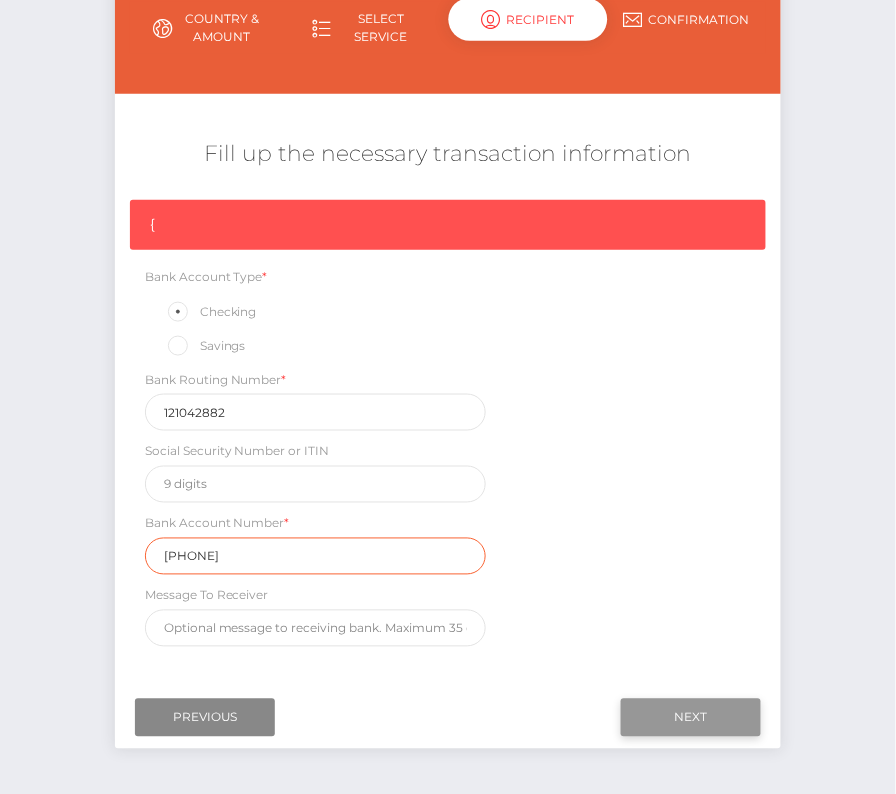 type on "7880307579" 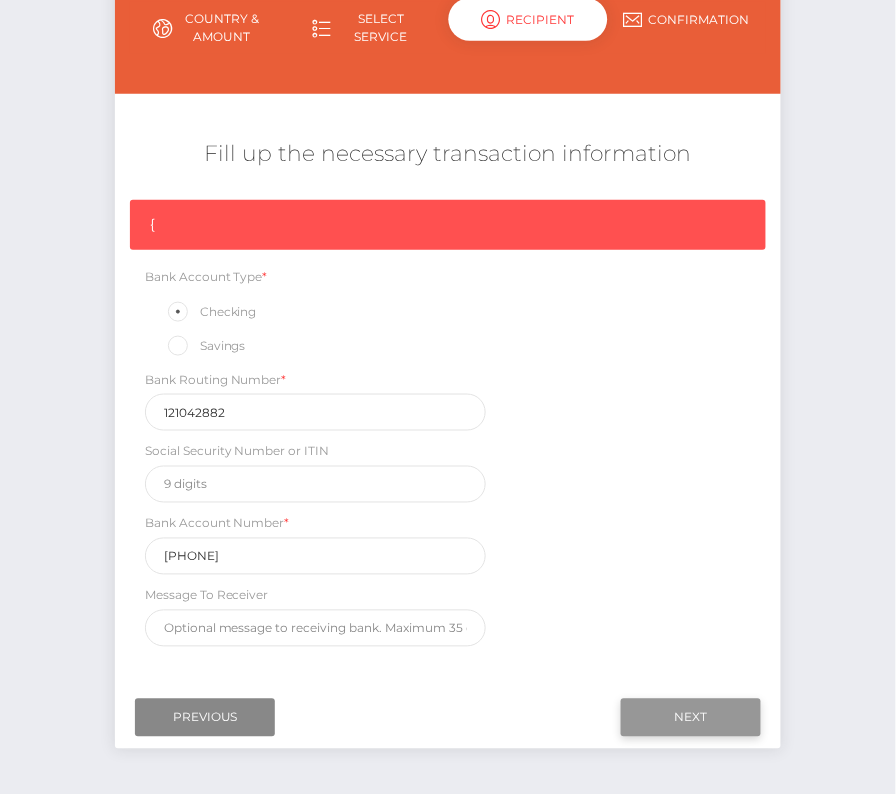 click on "Next" at bounding box center [691, 718] 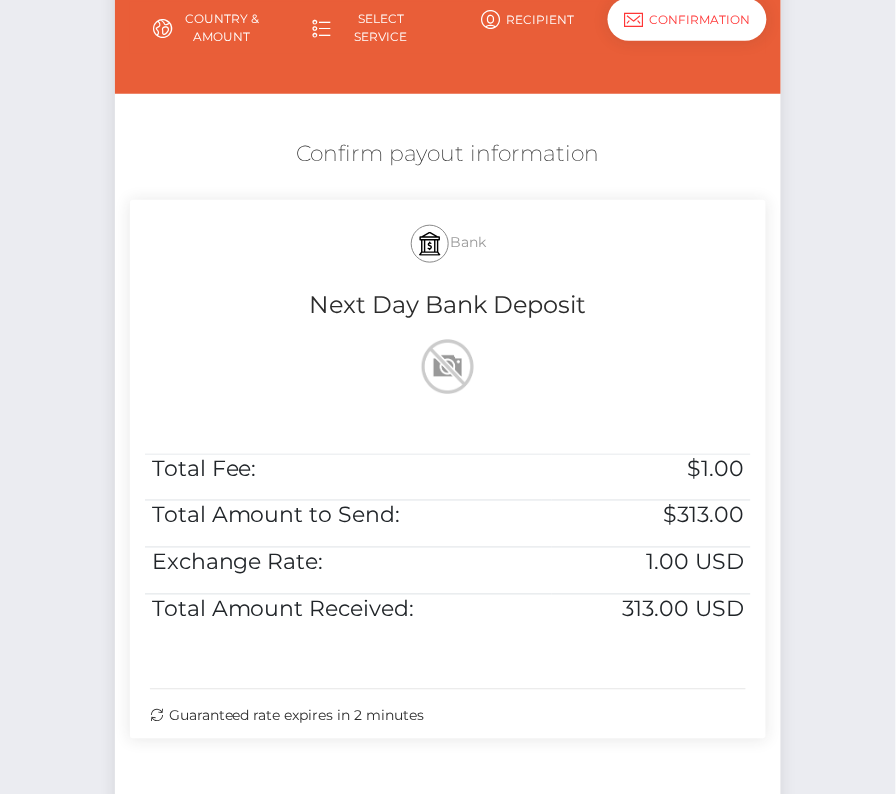 scroll, scrollTop: 408, scrollLeft: 0, axis: vertical 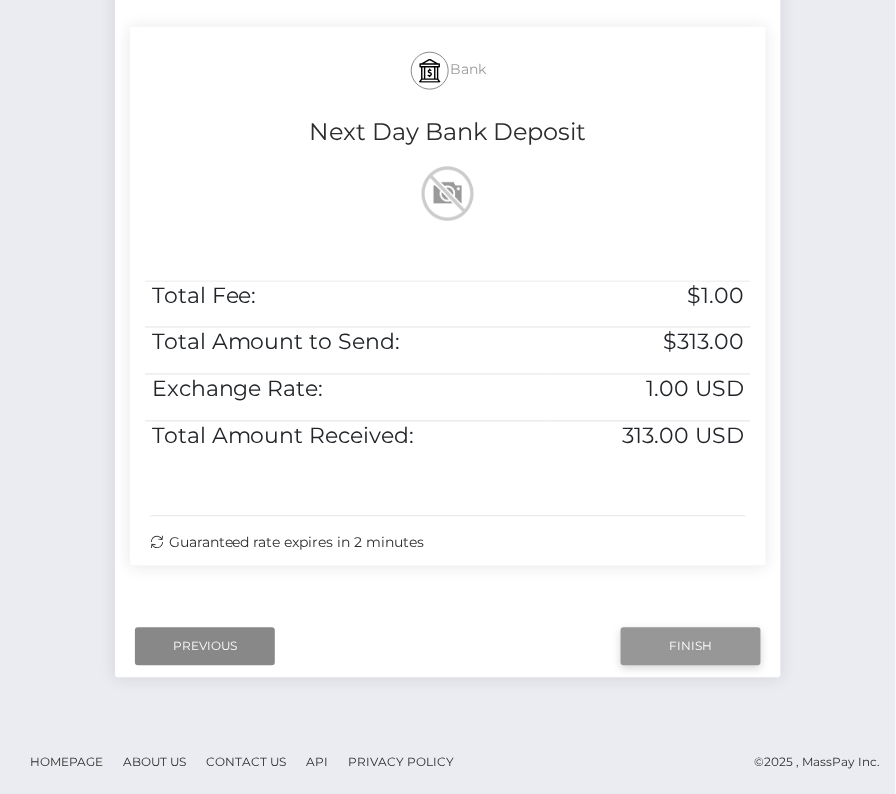 click on "Finish" at bounding box center (691, 647) 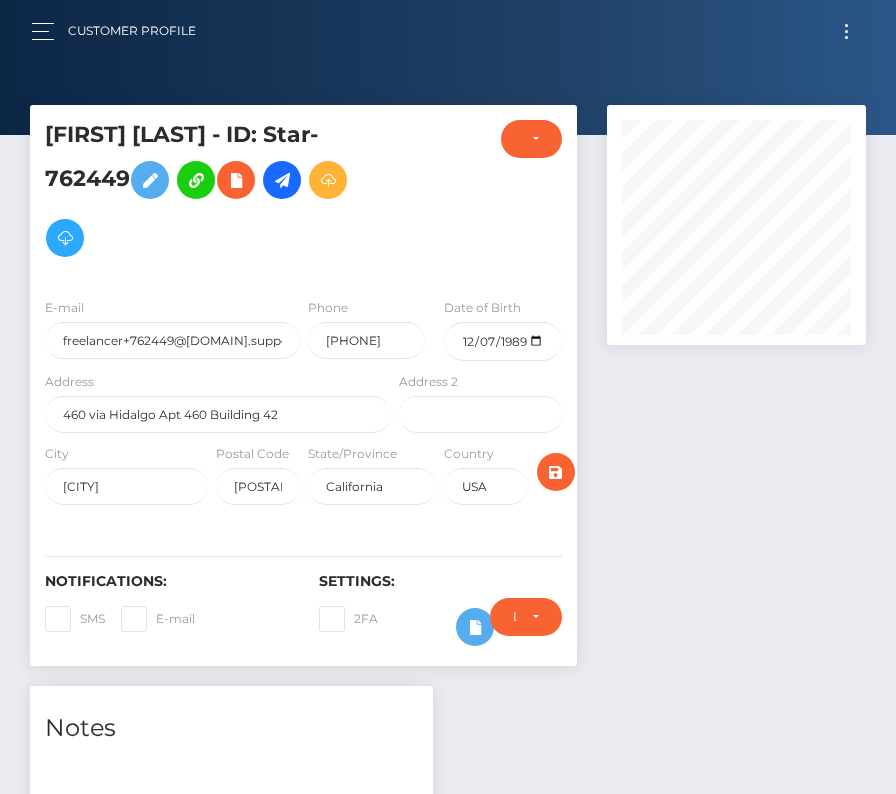 scroll, scrollTop: 0, scrollLeft: 0, axis: both 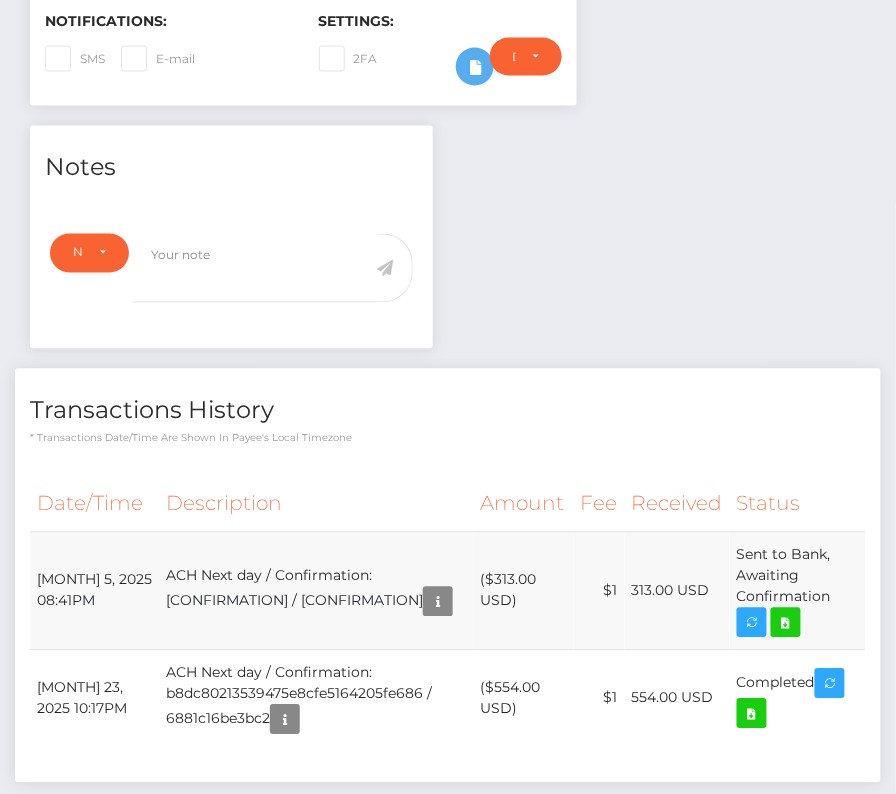 drag, startPoint x: 32, startPoint y: 566, endPoint x: 833, endPoint y: 596, distance: 801.5616 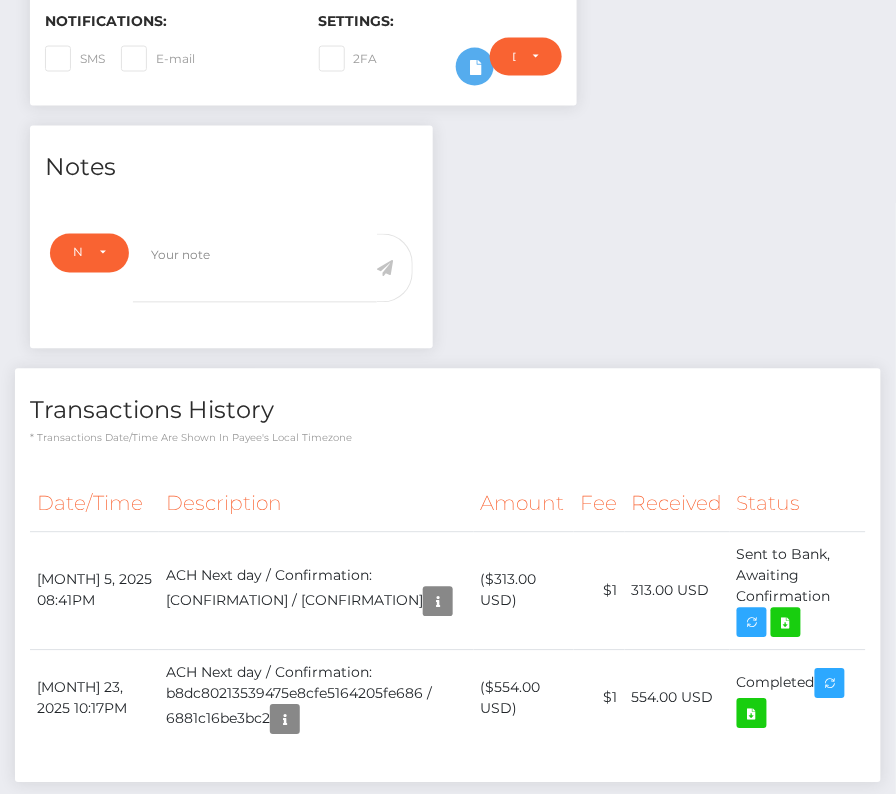copy on "[MONTH]  5, 2025 08:41PM
ACH Next day / Confirmation: [CONFIRMATION] / [CONFIRMATION]
($313.00 USD)
$1
313.00 USD
Sent to Bank, Awaiting Confirmation" 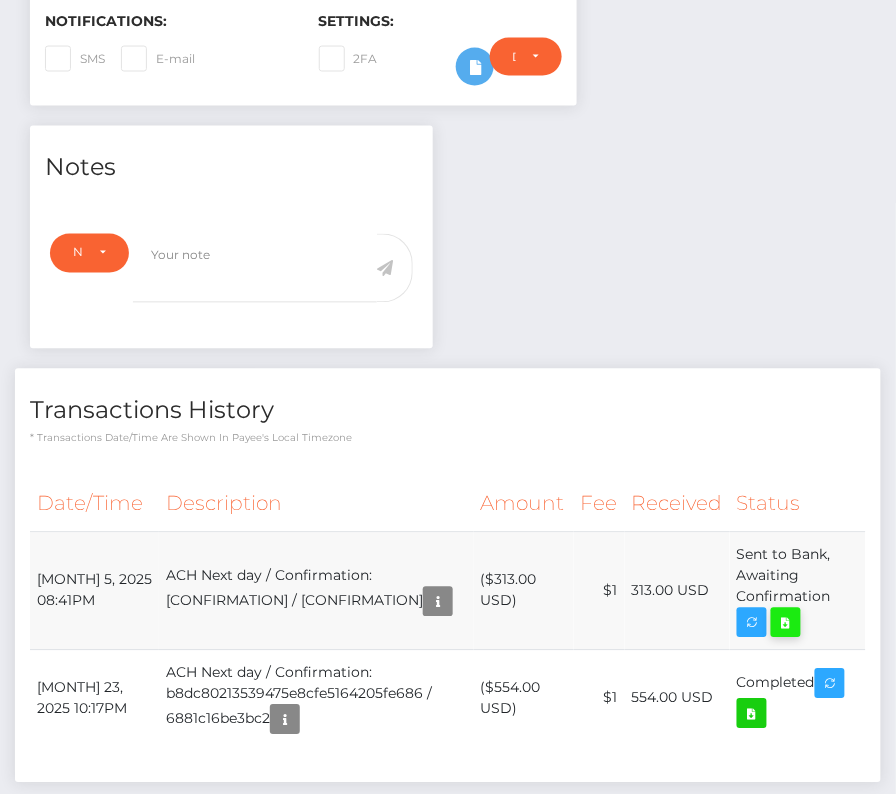 click at bounding box center [786, 623] 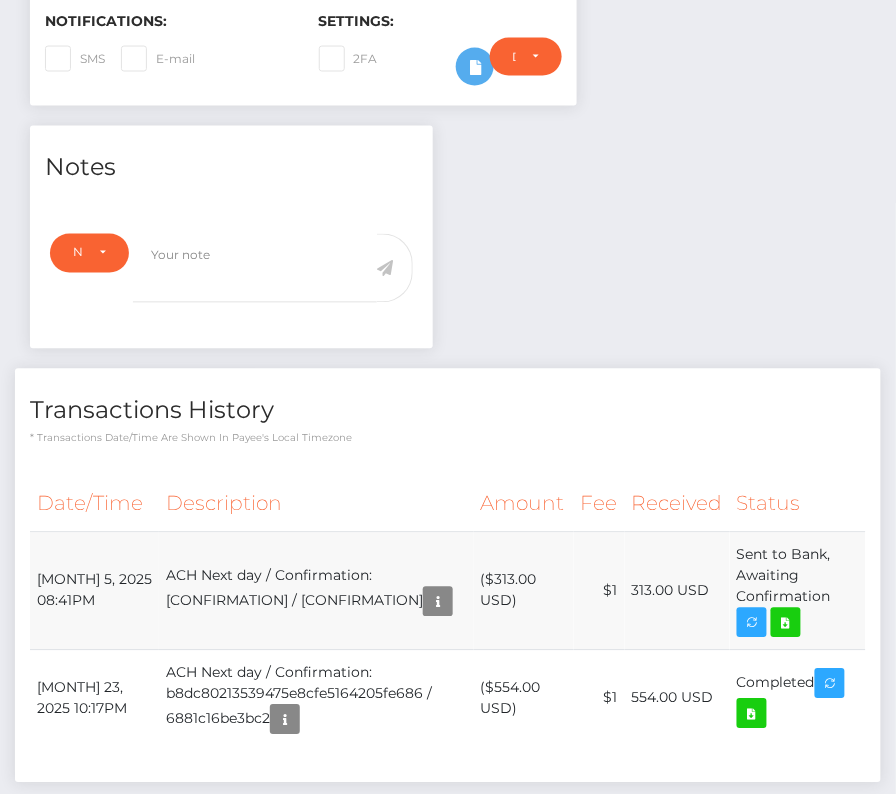 click on "($313.00 USD)" at bounding box center [524, 591] 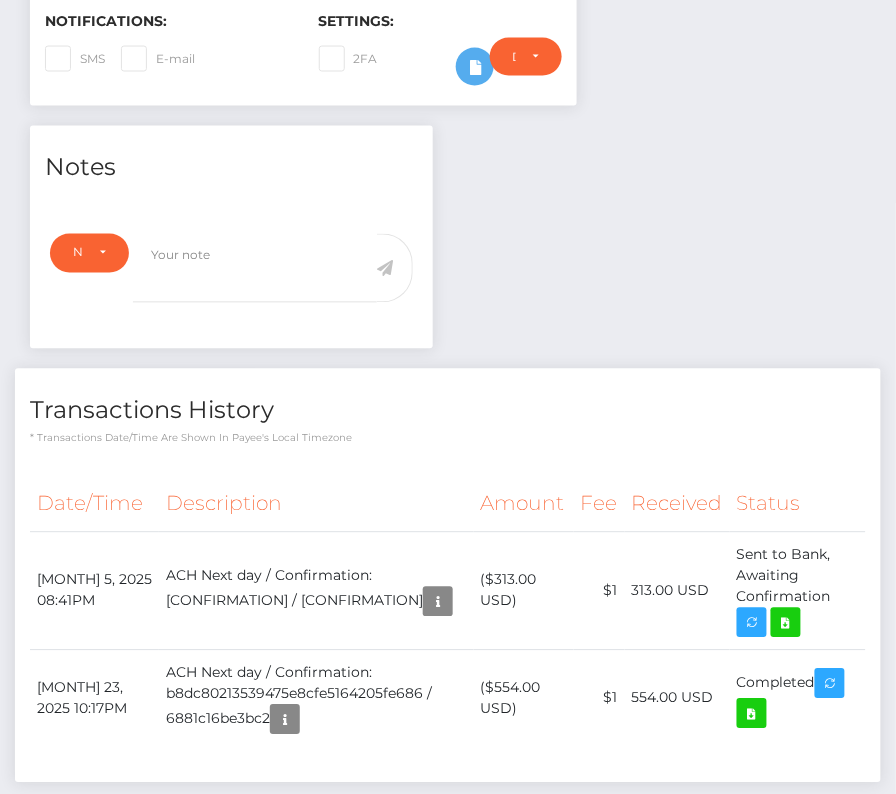 scroll, scrollTop: 0, scrollLeft: 0, axis: both 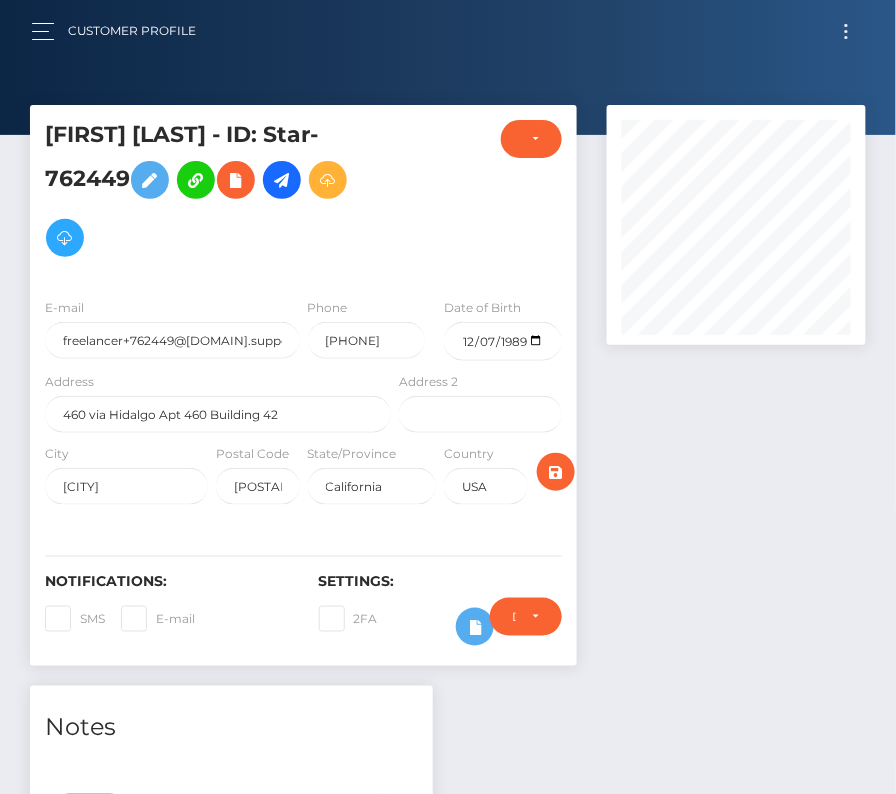 click at bounding box center [846, 31] 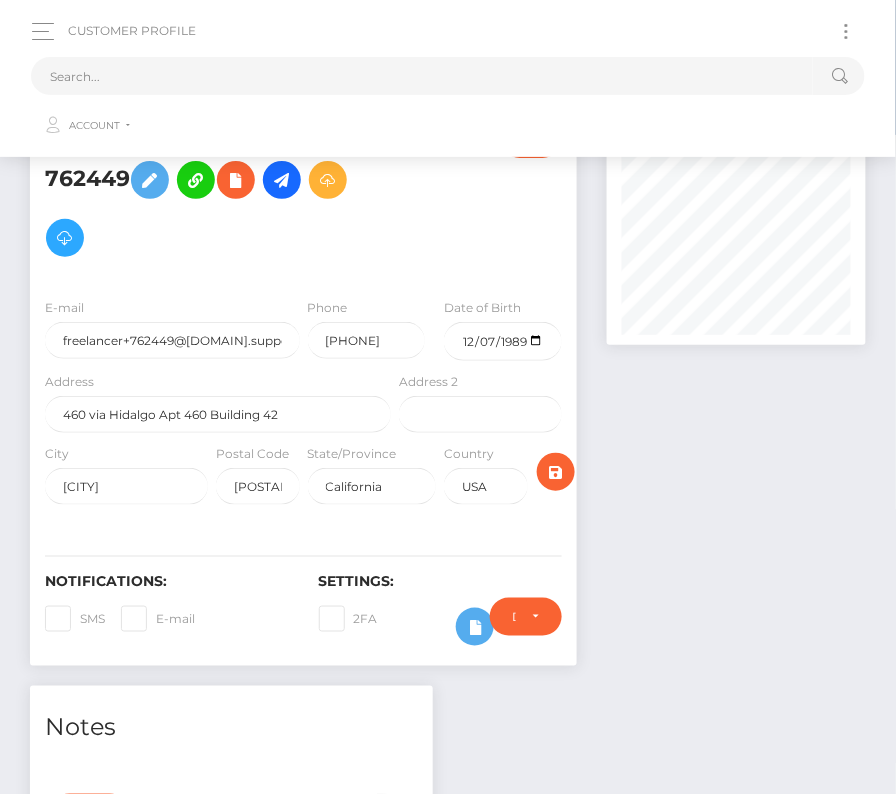 click at bounding box center [846, 31] 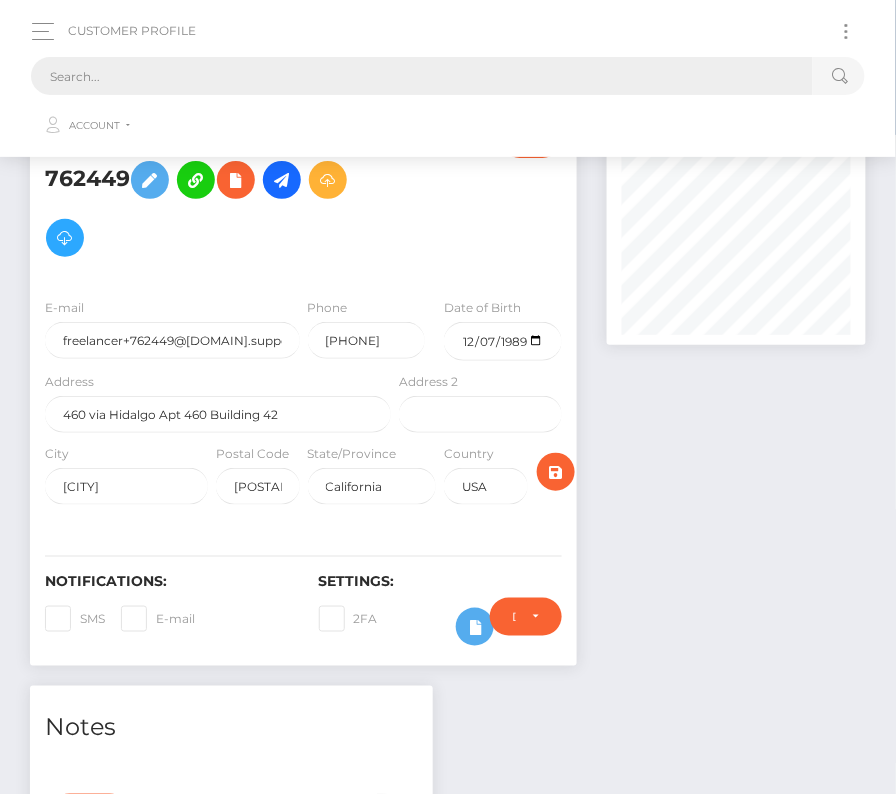 click at bounding box center [422, 76] 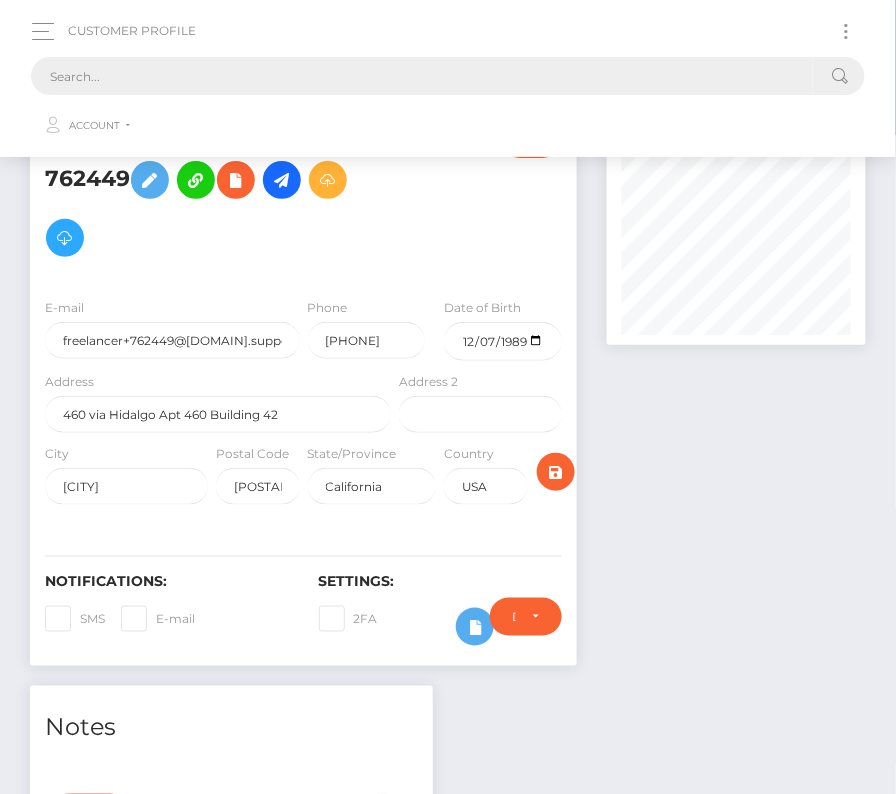 paste on "379037" 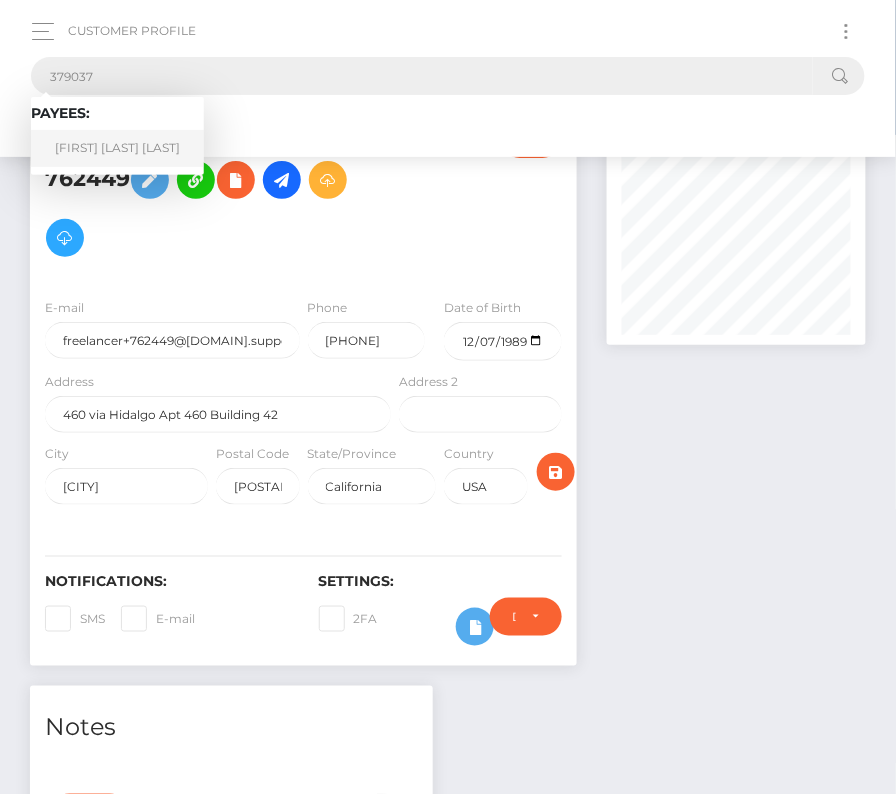 type on "379037" 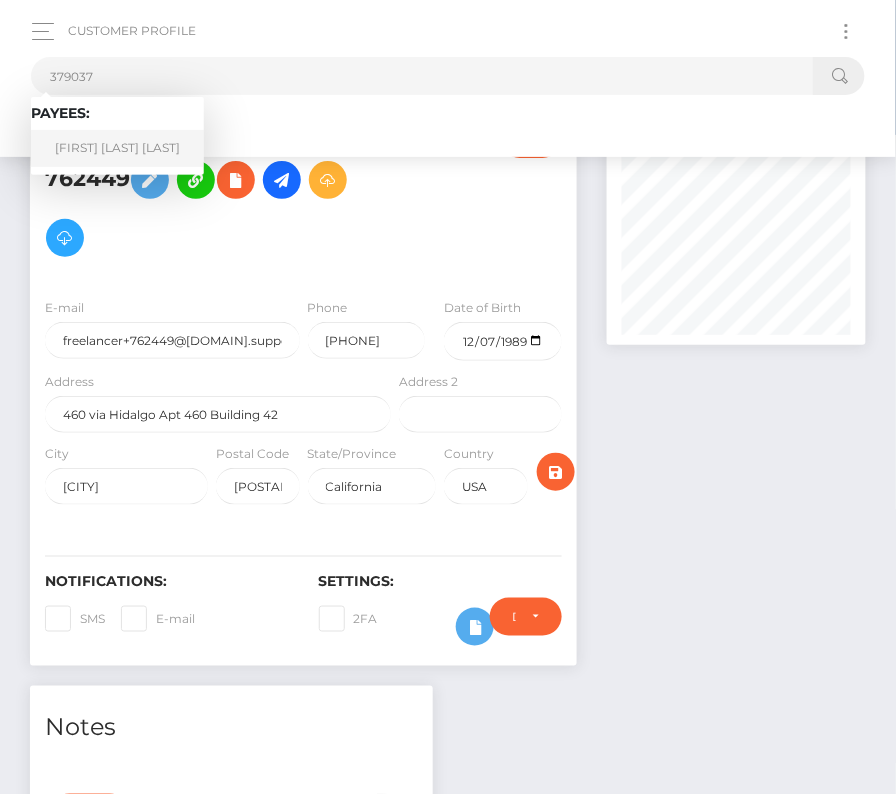 click on "[FIRST] [LAST] [LAST]" at bounding box center (117, 148) 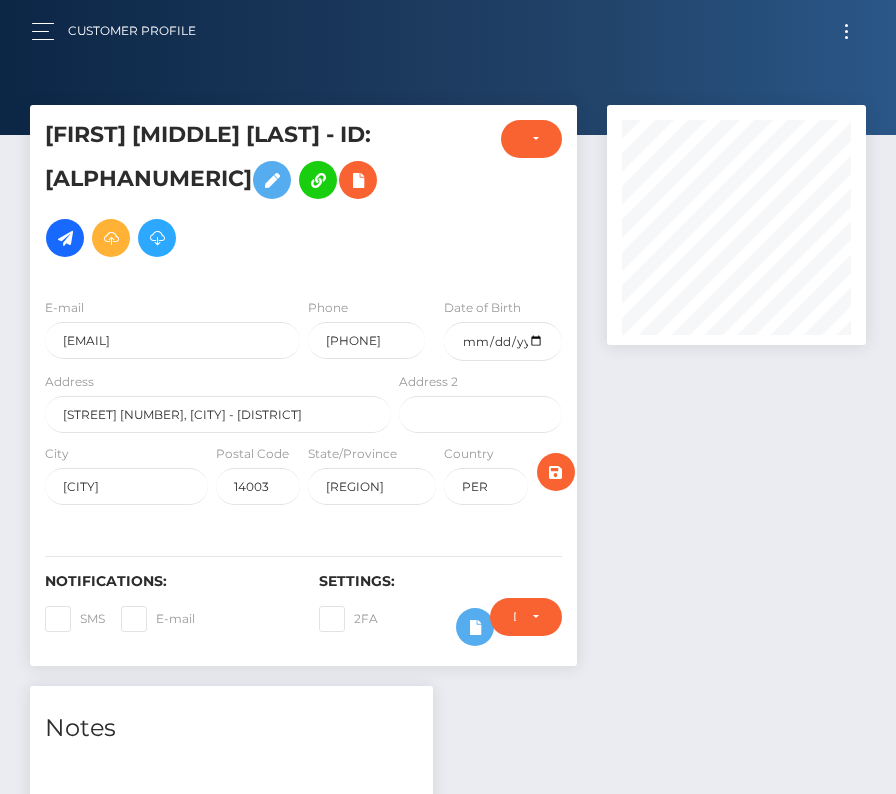 scroll, scrollTop: 0, scrollLeft: 0, axis: both 